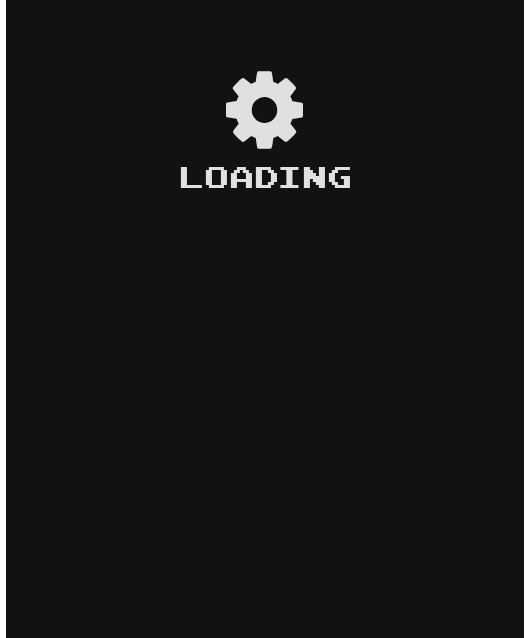 scroll, scrollTop: 0, scrollLeft: 0, axis: both 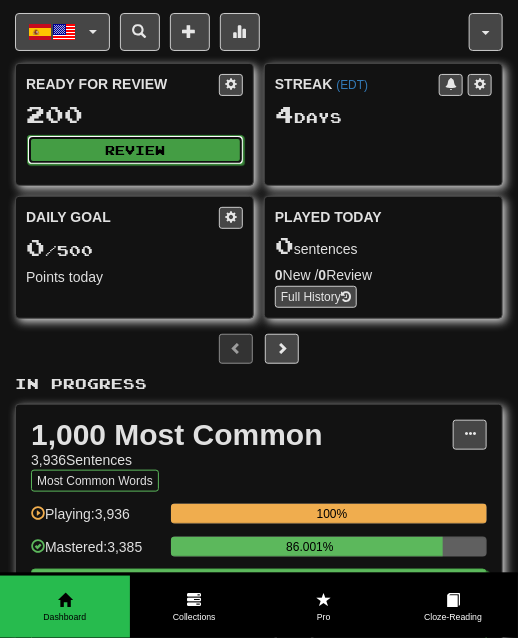 click on "Review" at bounding box center (135, 150) 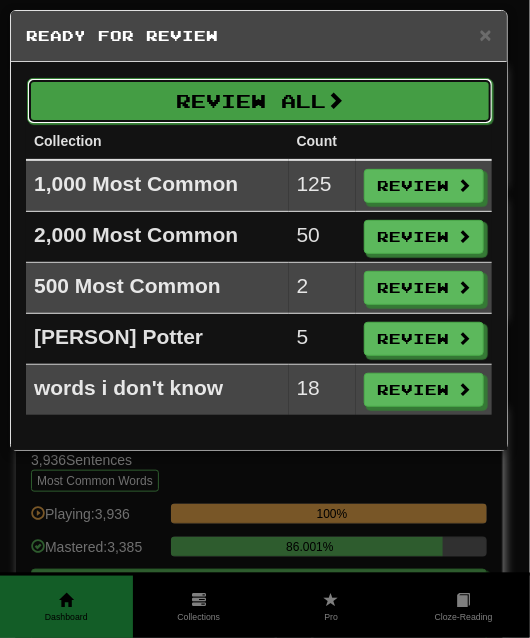 click on "Review All" at bounding box center [260, 101] 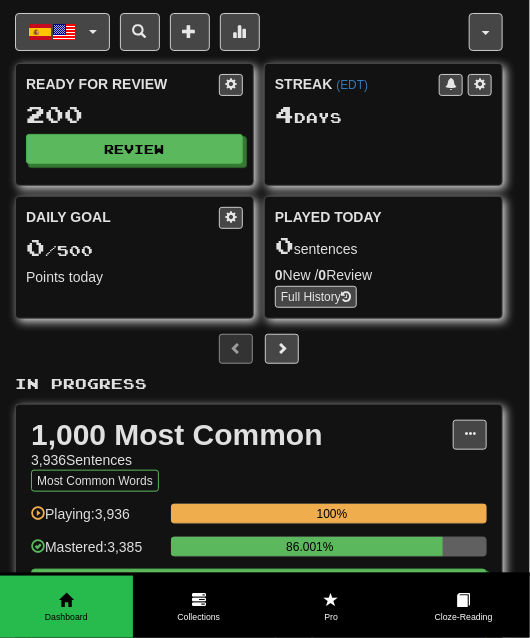 select on "**" 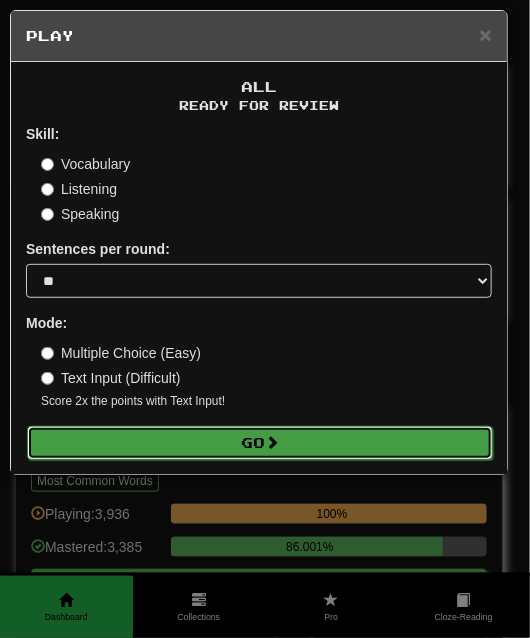 click on "Go" at bounding box center [260, 443] 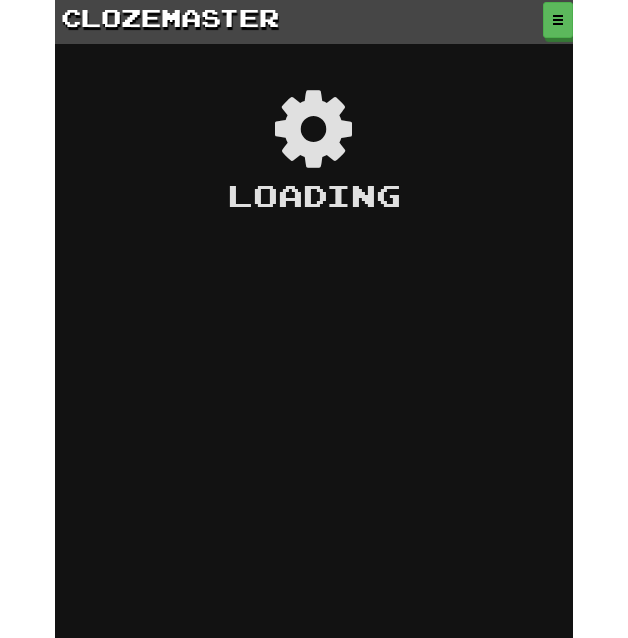 scroll, scrollTop: 0, scrollLeft: 0, axis: both 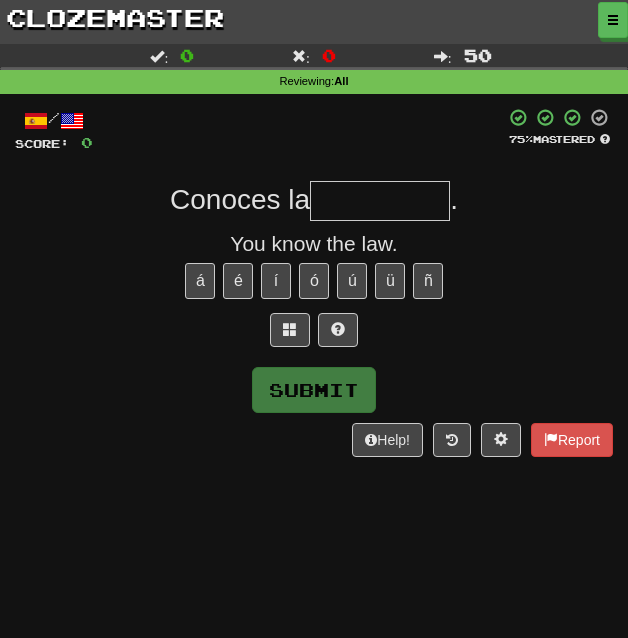 click at bounding box center (380, 201) 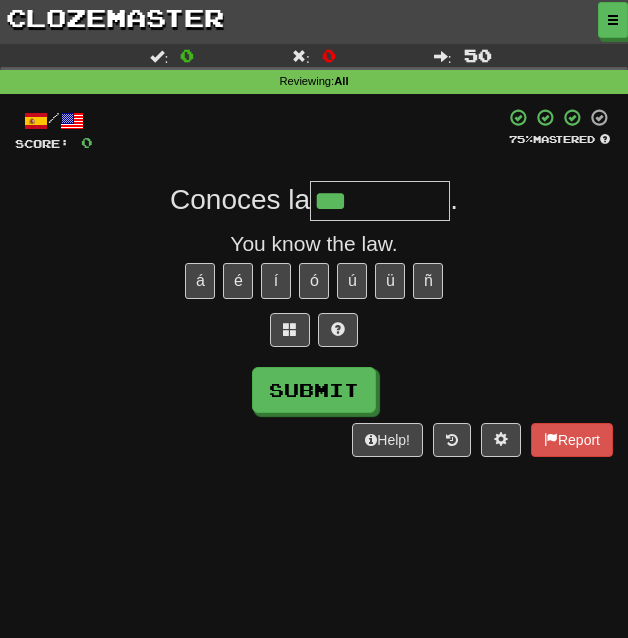 click on "***" at bounding box center [380, 201] 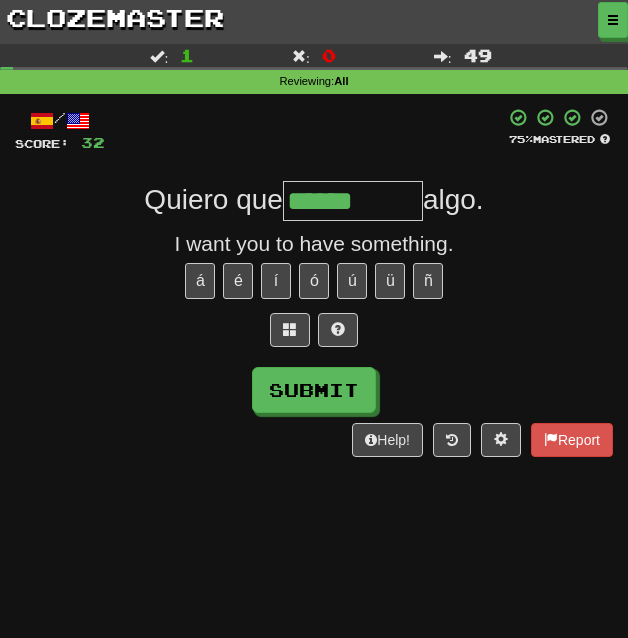 type on "******" 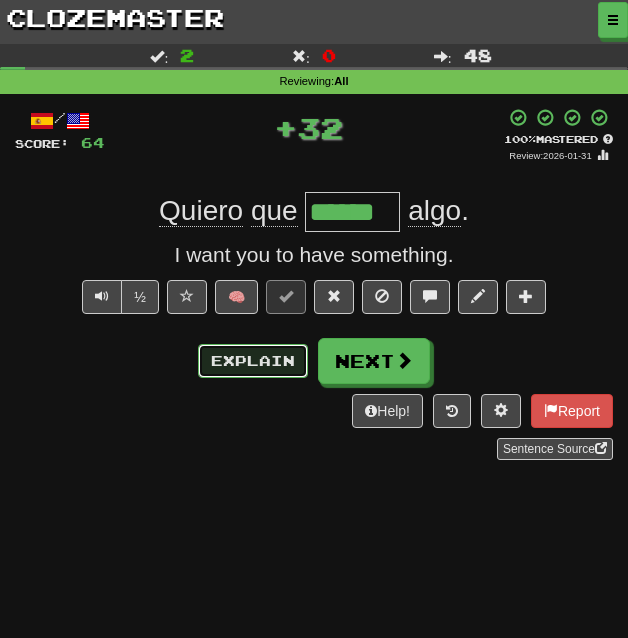 click on "Explain" at bounding box center [253, 361] 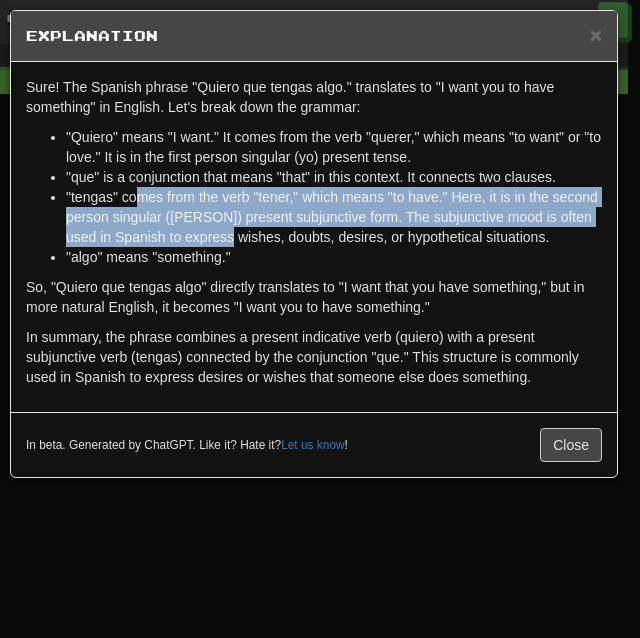 drag, startPoint x: 145, startPoint y: 200, endPoint x: 276, endPoint y: 239, distance: 136.68211 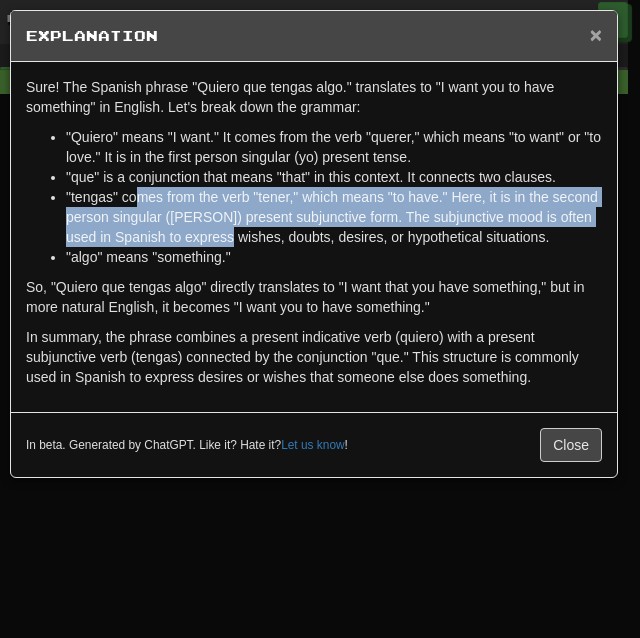 click on "×" at bounding box center (596, 34) 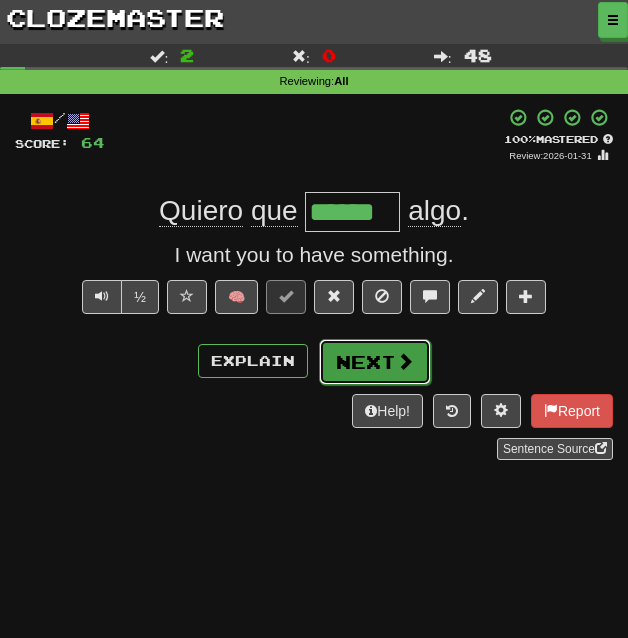 click on "Next" at bounding box center (375, 362) 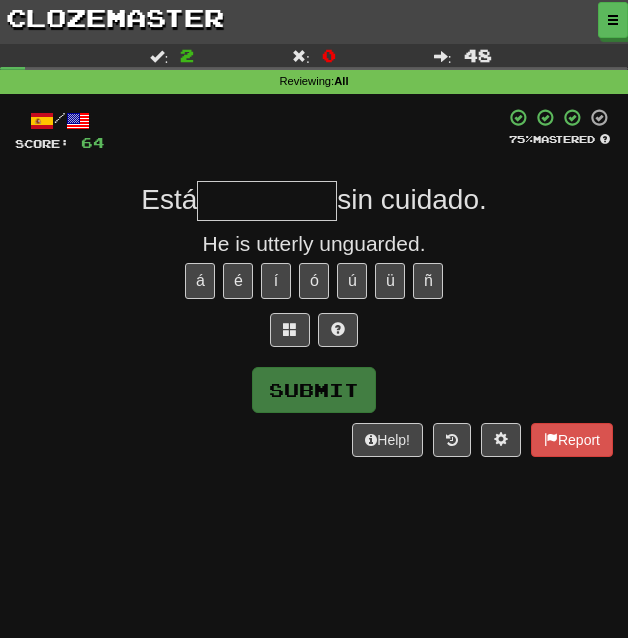 type on "*" 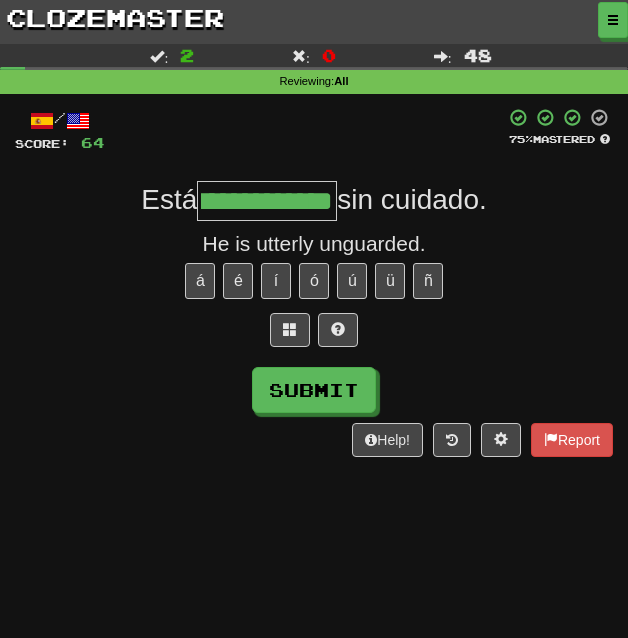 scroll, scrollTop: 0, scrollLeft: 62, axis: horizontal 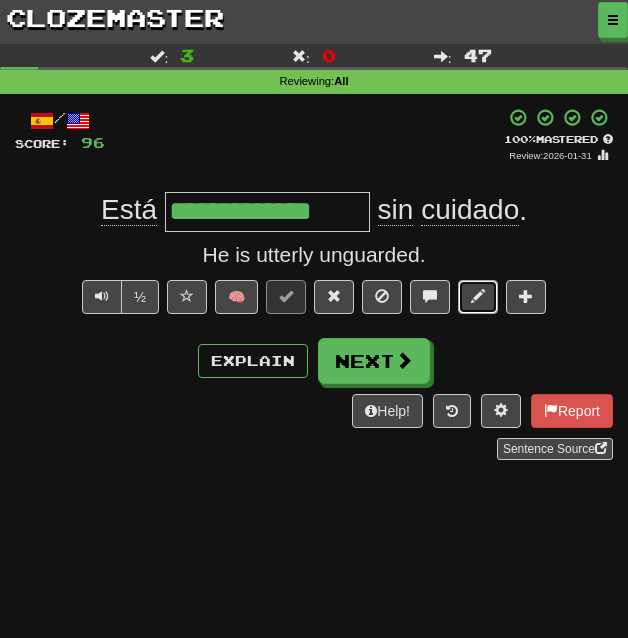 click at bounding box center [478, 296] 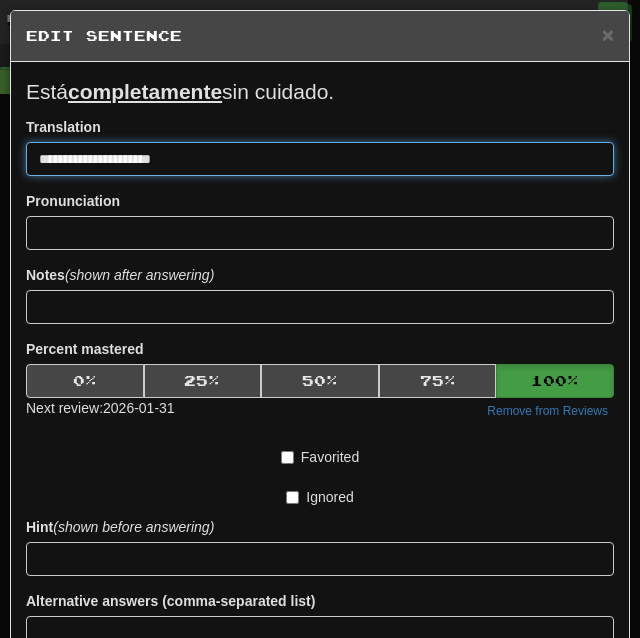 click on "**********" at bounding box center [320, 159] 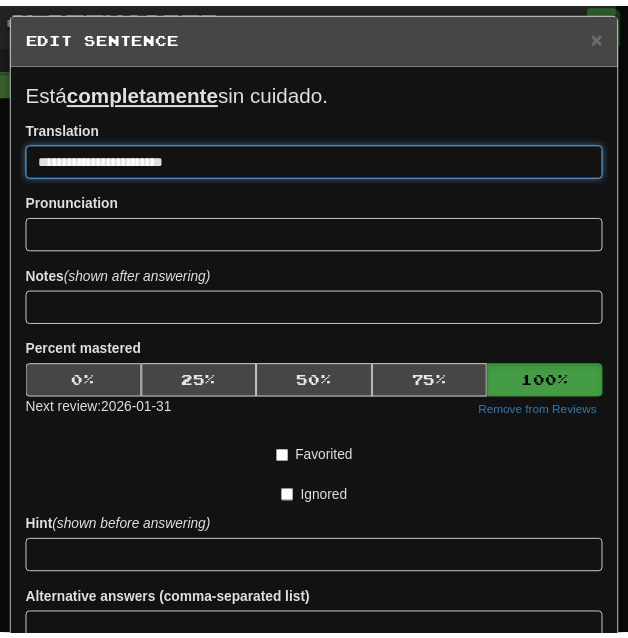 scroll, scrollTop: 161, scrollLeft: 0, axis: vertical 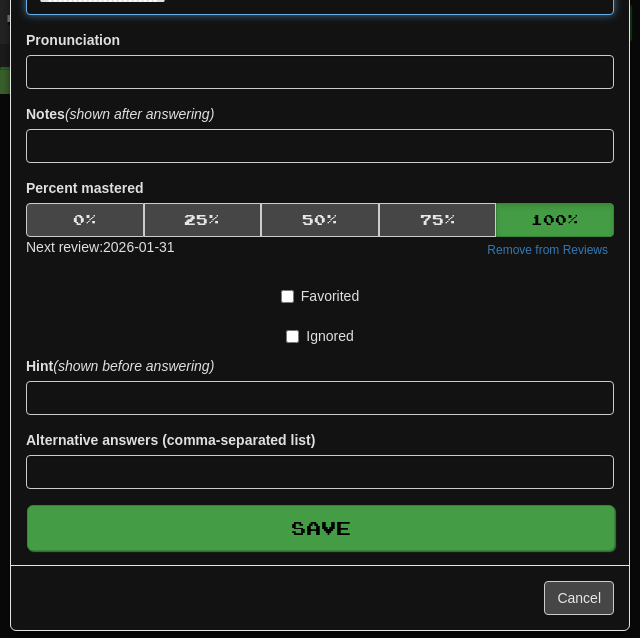 type on "**********" 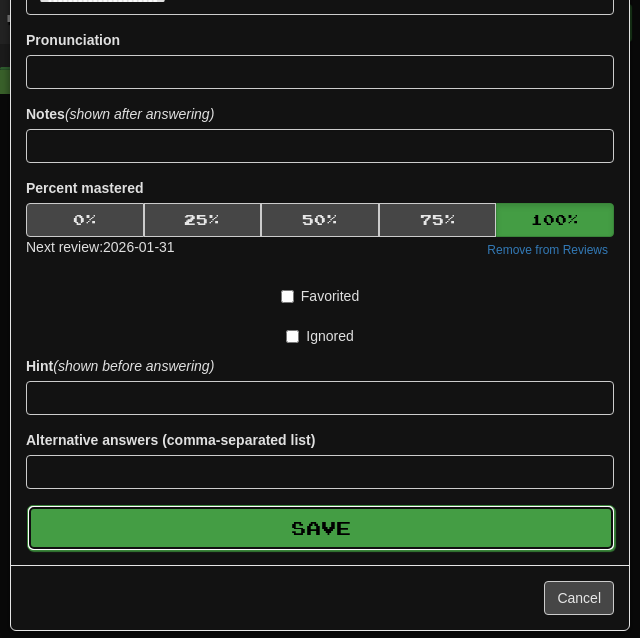 click on "Save" at bounding box center [321, 528] 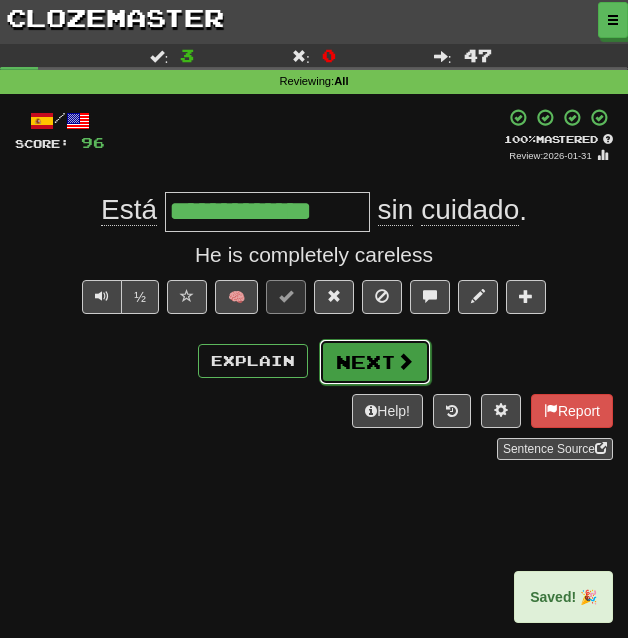 click on "Next" at bounding box center [375, 362] 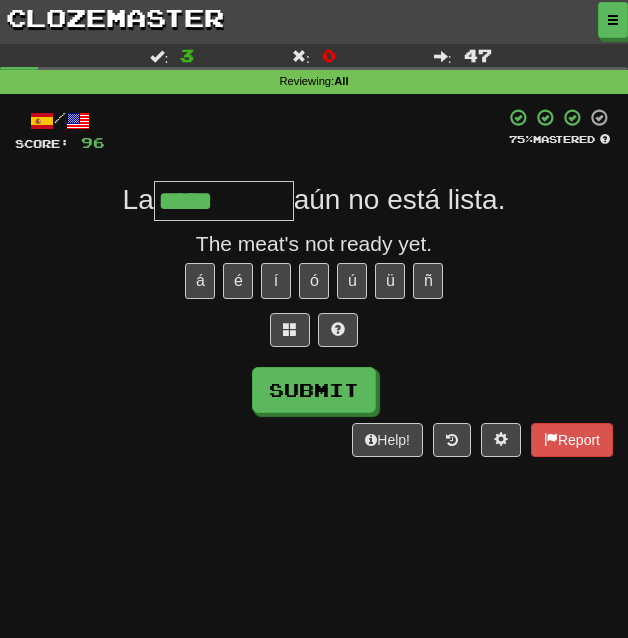 type on "*****" 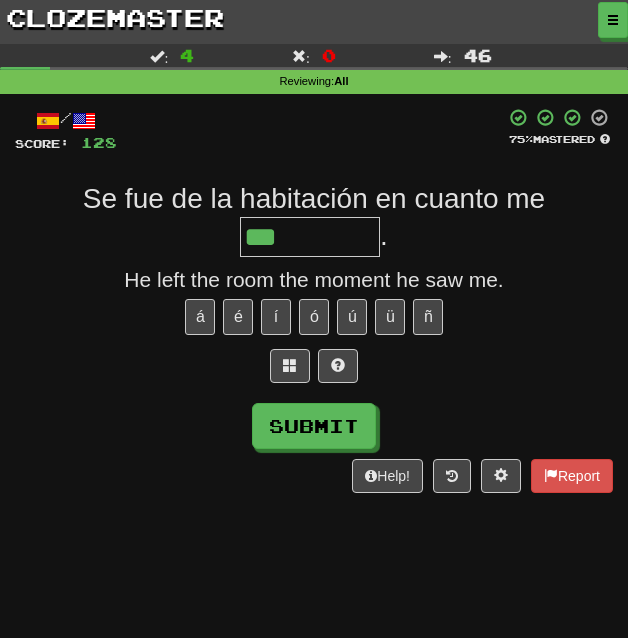 type on "***" 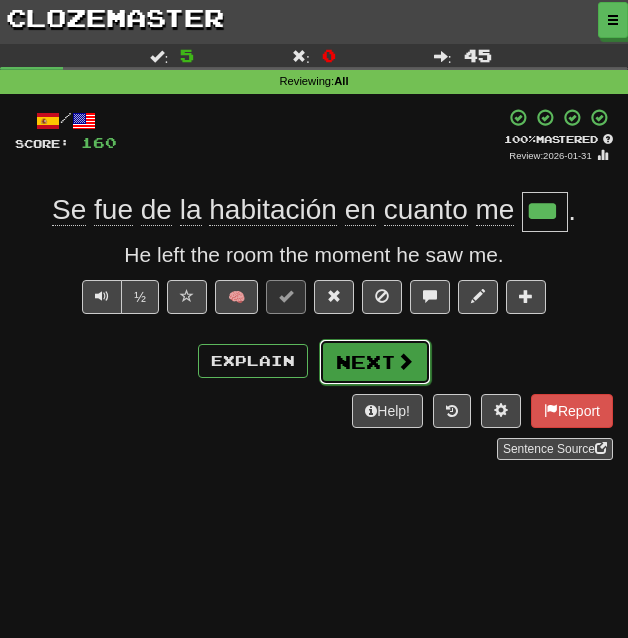 click on "Next" at bounding box center [375, 362] 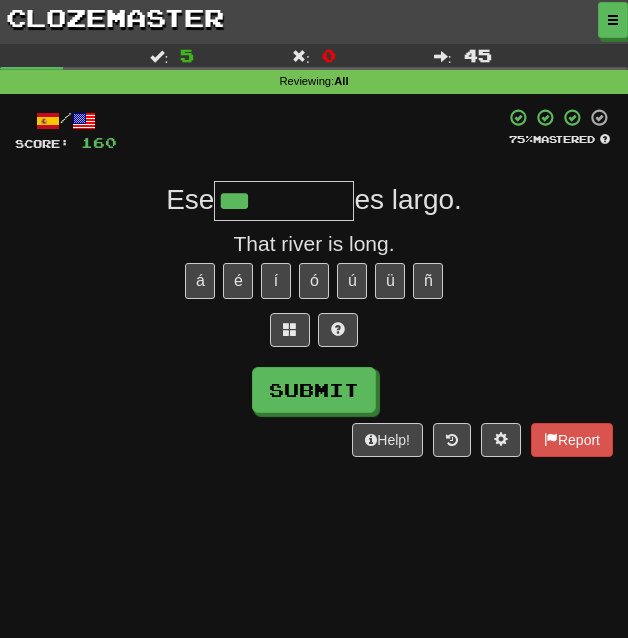 type on "***" 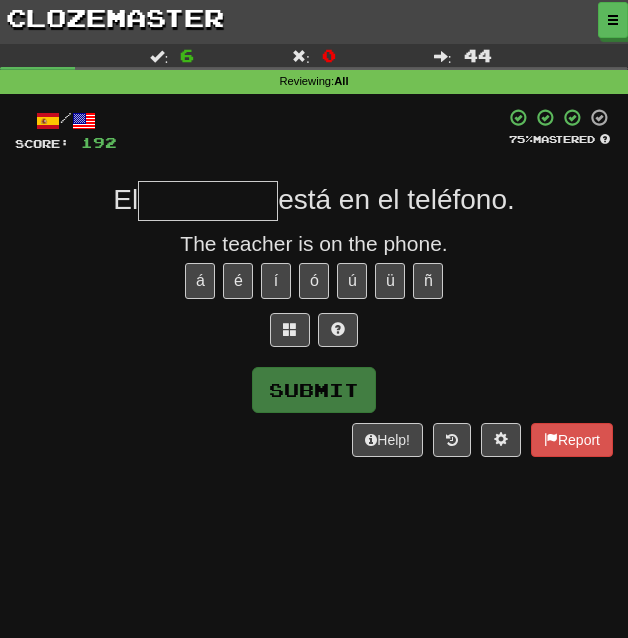 type on "*" 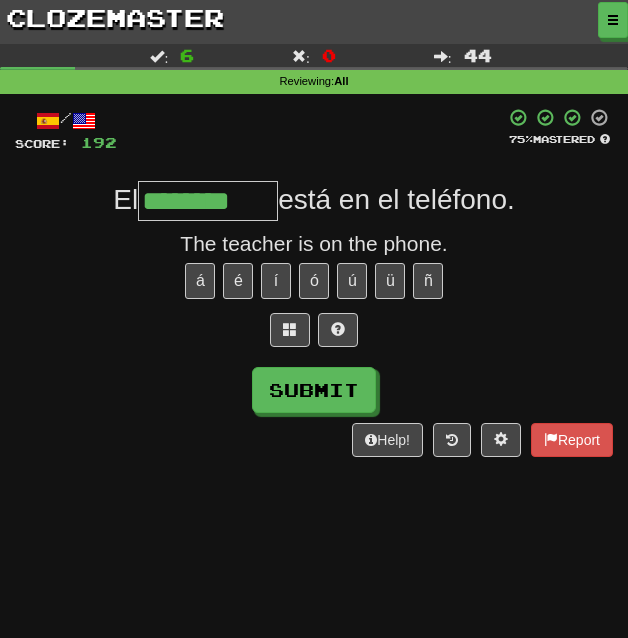 type on "********" 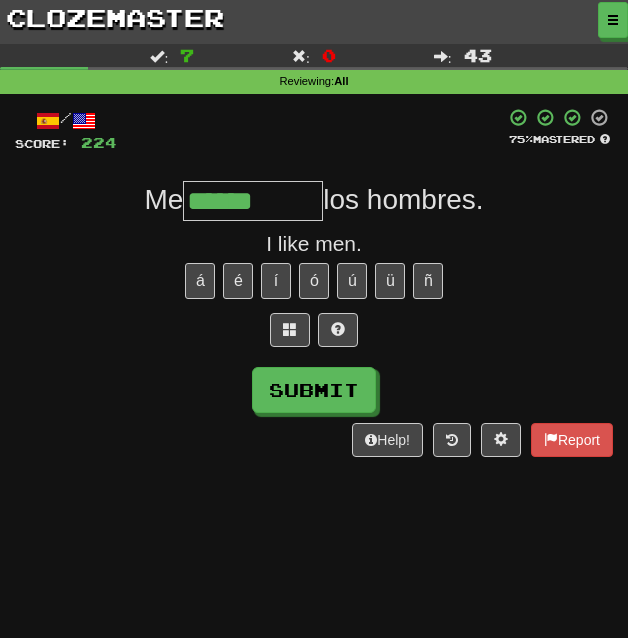 type on "******" 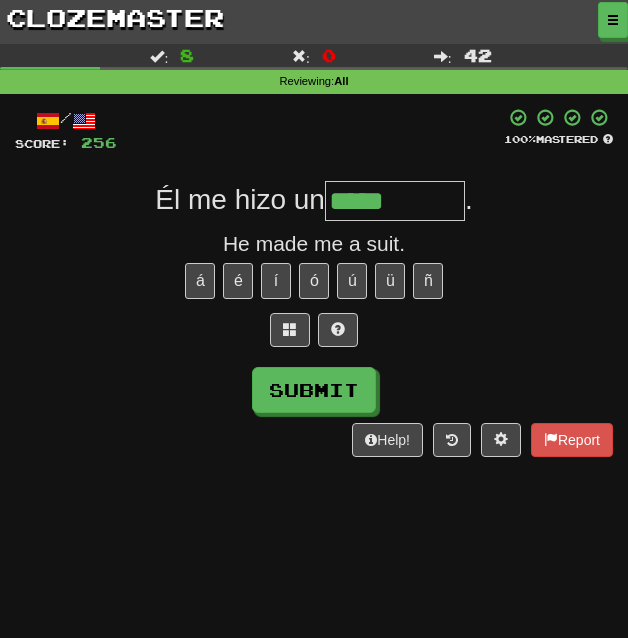 type on "*****" 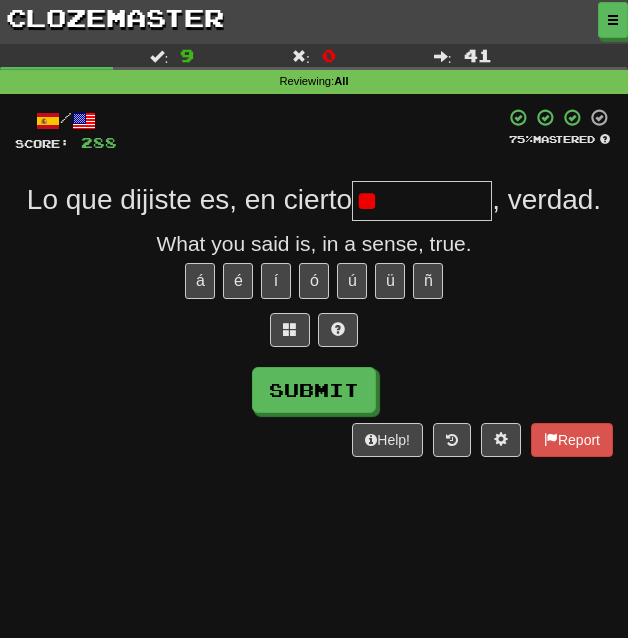 type on "*" 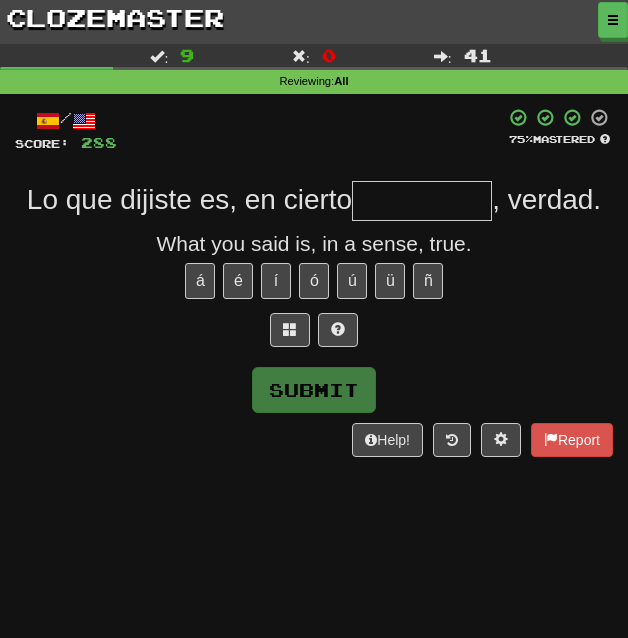 type on "*" 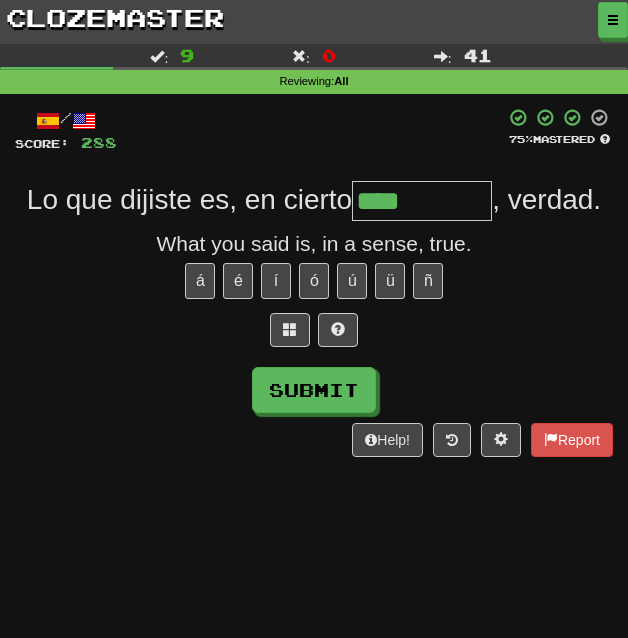 type on "****" 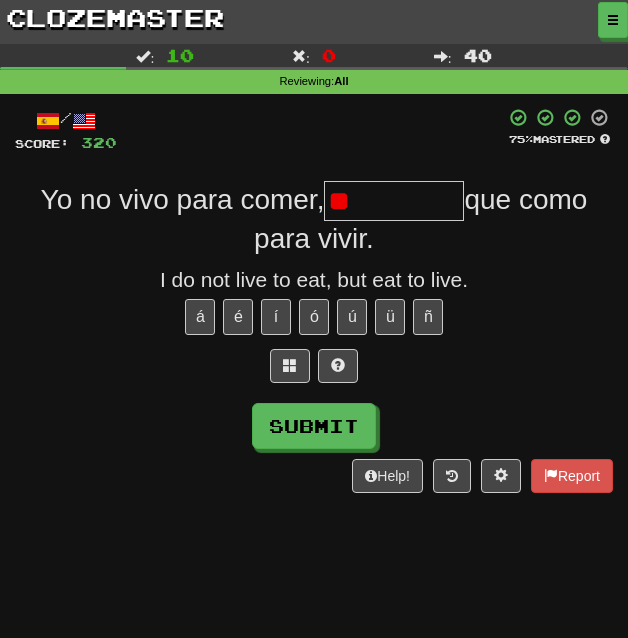 type on "*" 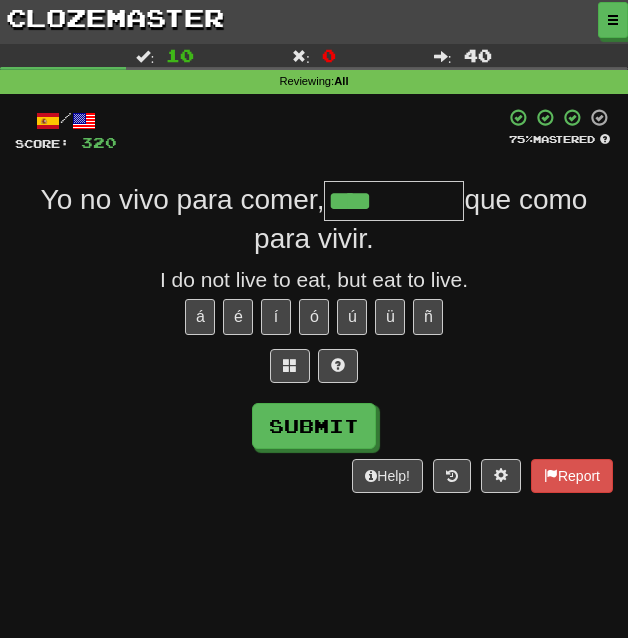 type on "****" 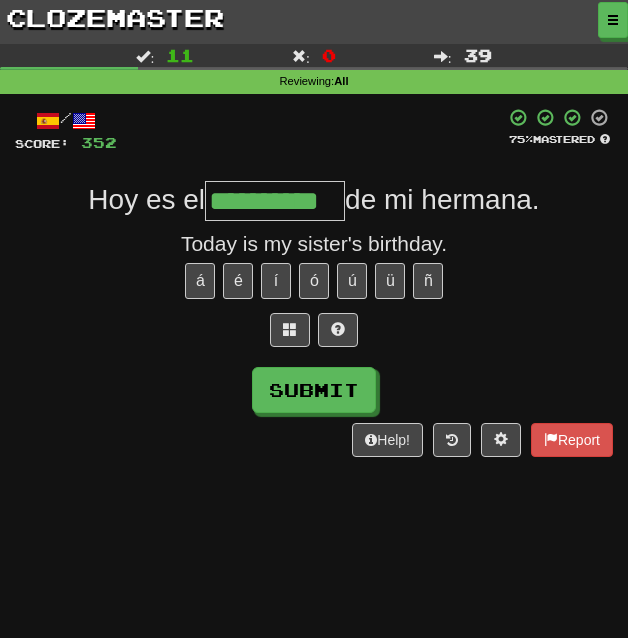 scroll, scrollTop: 0, scrollLeft: 0, axis: both 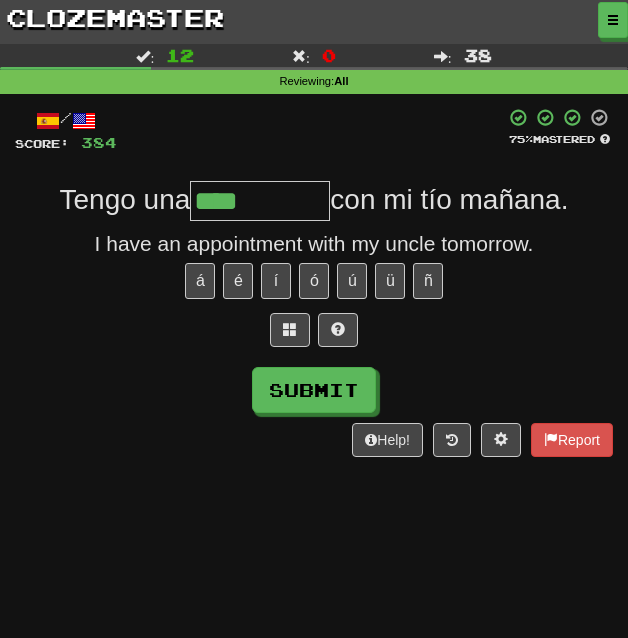 type on "****" 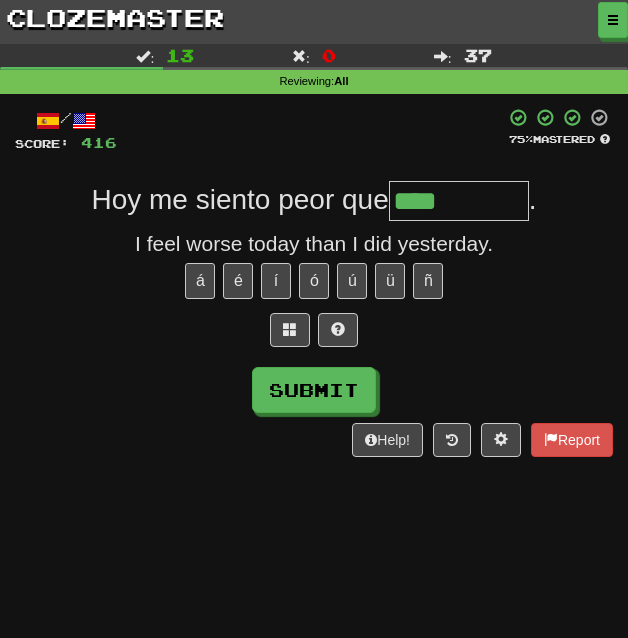 type on "****" 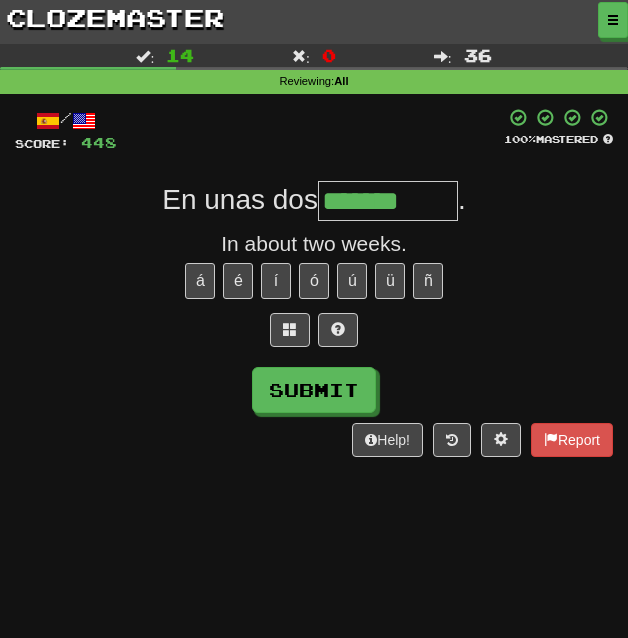 type on "*******" 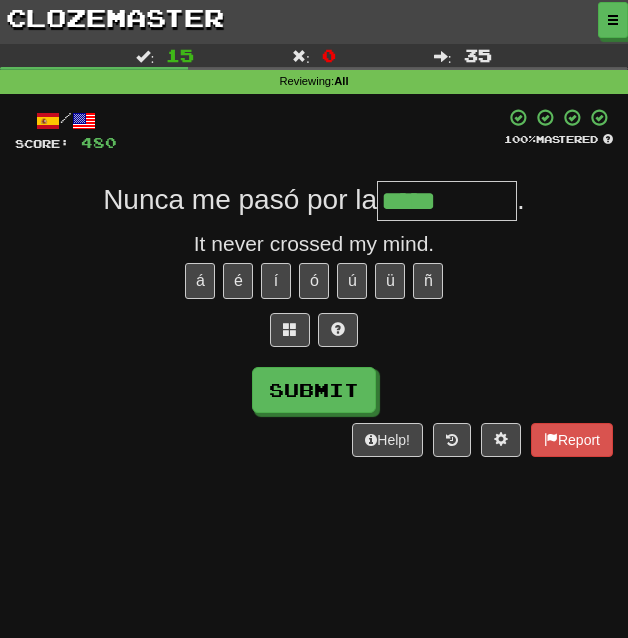 type on "*****" 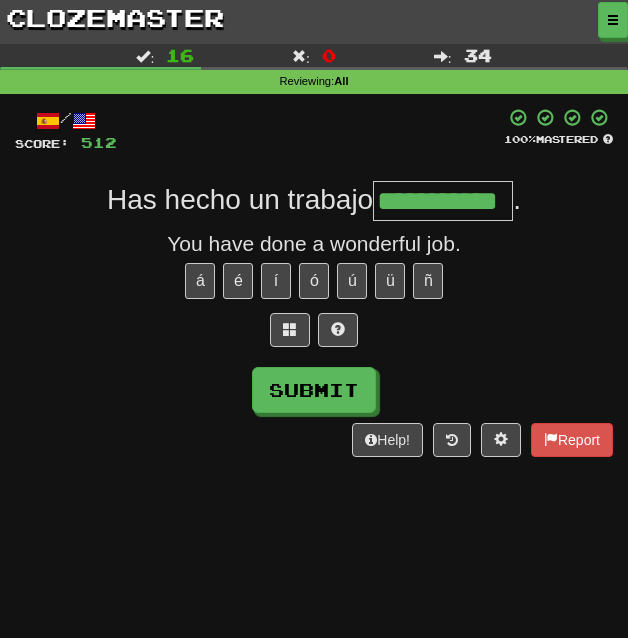 scroll, scrollTop: 0, scrollLeft: 9, axis: horizontal 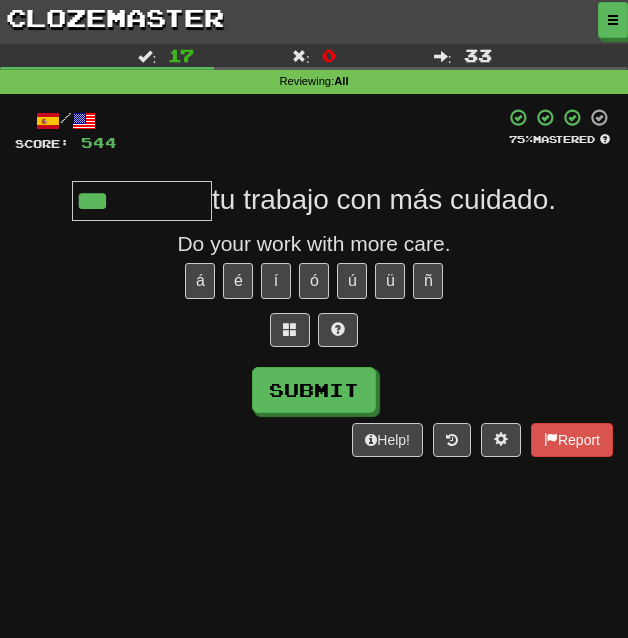 type on "***" 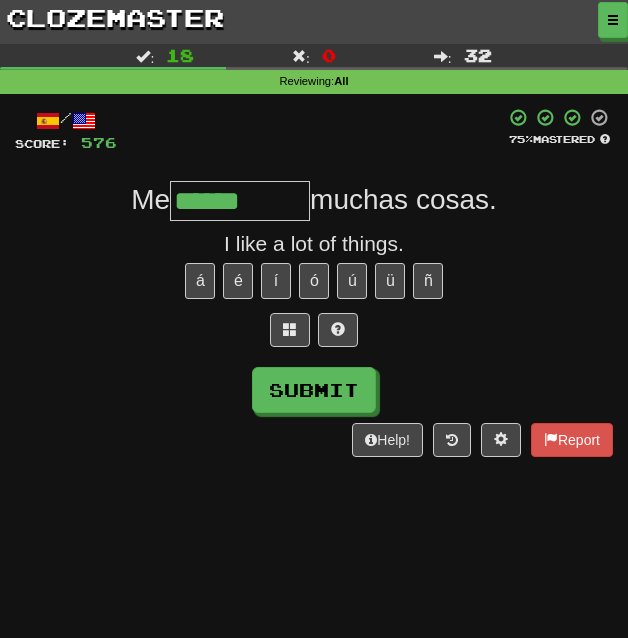 type on "******" 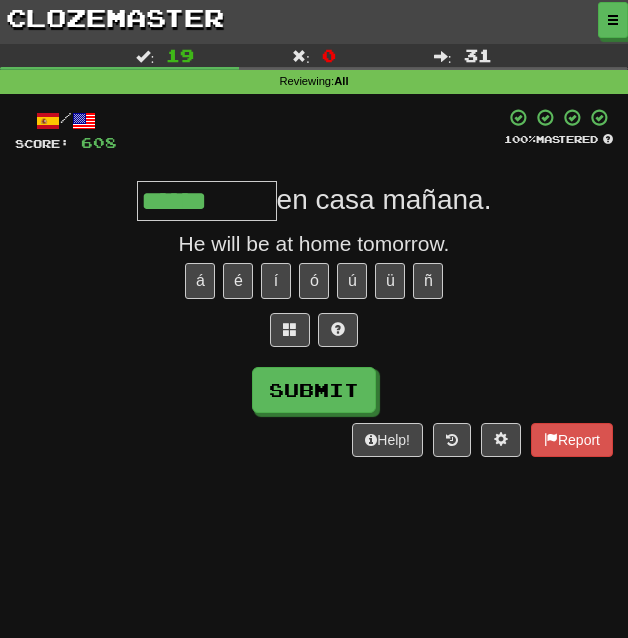 type on "******" 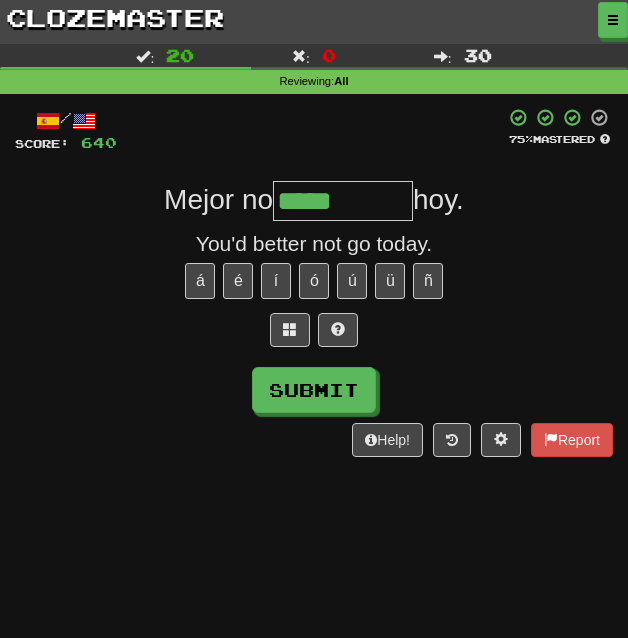 type on "*****" 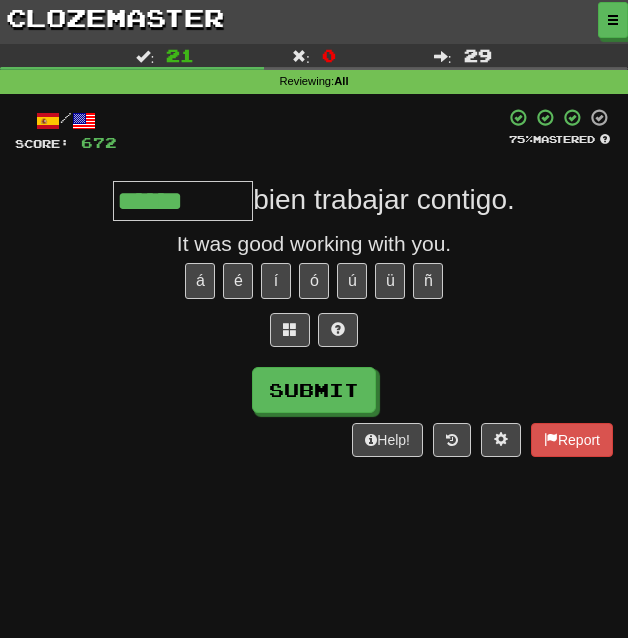 type on "******" 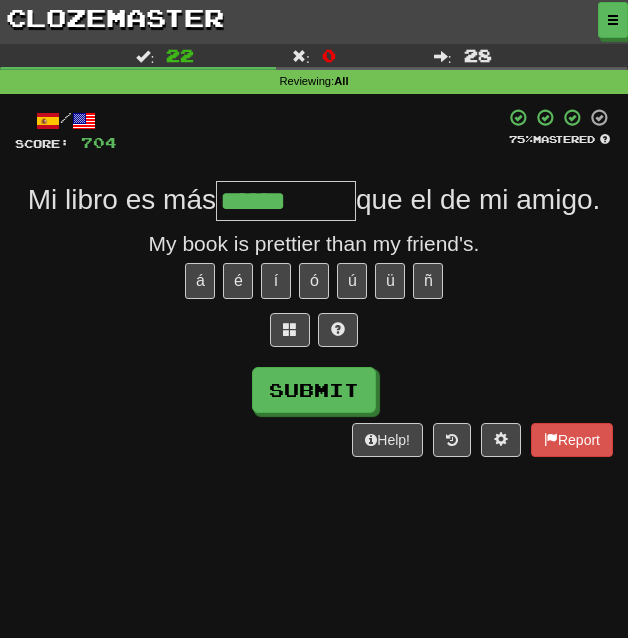 type on "******" 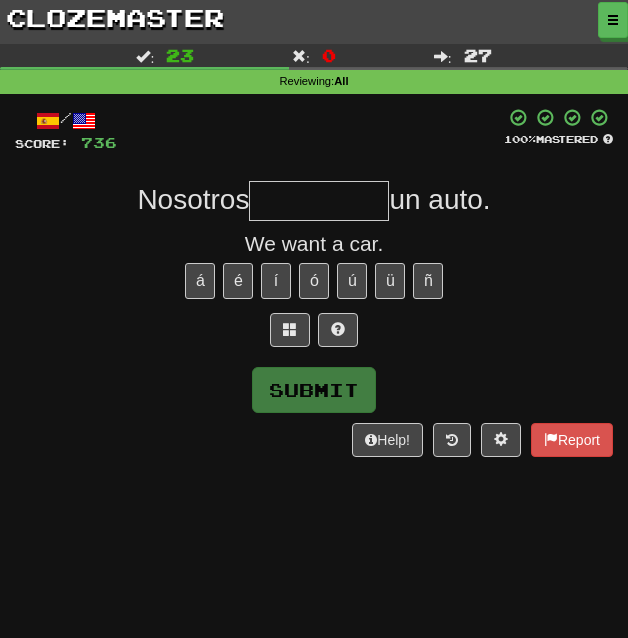 type on "*" 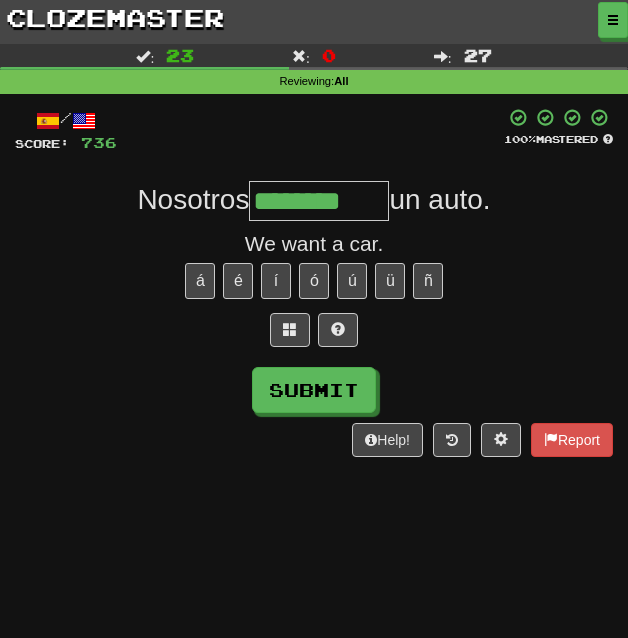 type on "********" 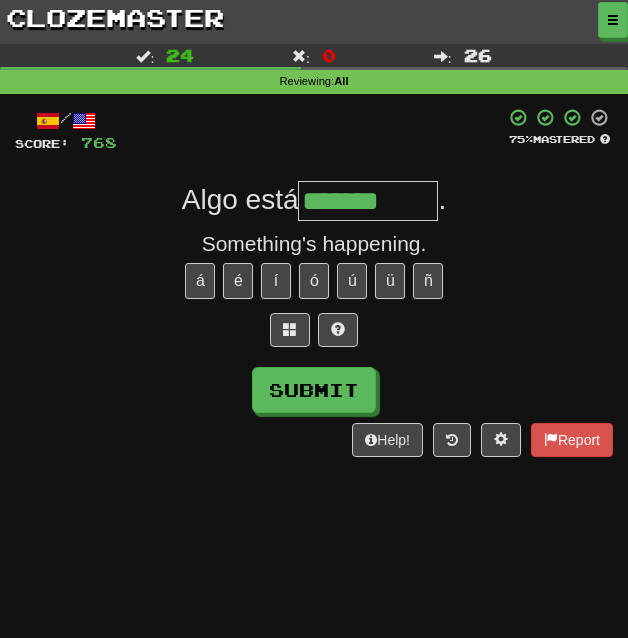 type on "*******" 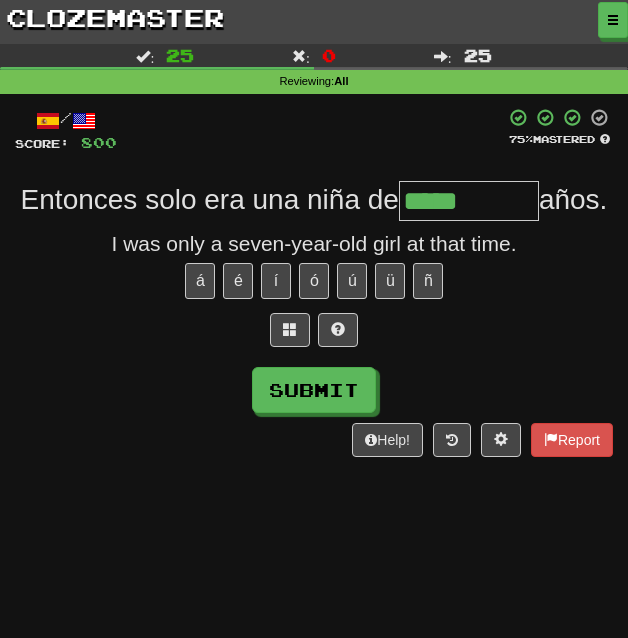 type on "*****" 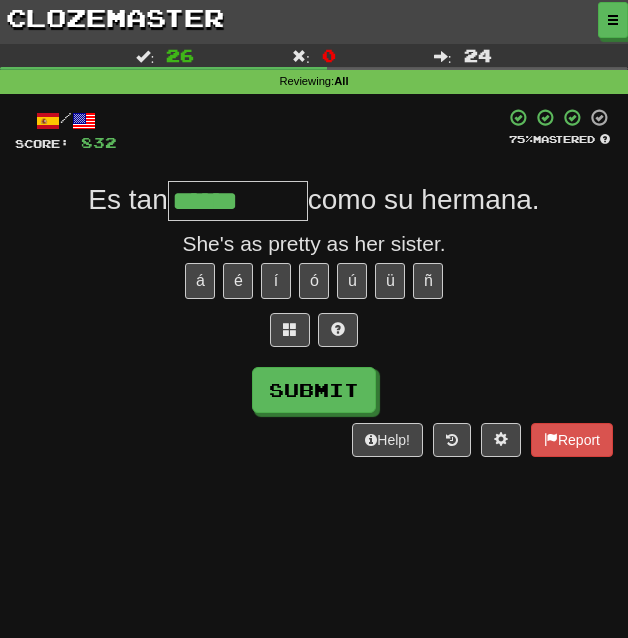 type on "******" 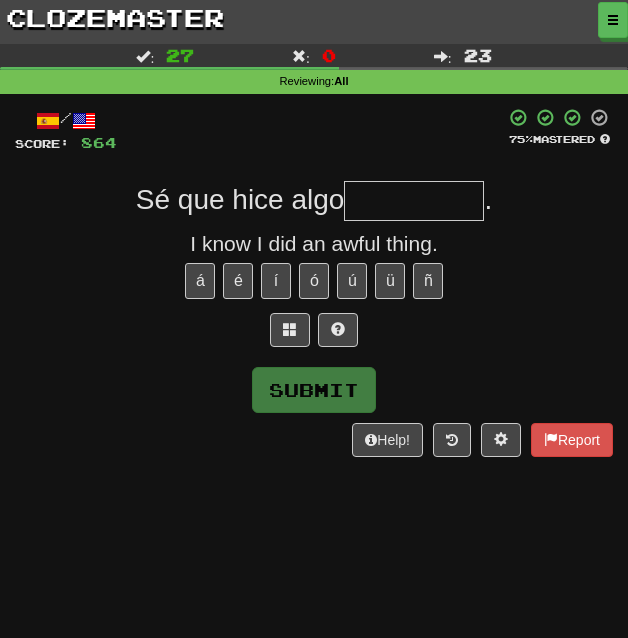 type on "*" 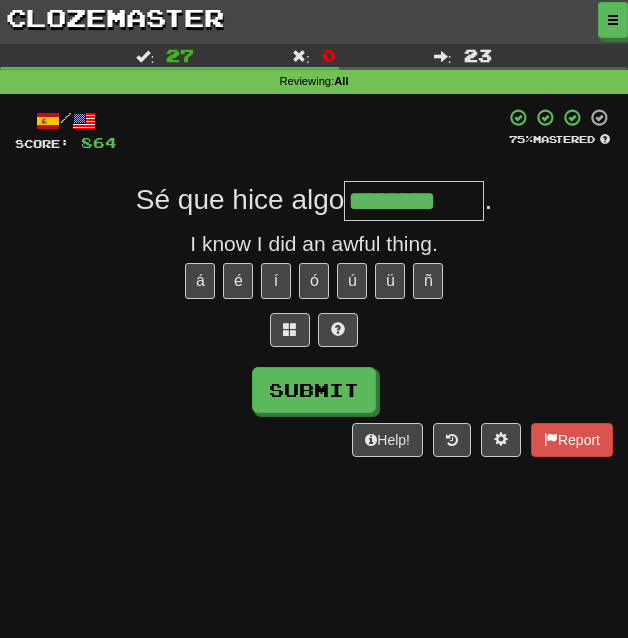 type on "********" 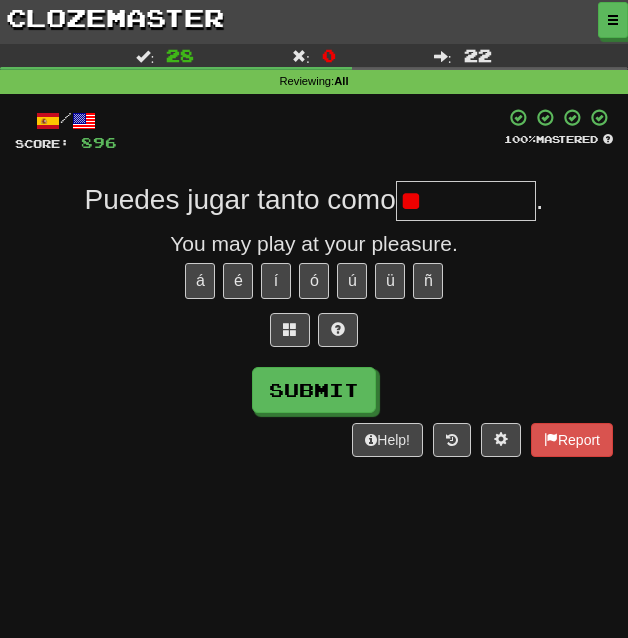 type on "*" 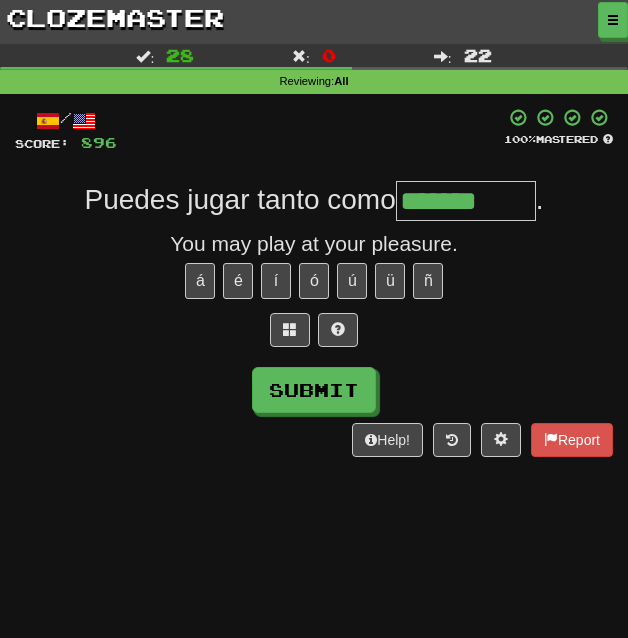 type on "*******" 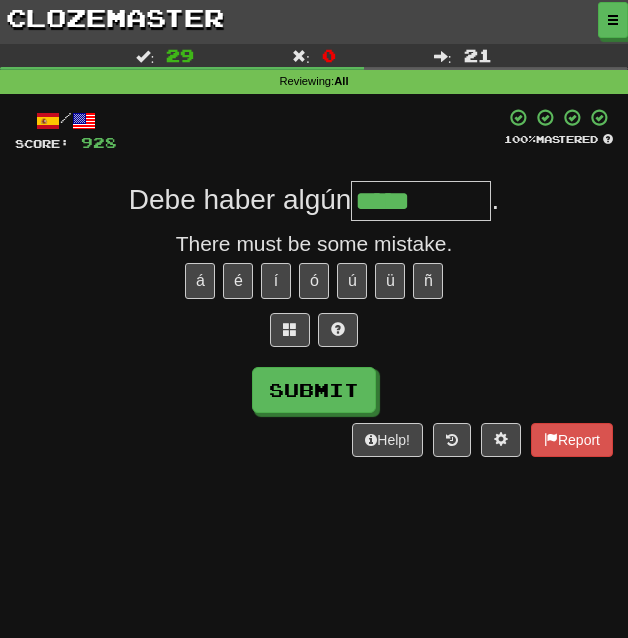 type on "*****" 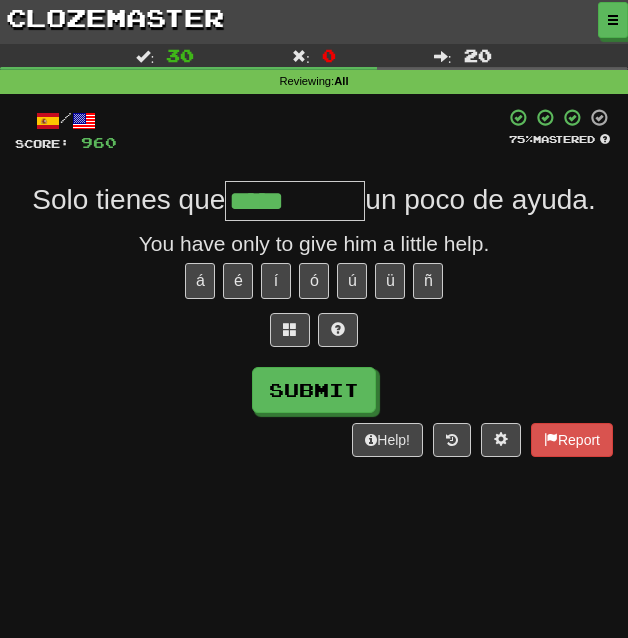 type on "*****" 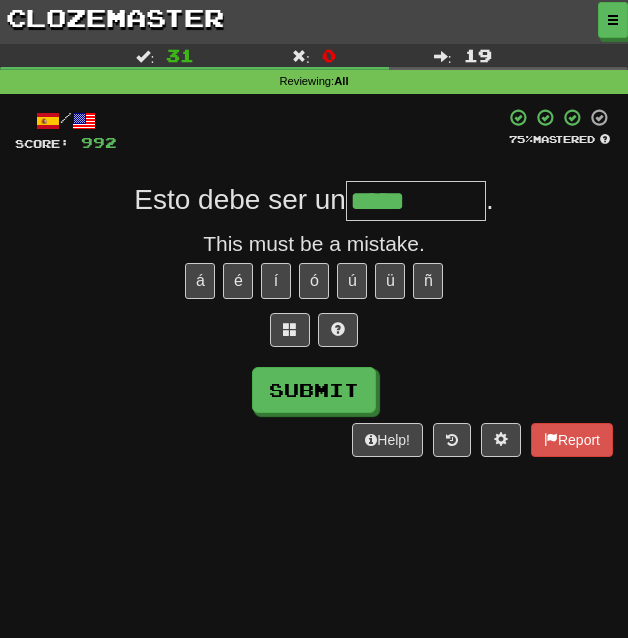 type on "*****" 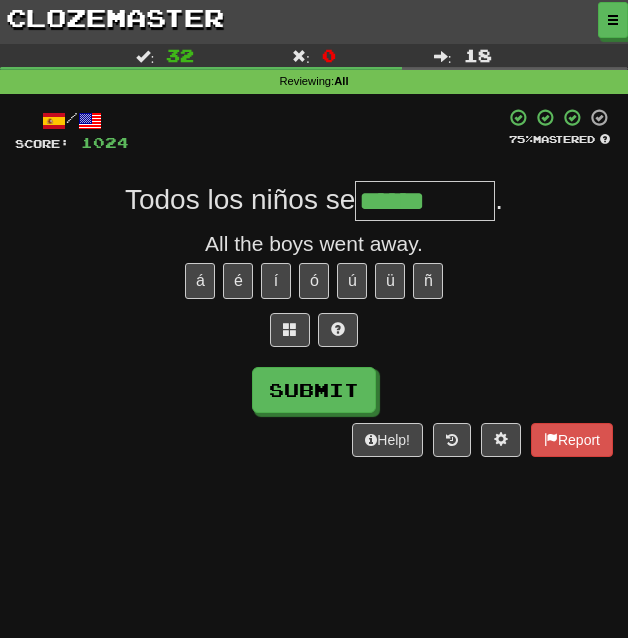 type on "******" 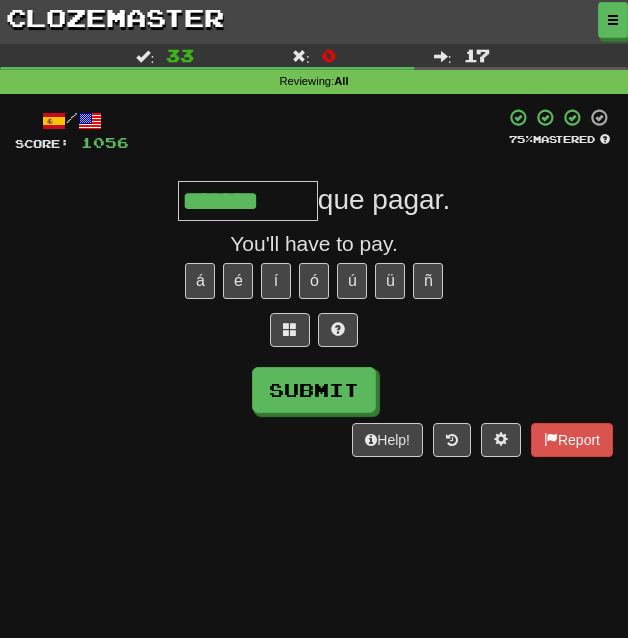 type on "*******" 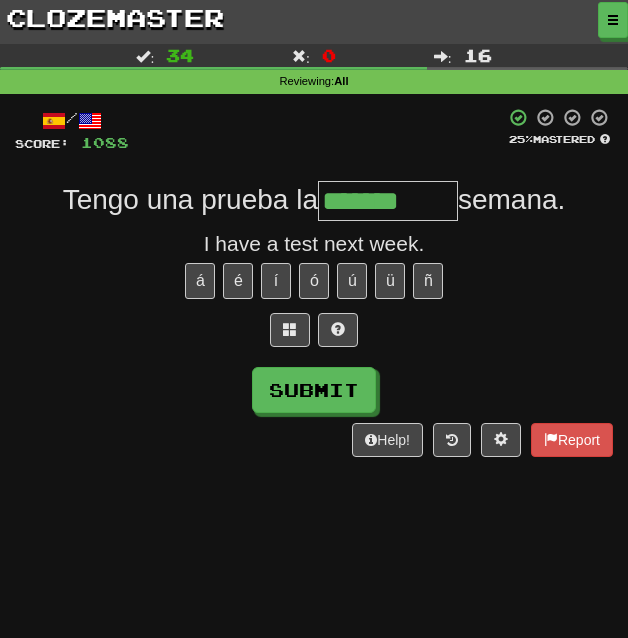 type on "*******" 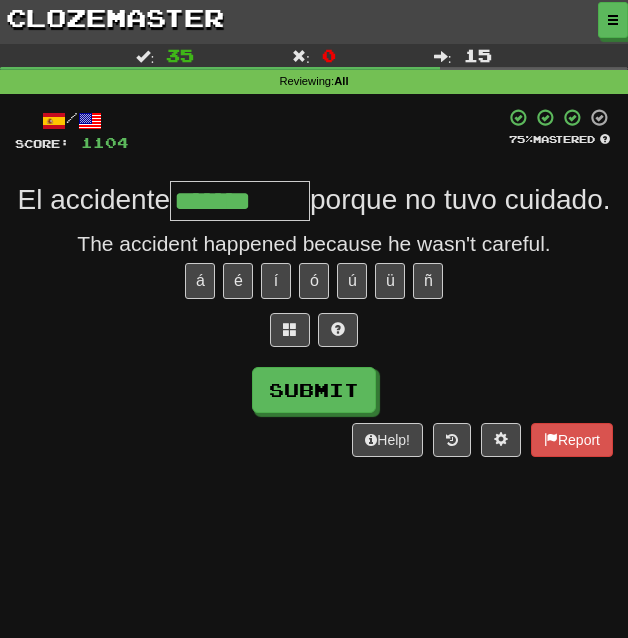 type on "*******" 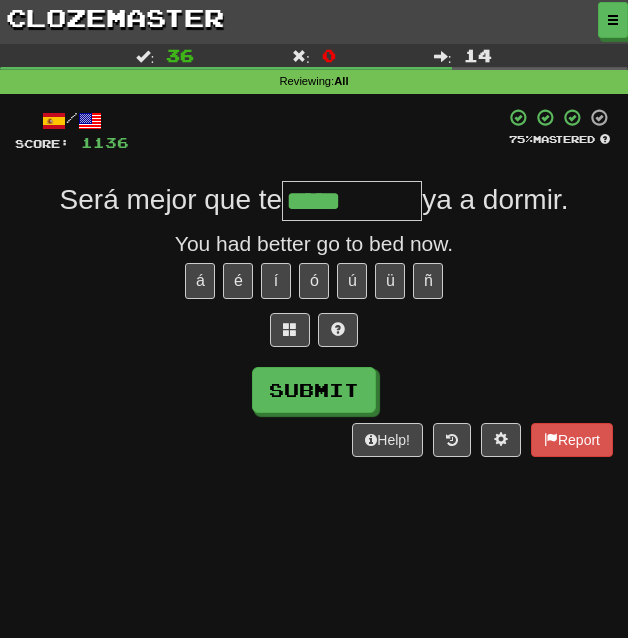 type on "*****" 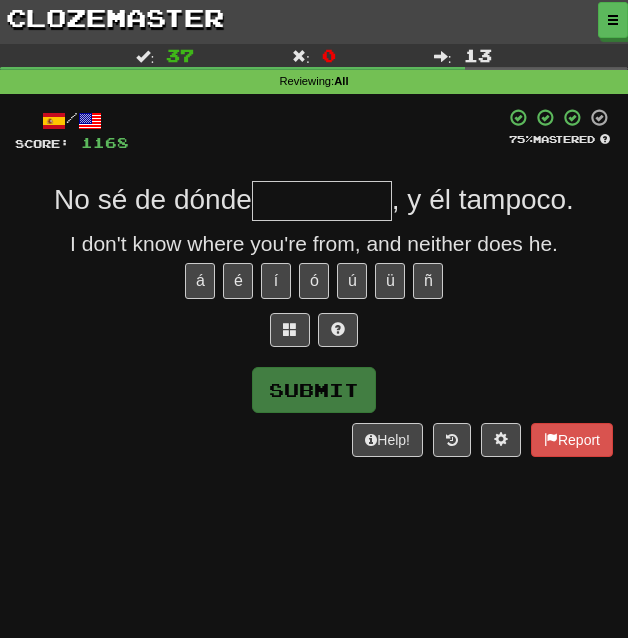 type on "*" 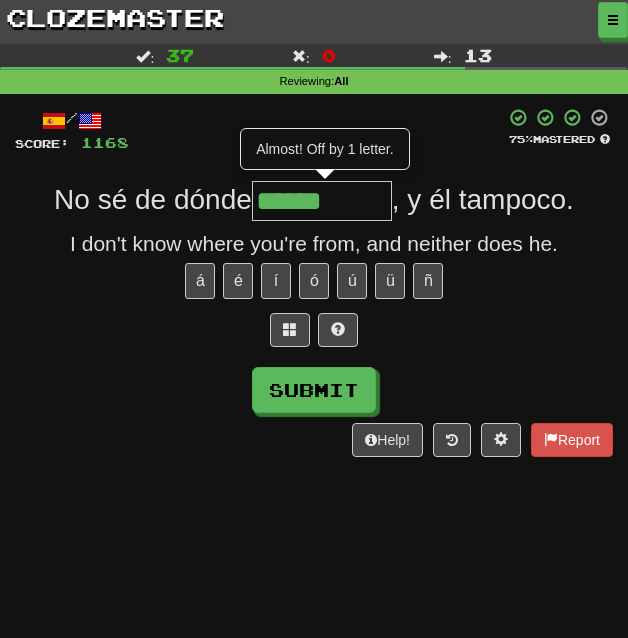 type on "******" 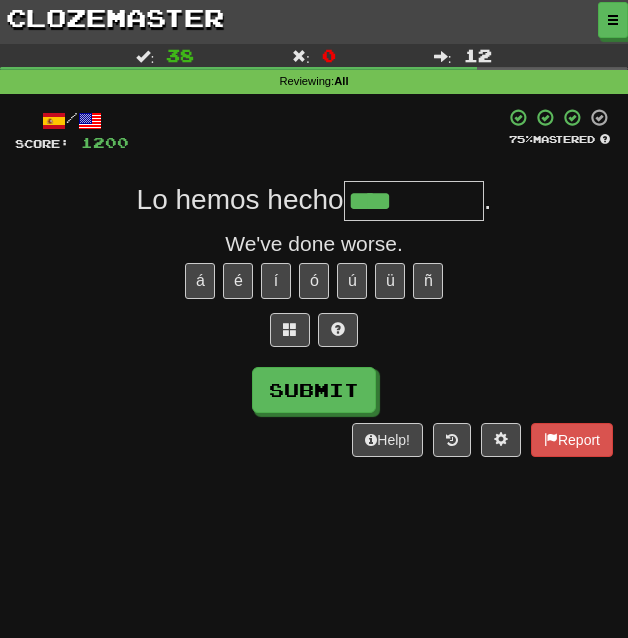 type on "****" 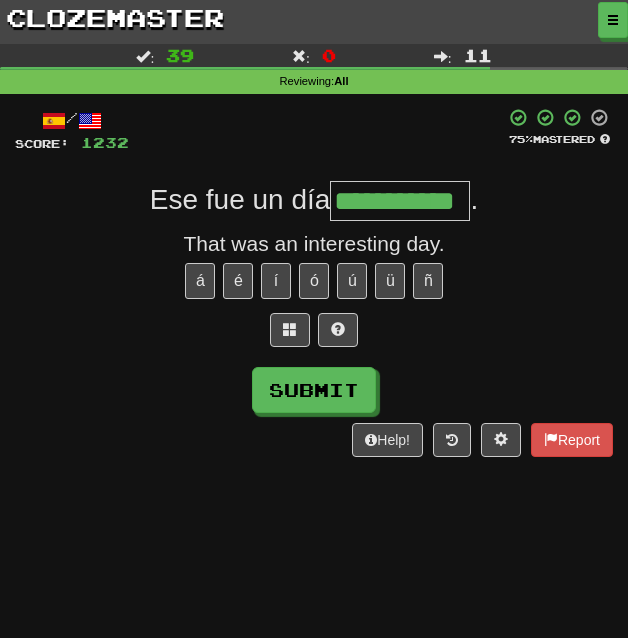 scroll, scrollTop: 0, scrollLeft: 0, axis: both 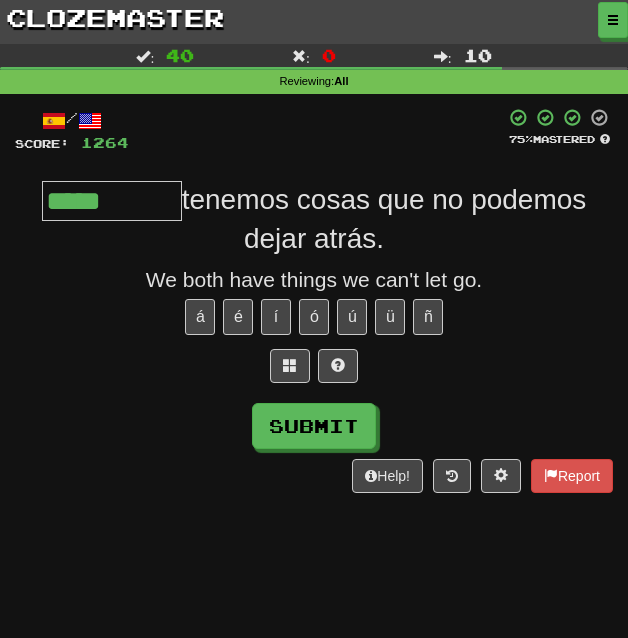 type on "*****" 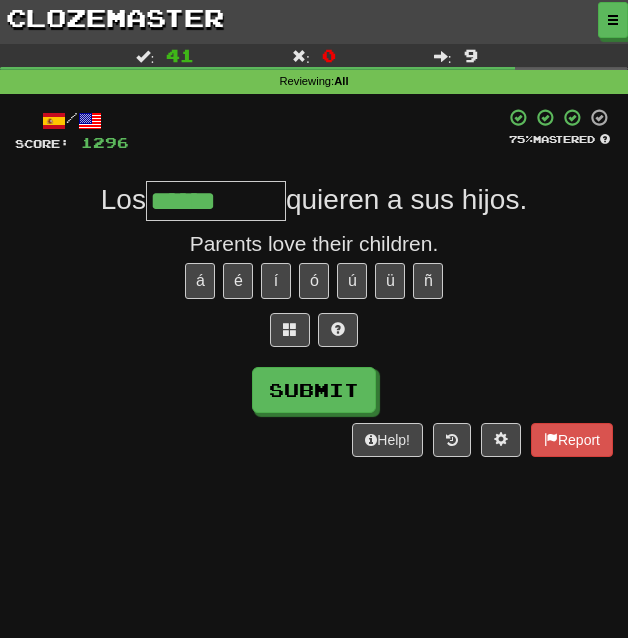 type on "******" 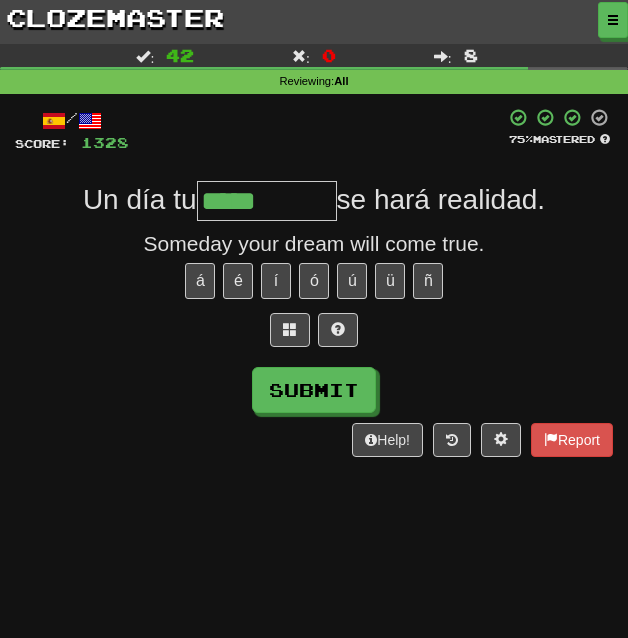 type on "*****" 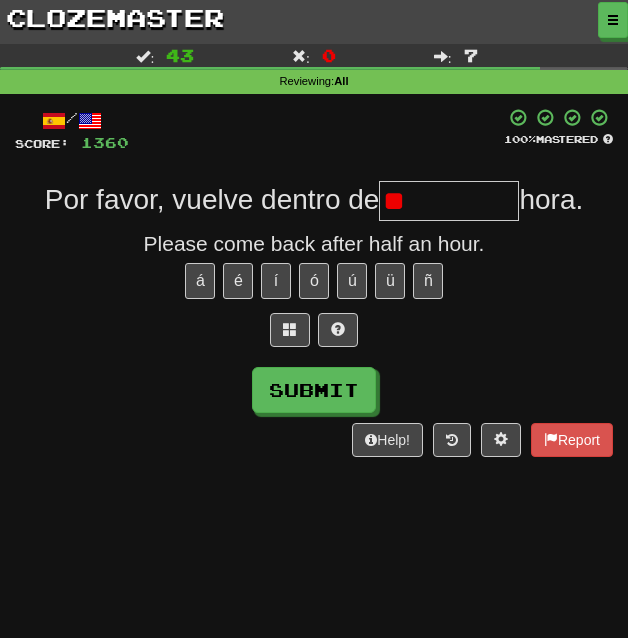 type on "*" 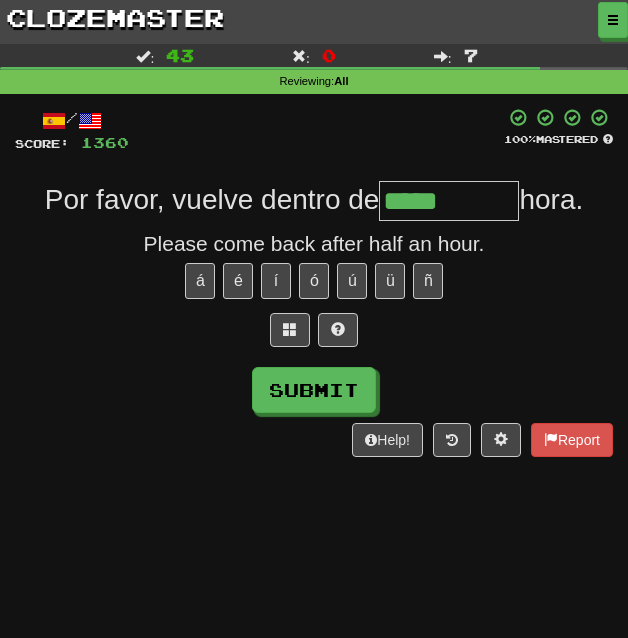 type on "*****" 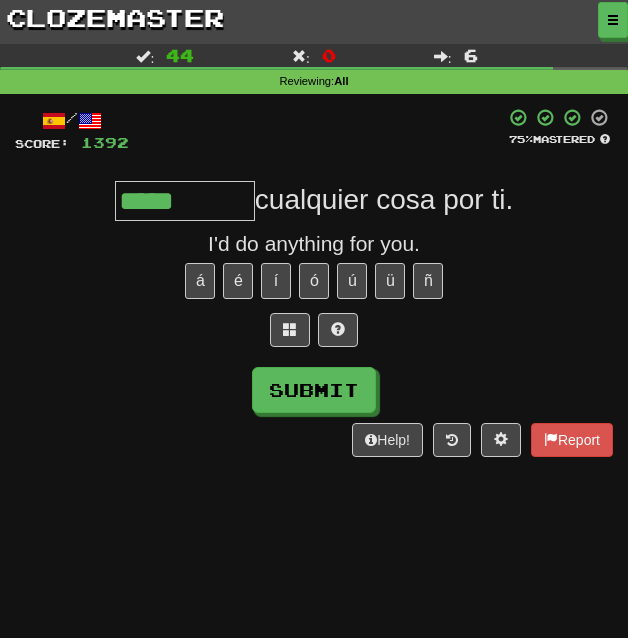 type on "*****" 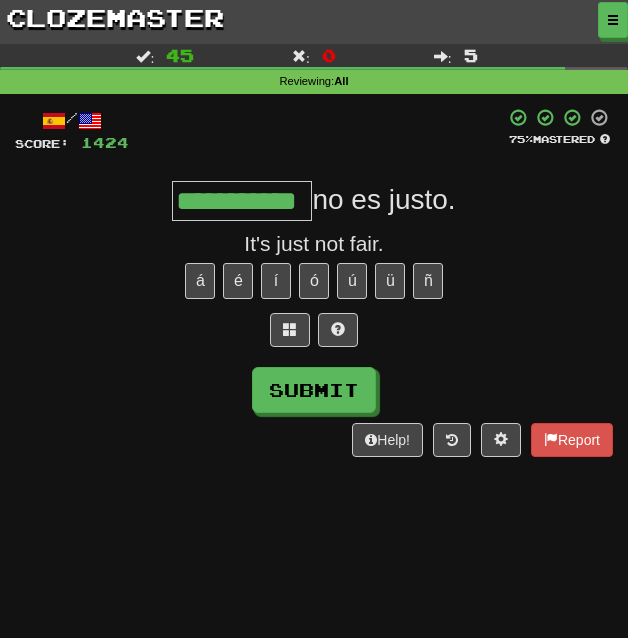 scroll, scrollTop: 0, scrollLeft: 27, axis: horizontal 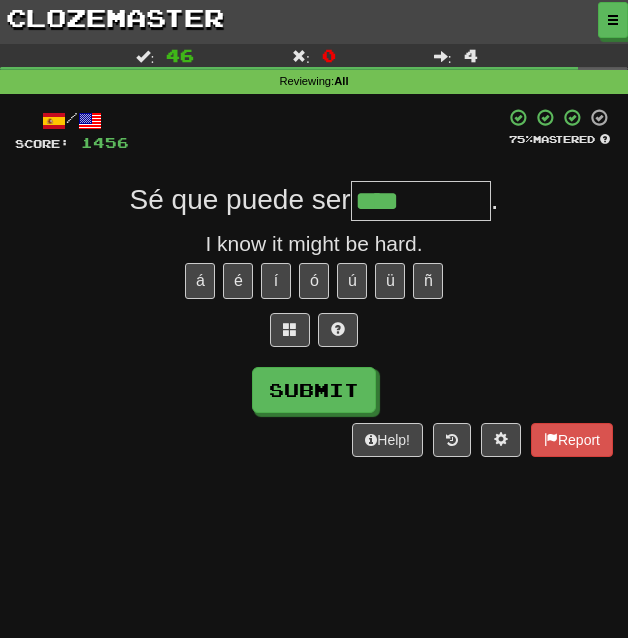 type on "****" 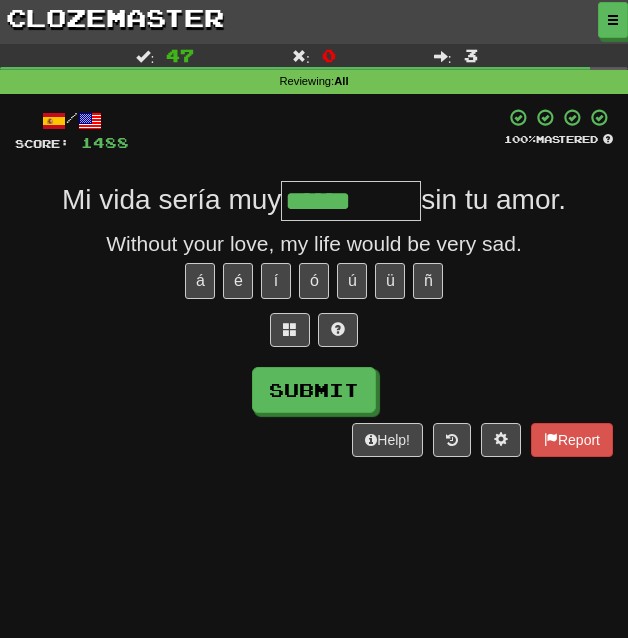 type on "******" 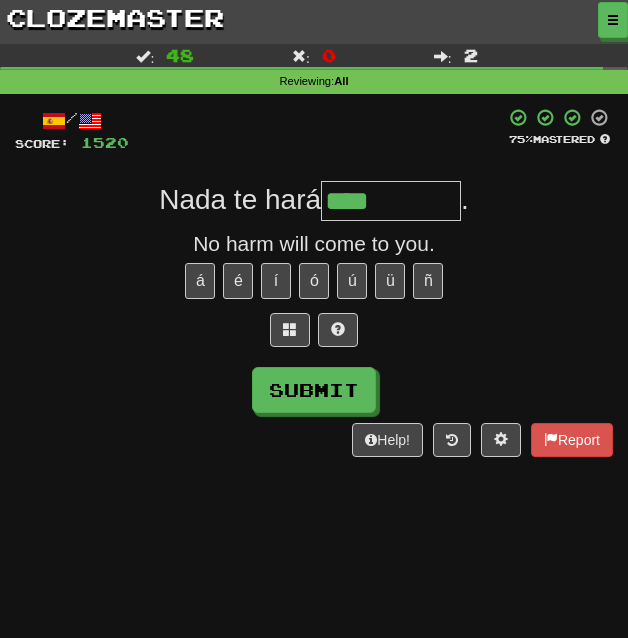 type on "****" 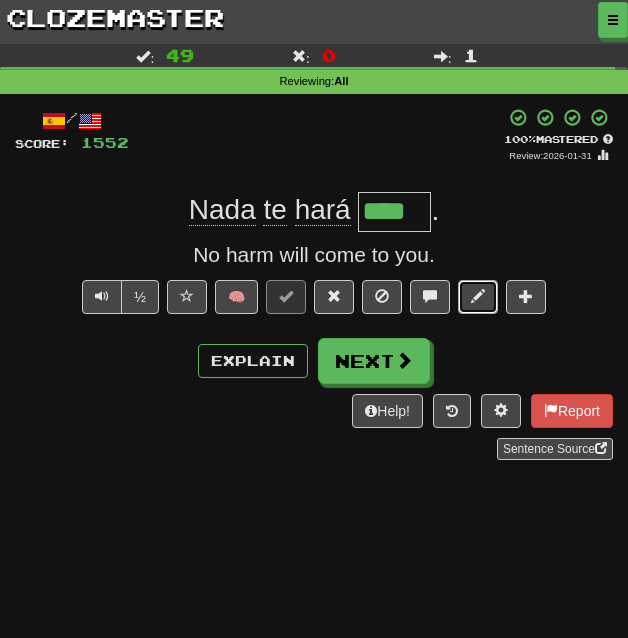 click at bounding box center [478, 296] 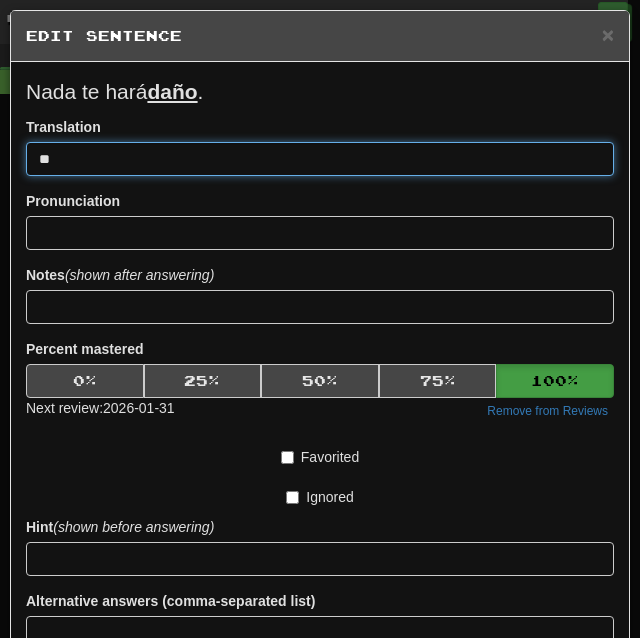 type on "*" 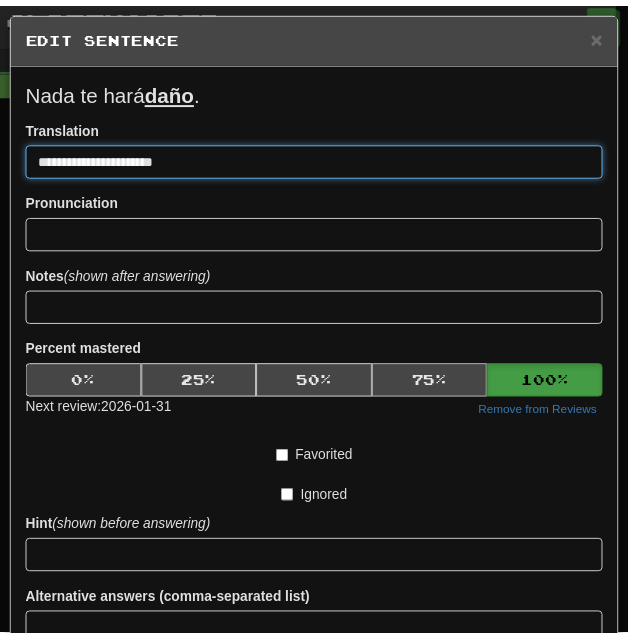 scroll, scrollTop: 161, scrollLeft: 0, axis: vertical 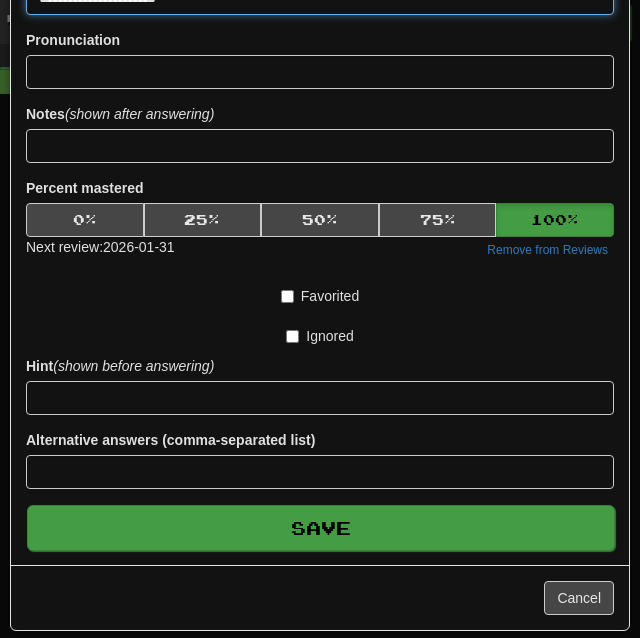 type on "**********" 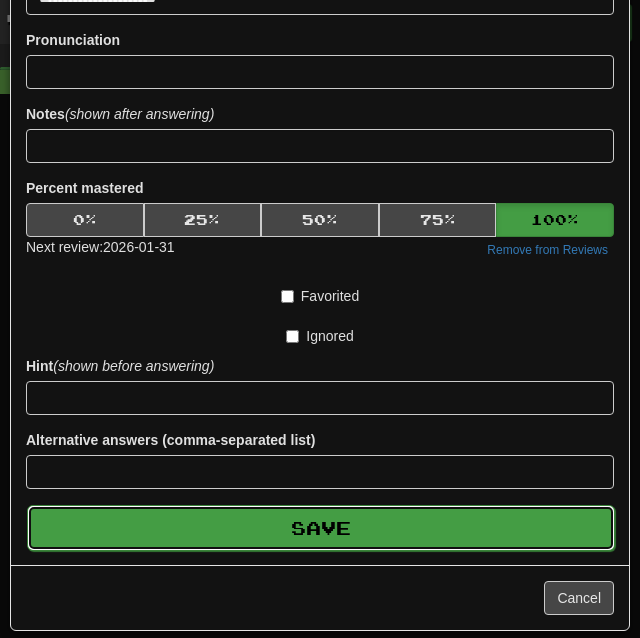 click on "Save" at bounding box center [321, 528] 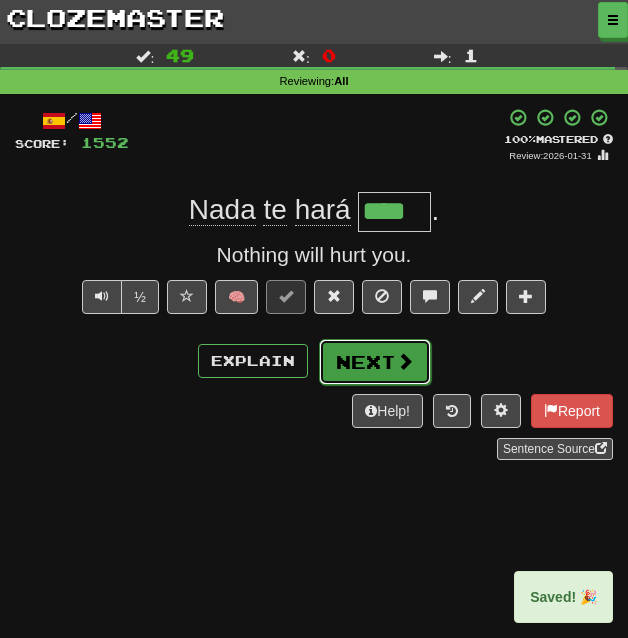 click on "Next" at bounding box center (375, 362) 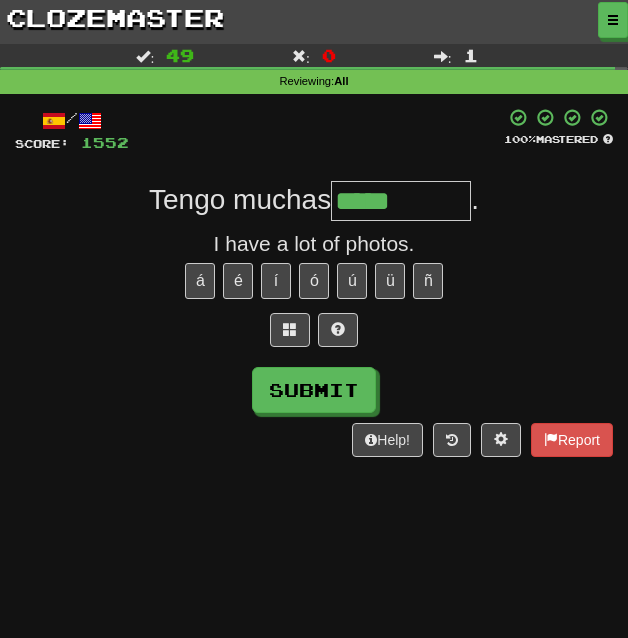type on "*****" 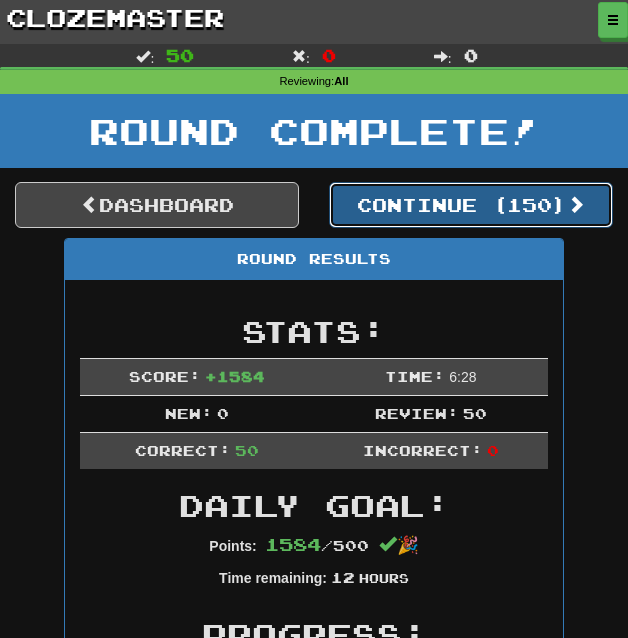 click on "Continue ( 150 )" at bounding box center (471, 205) 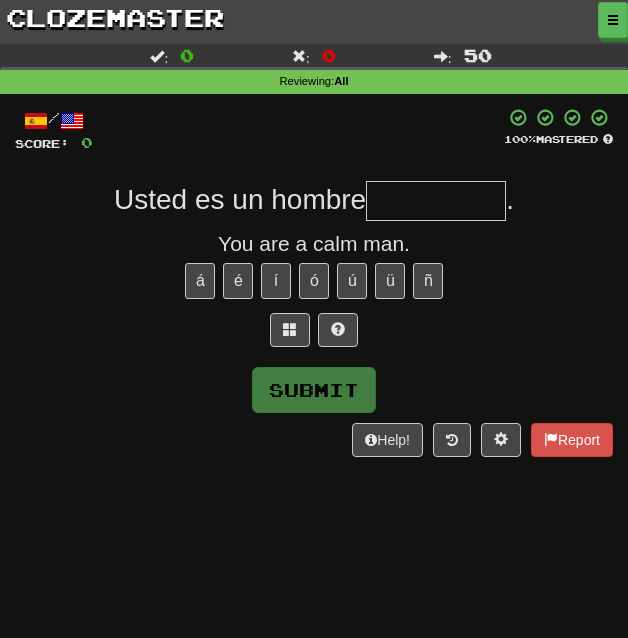 click at bounding box center [436, 201] 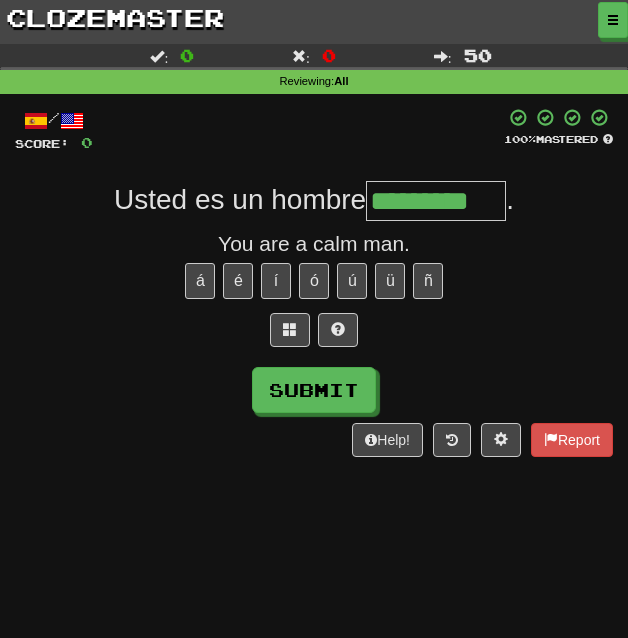 type on "*********" 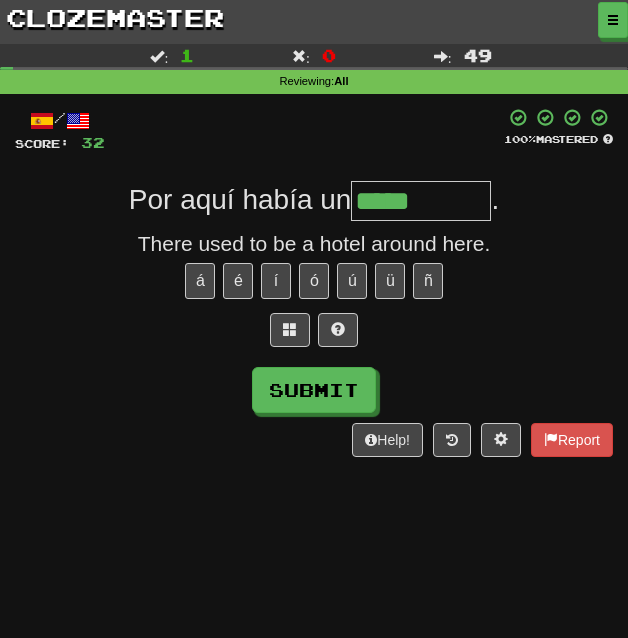 type on "*****" 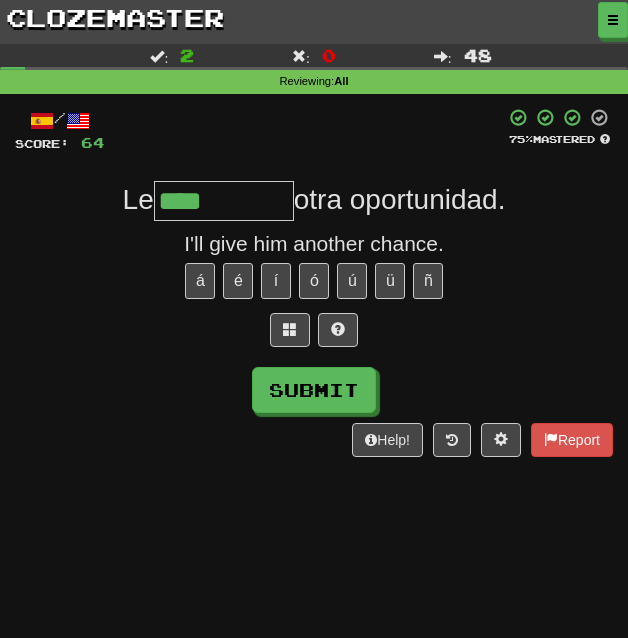 type on "****" 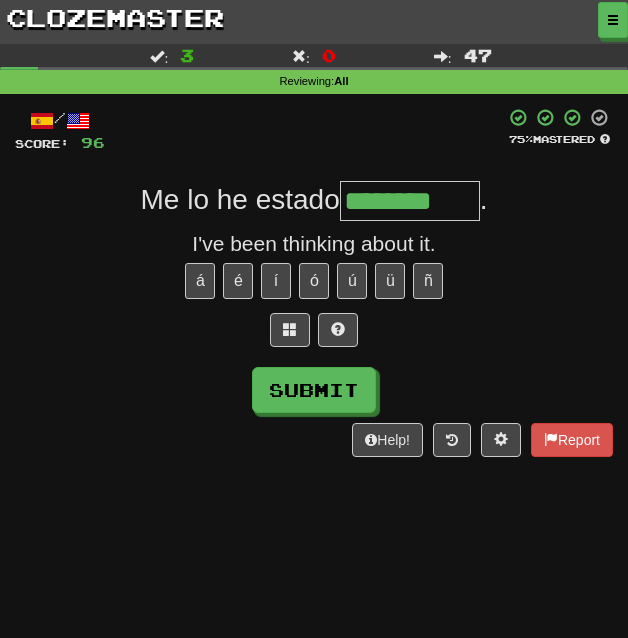 type on "********" 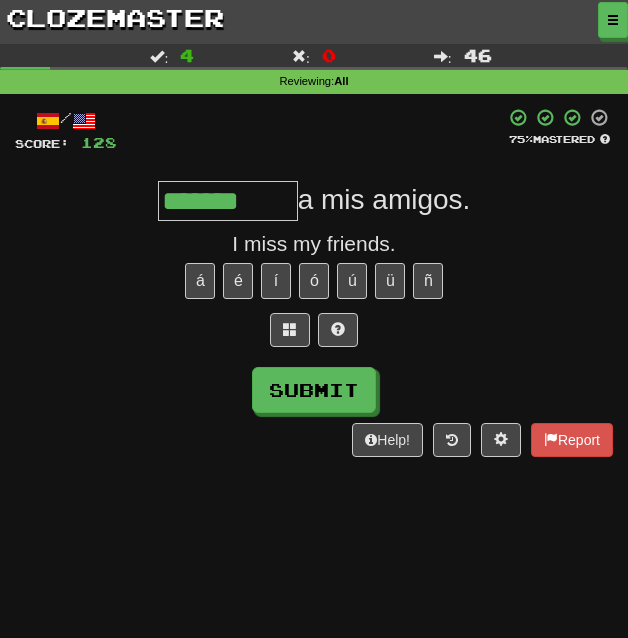type on "*******" 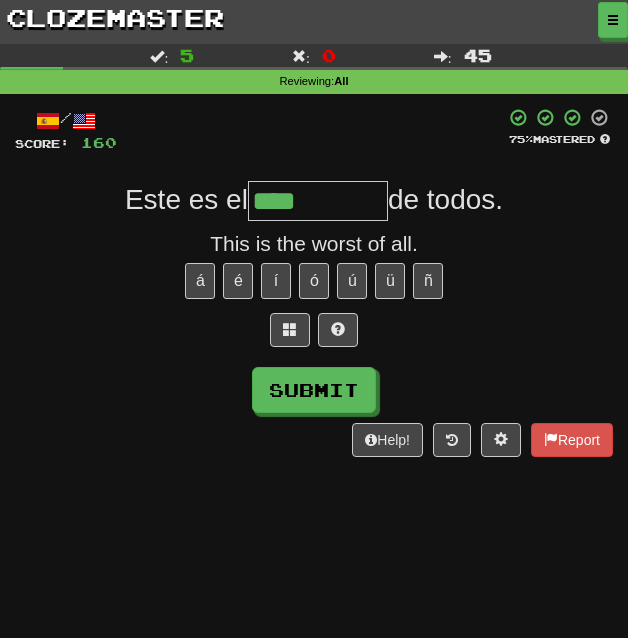 type on "****" 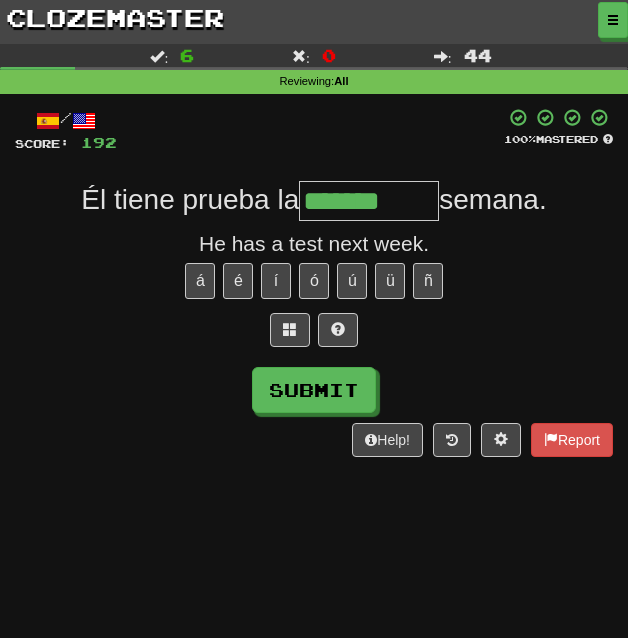 type on "*******" 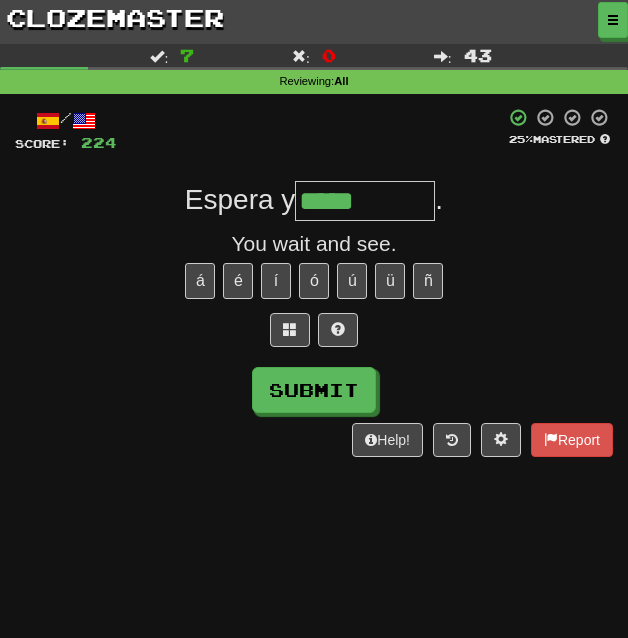 type on "*****" 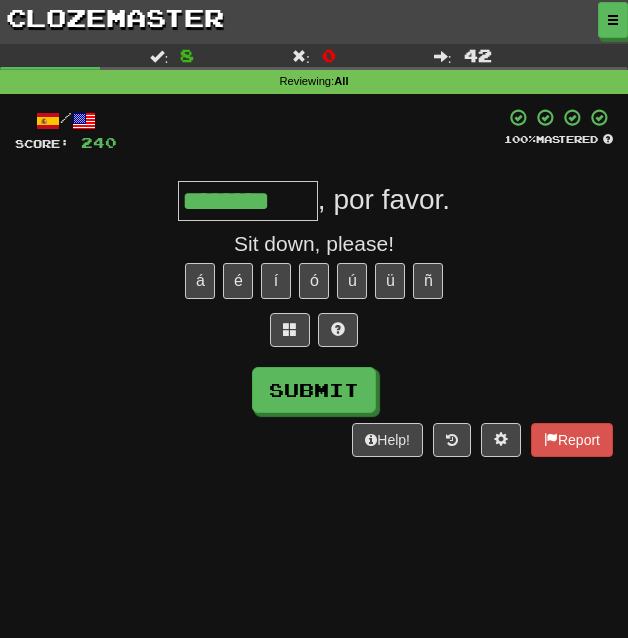 type on "********" 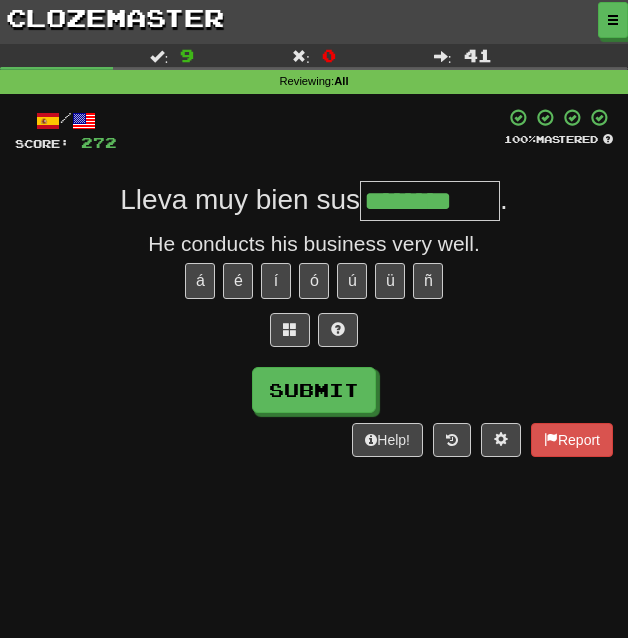 type on "********" 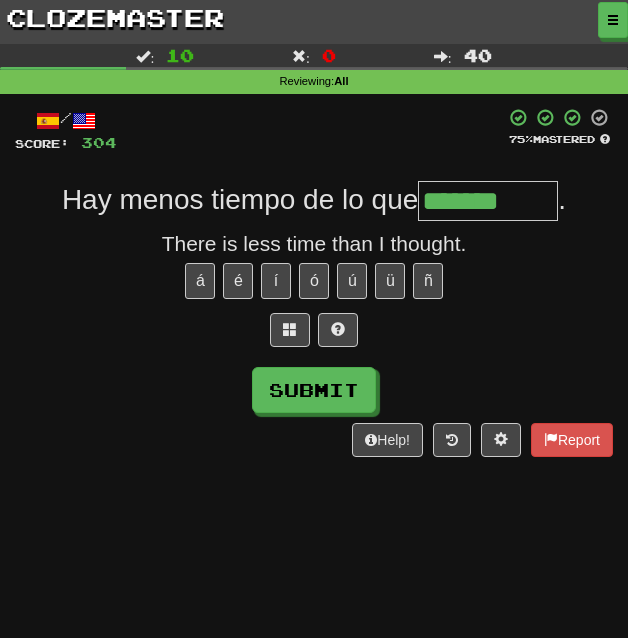 type on "*******" 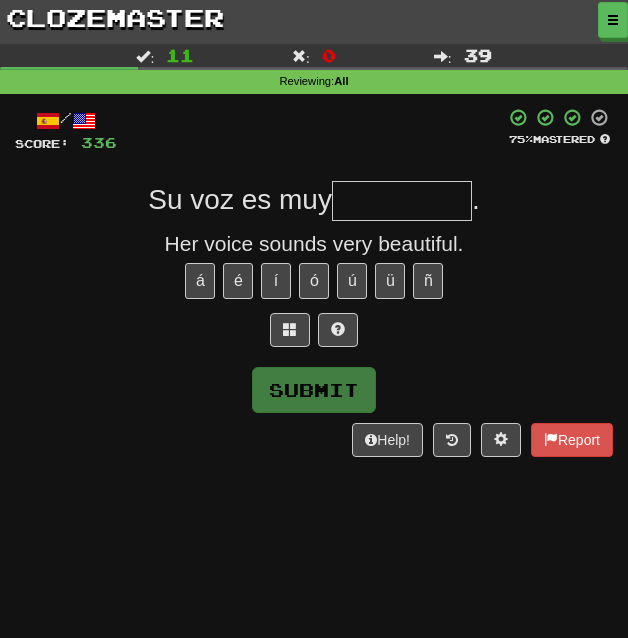 type on "*" 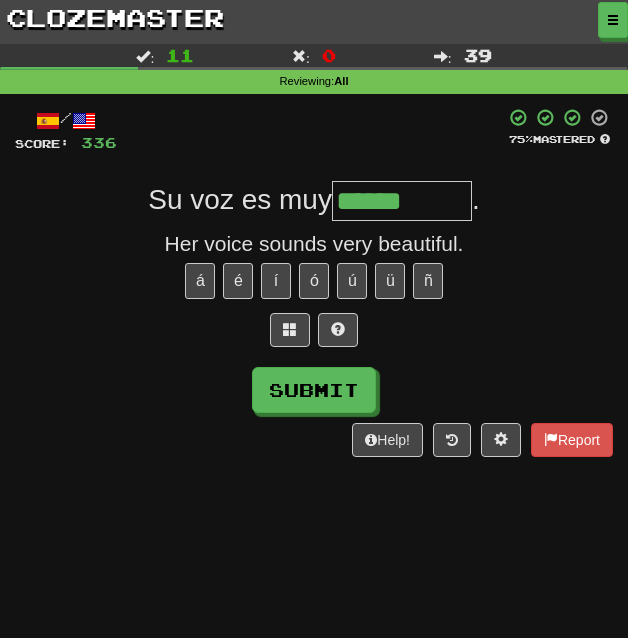 type on "******" 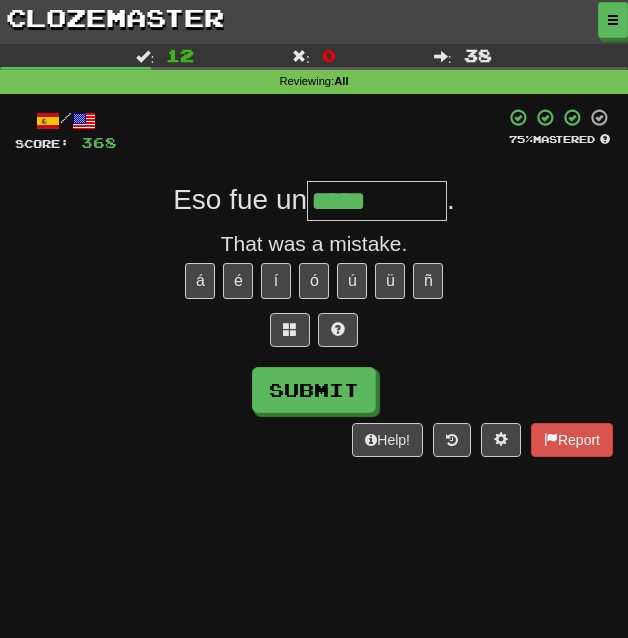 type on "*****" 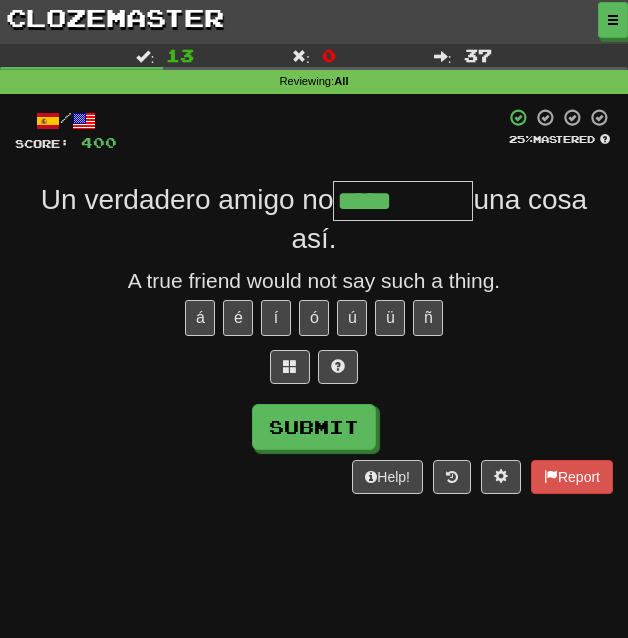 type on "*****" 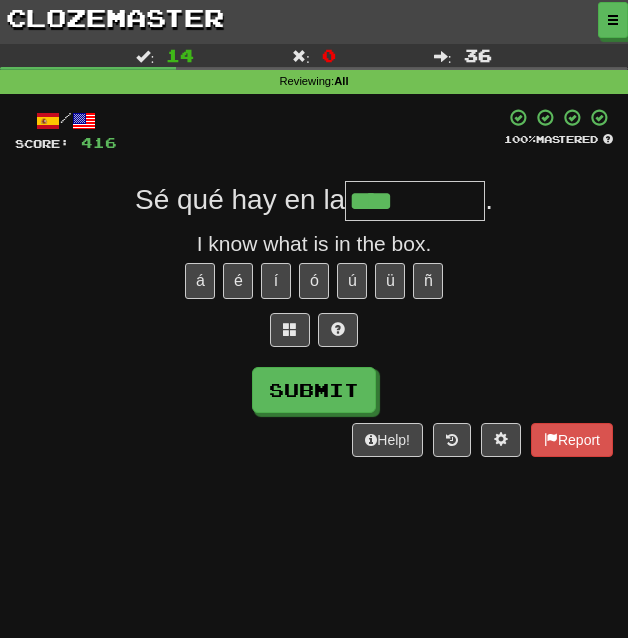 type on "****" 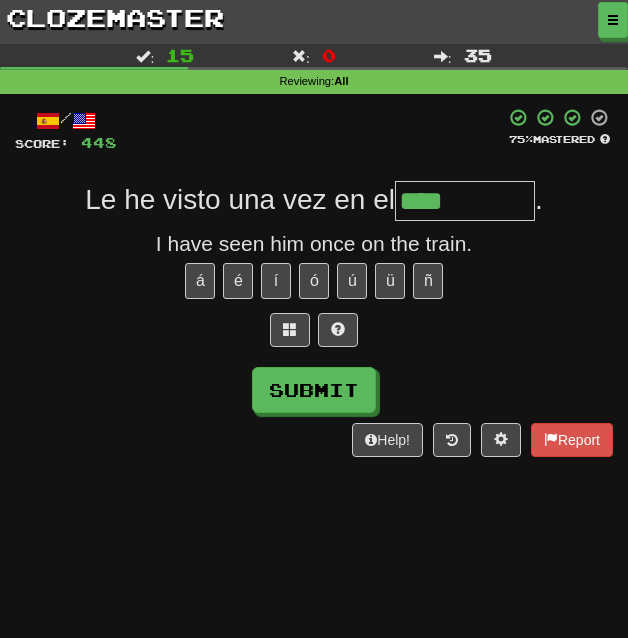 type on "****" 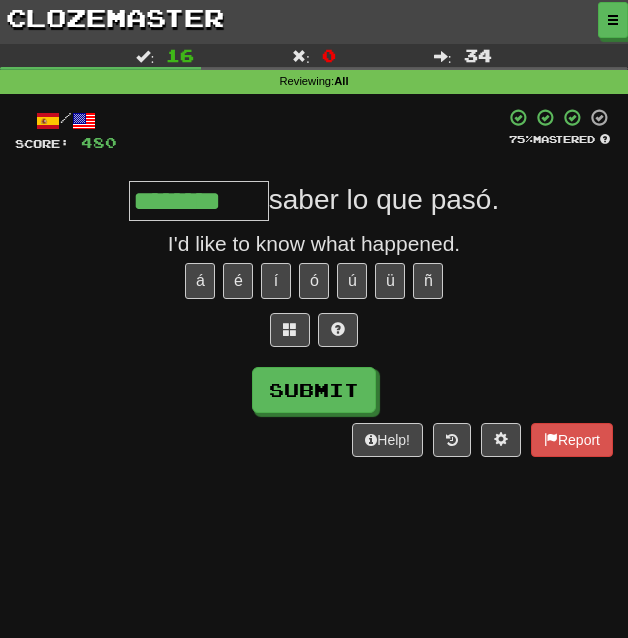 type on "********" 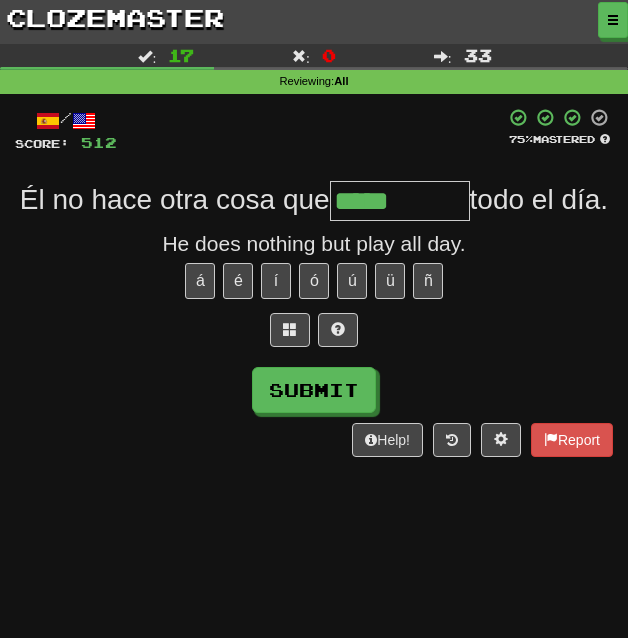 type on "*****" 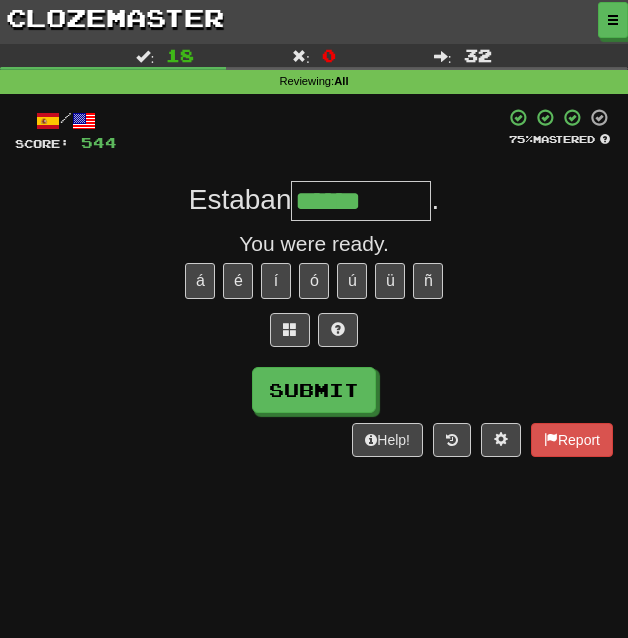 type on "******" 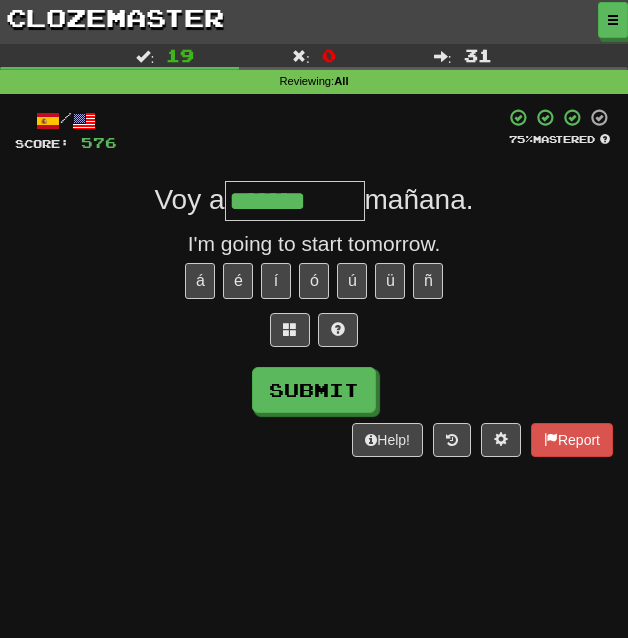 type on "*******" 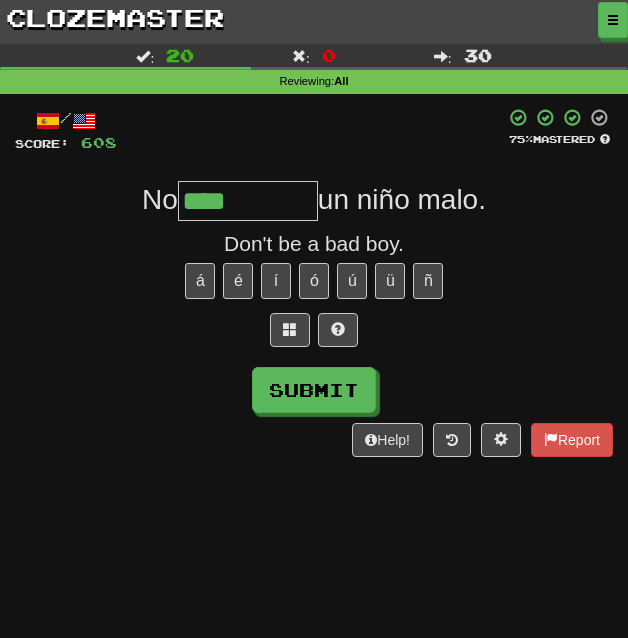 type on "****" 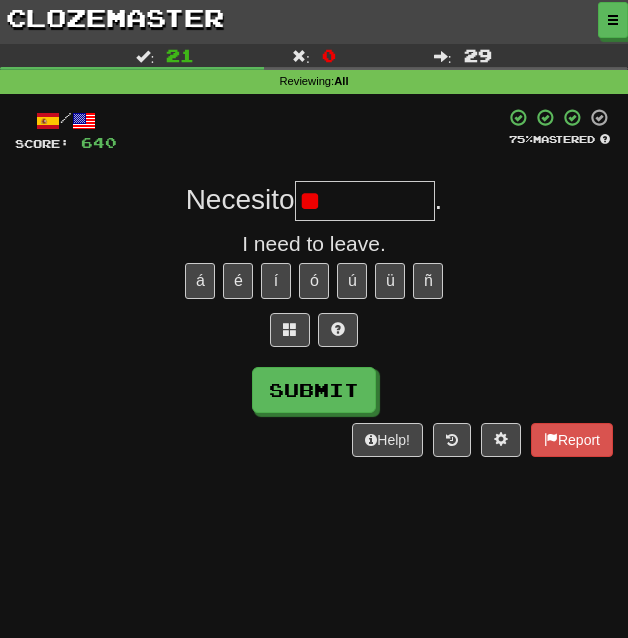 type on "*" 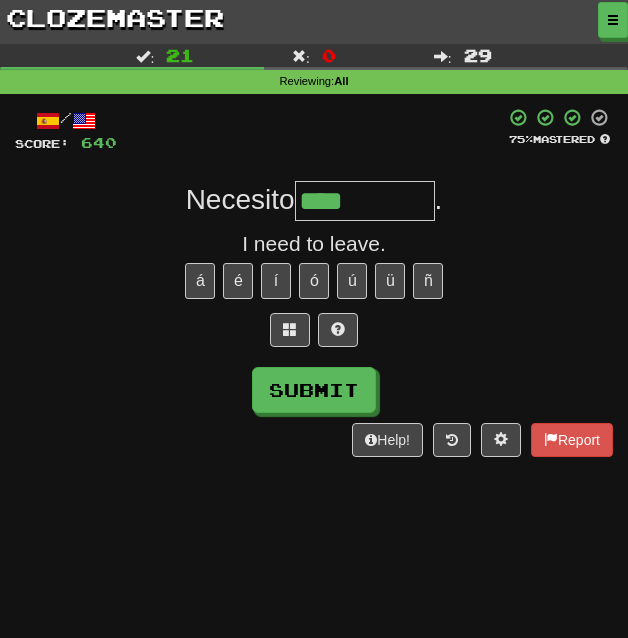 type on "****" 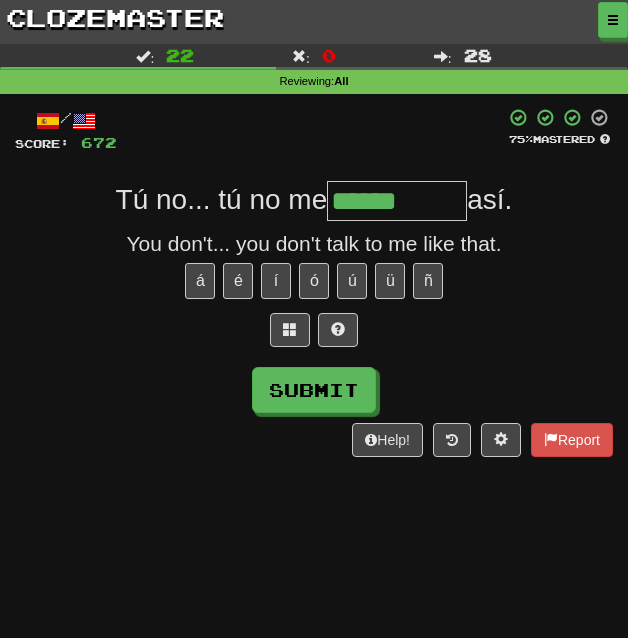 type on "******" 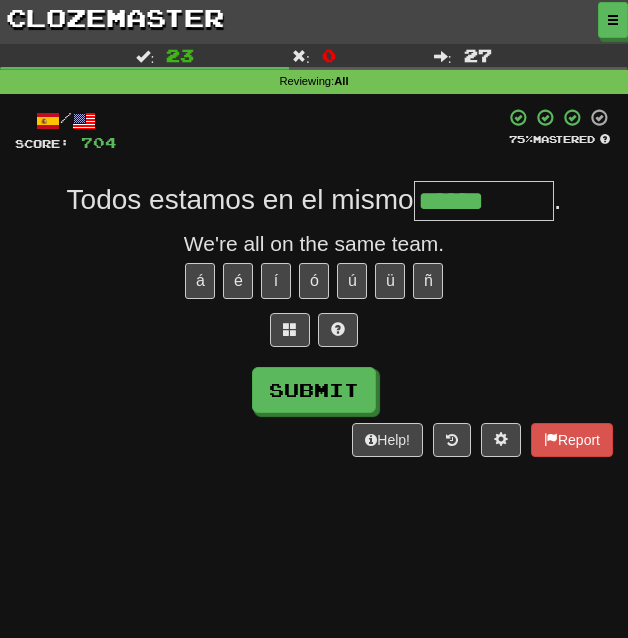 type on "******" 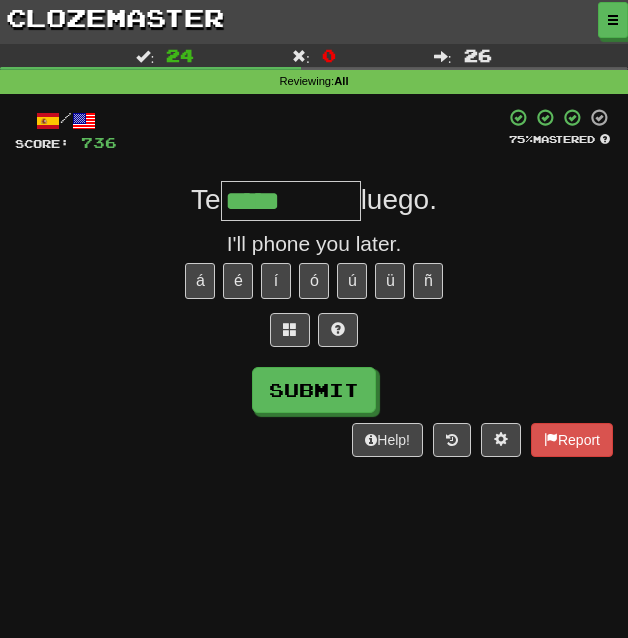 type on "*****" 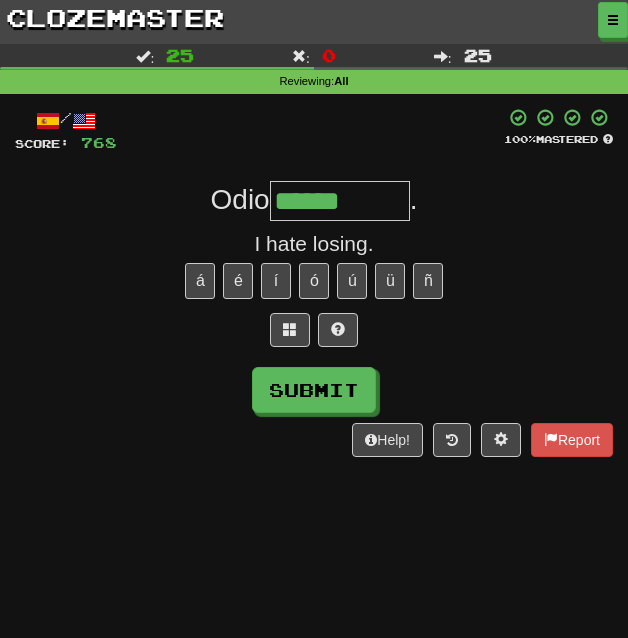type on "******" 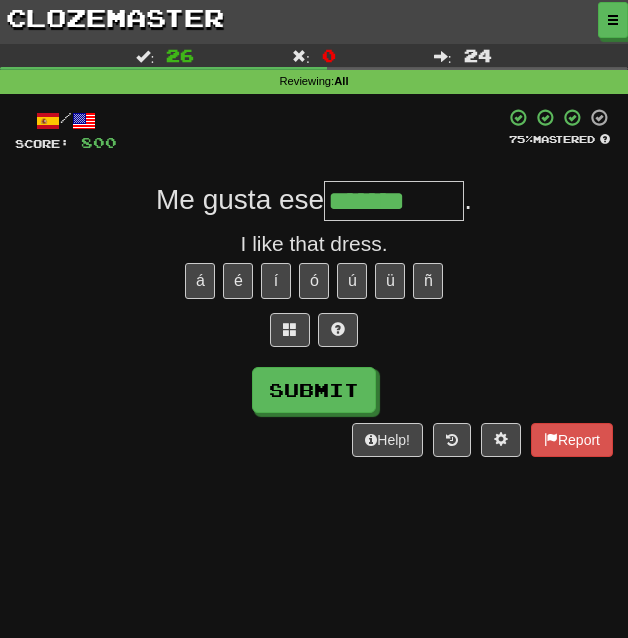 type on "*******" 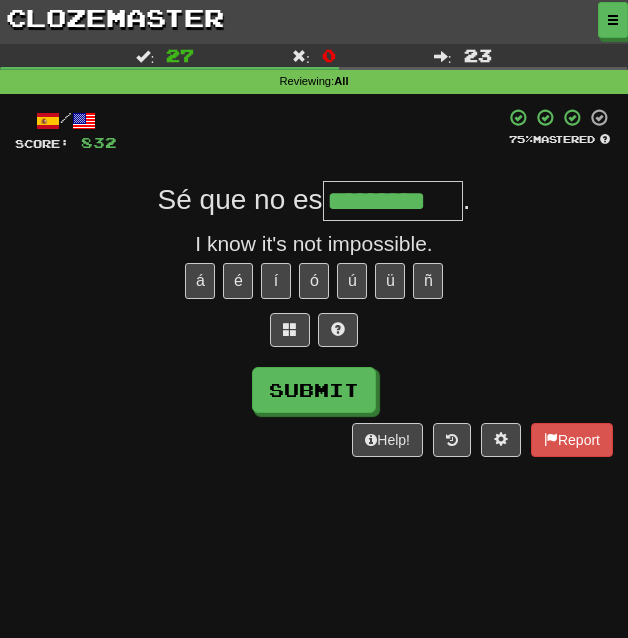 type on "*********" 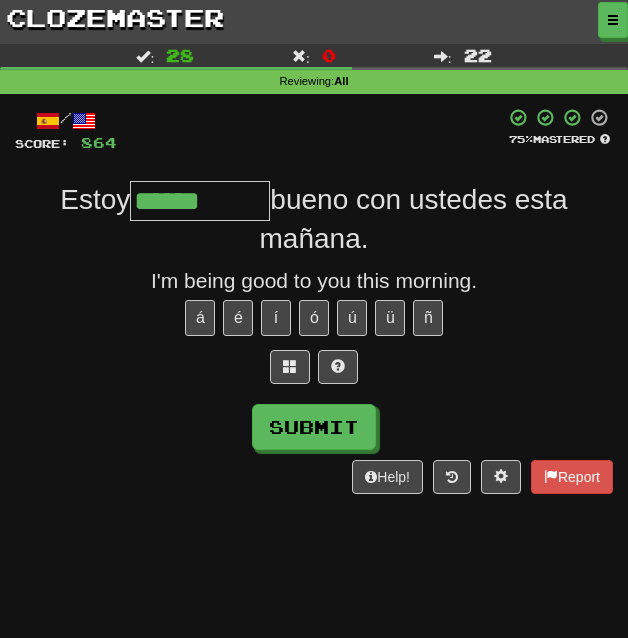type on "******" 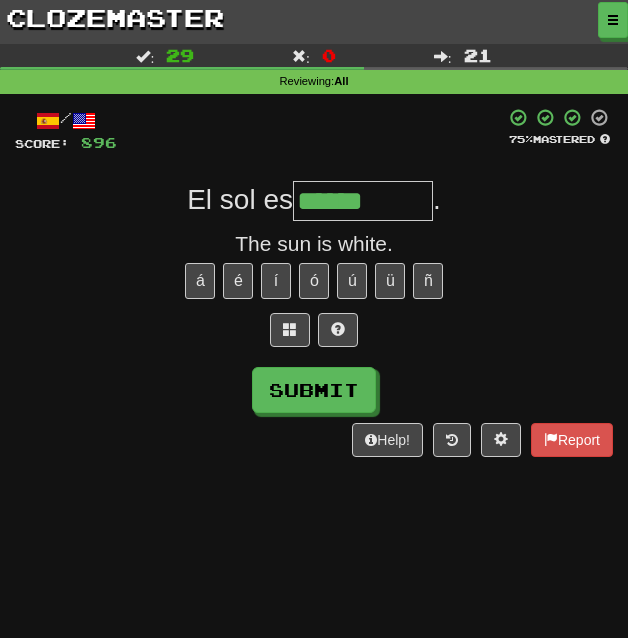 type on "******" 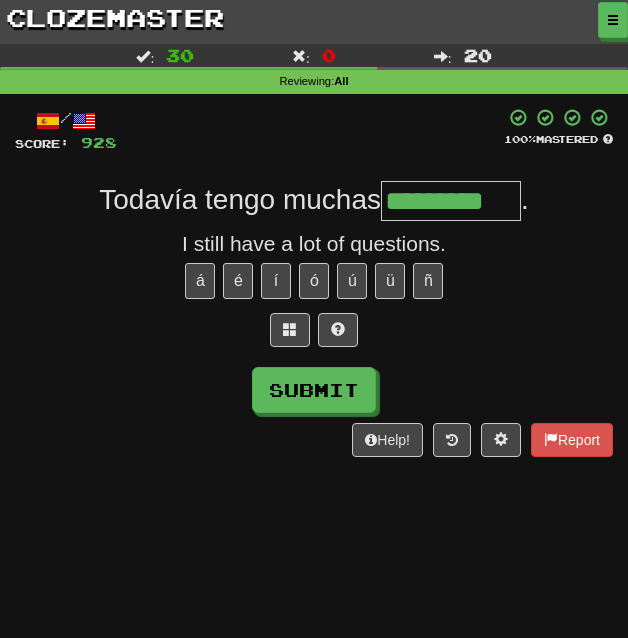 type on "*********" 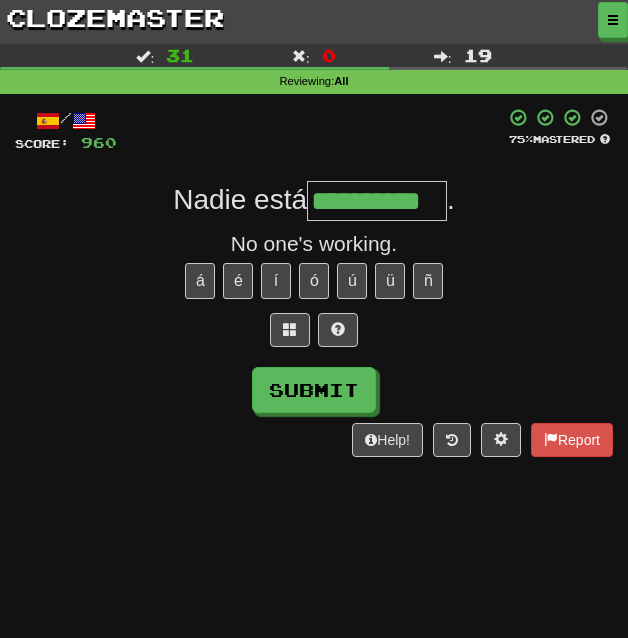 scroll, scrollTop: 0, scrollLeft: 1, axis: horizontal 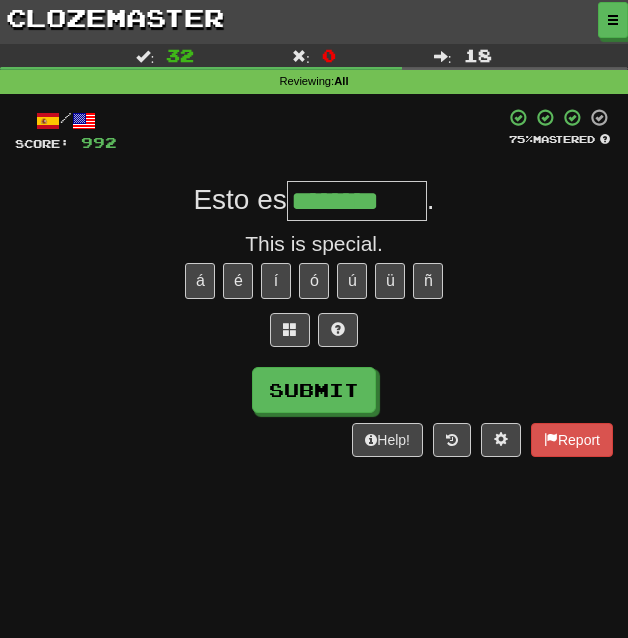 type on "********" 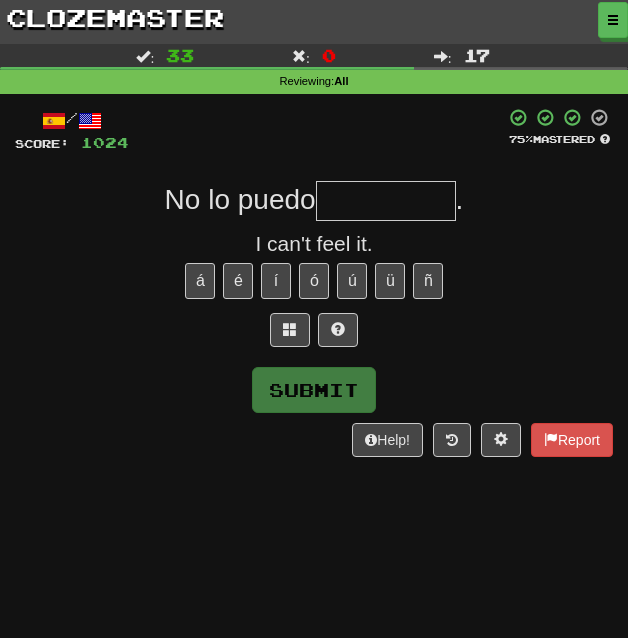 type on "*" 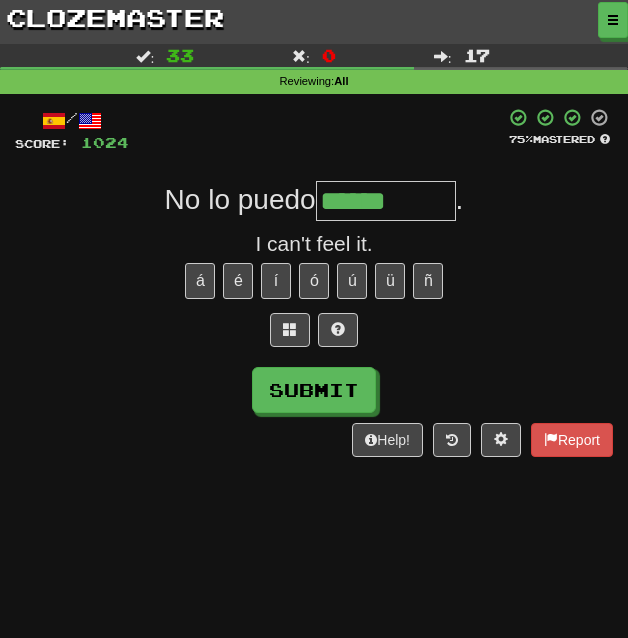 type on "******" 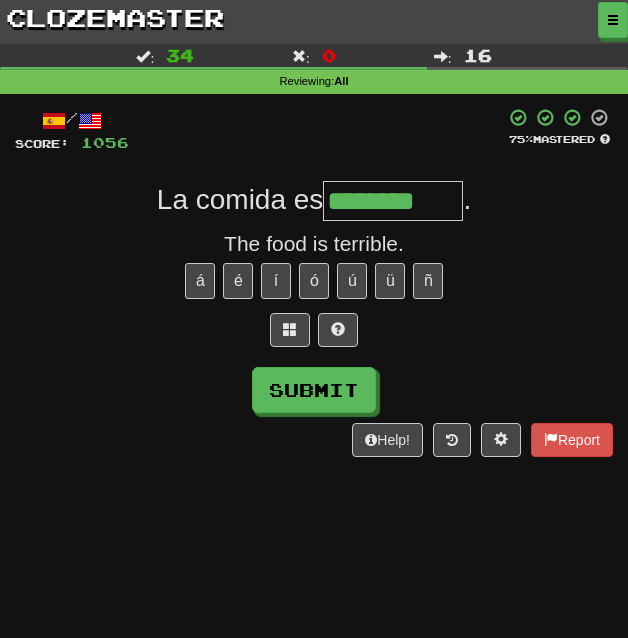 type on "********" 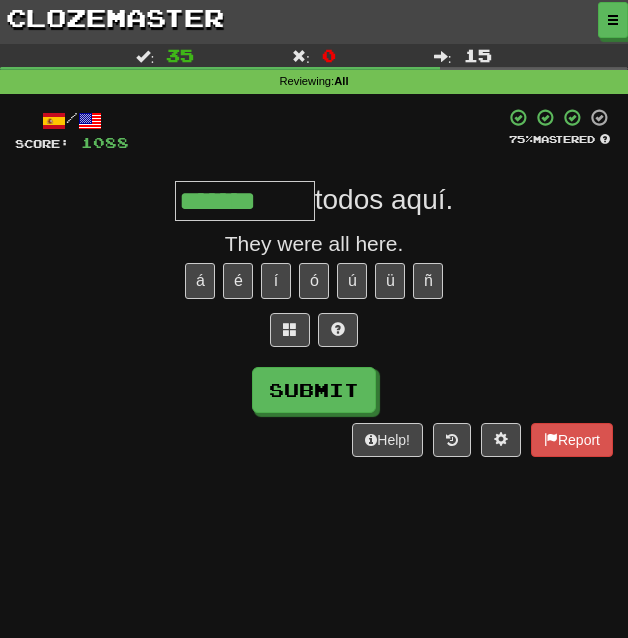 type on "*******" 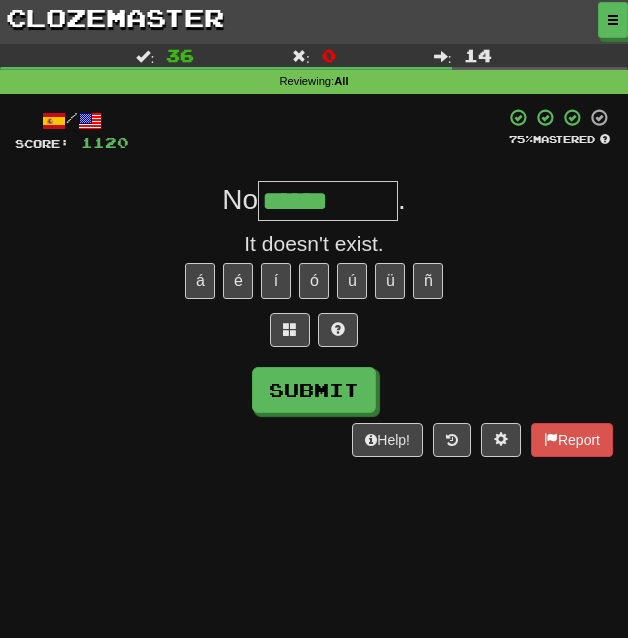 type on "******" 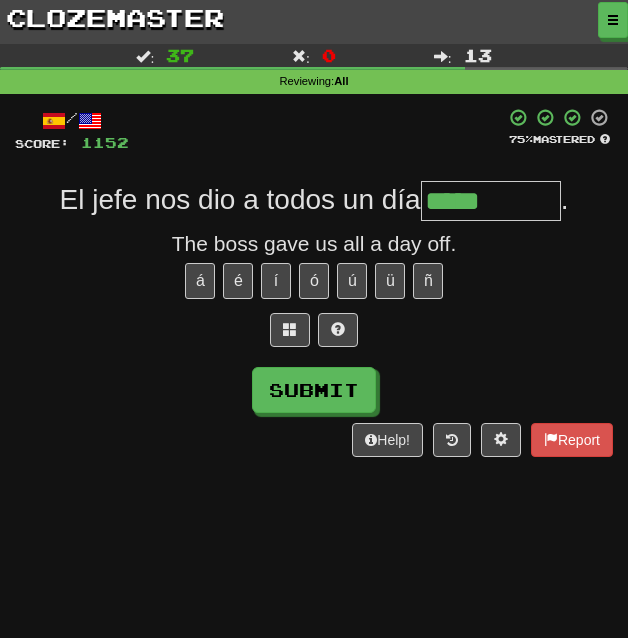 type on "*****" 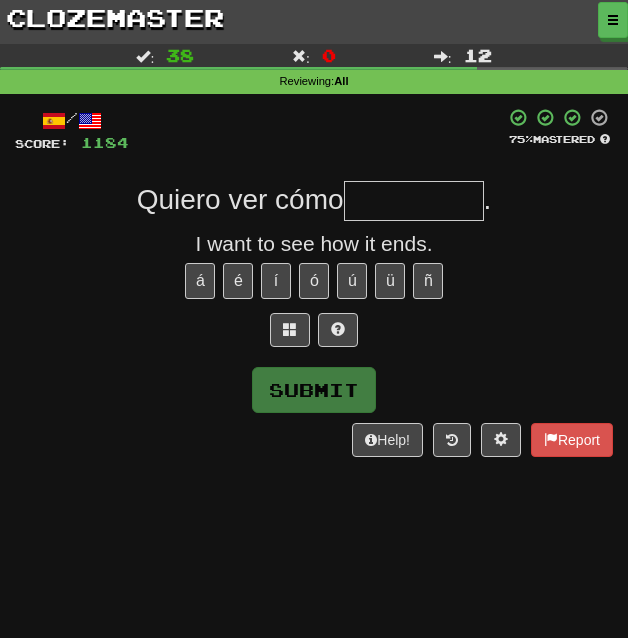 type on "*" 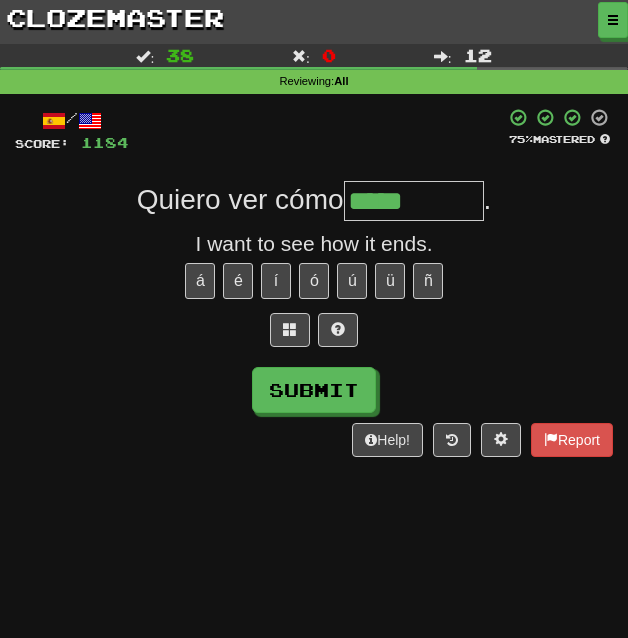 type on "*****" 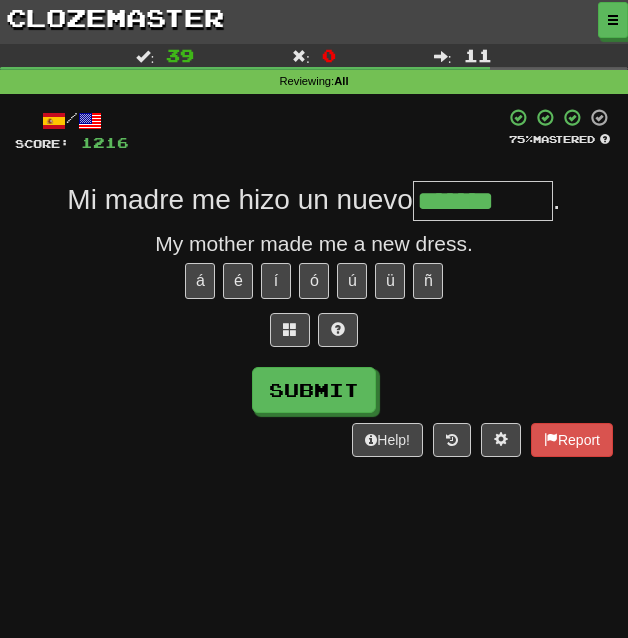 type on "*******" 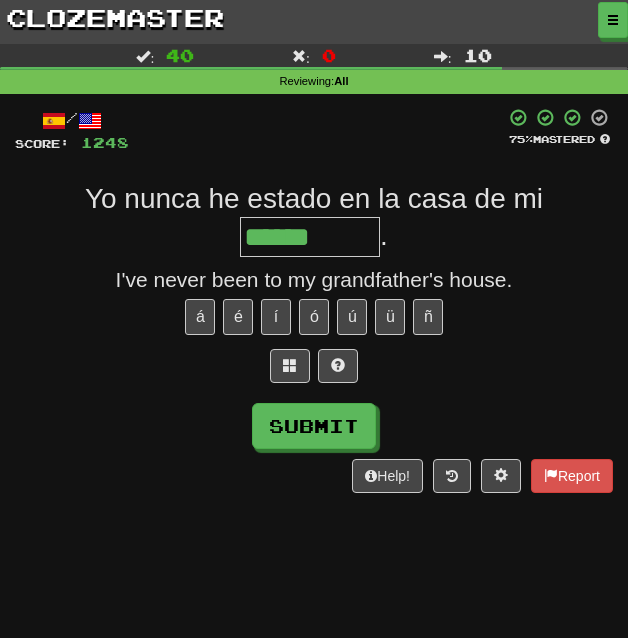 type on "******" 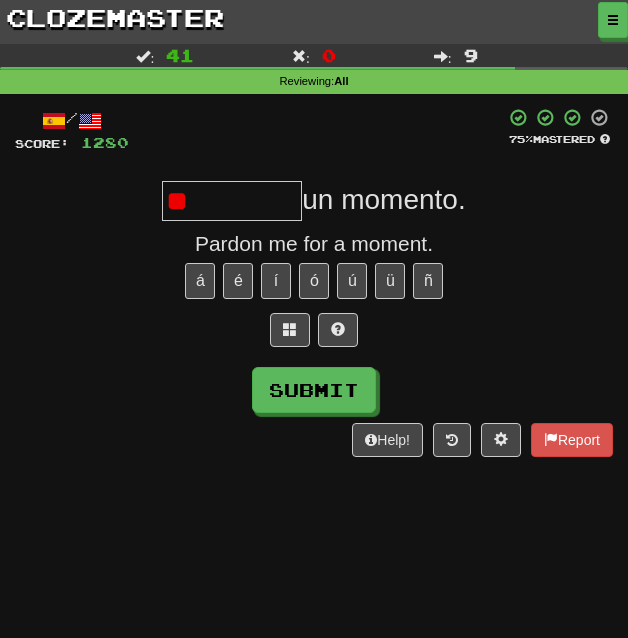 type on "*" 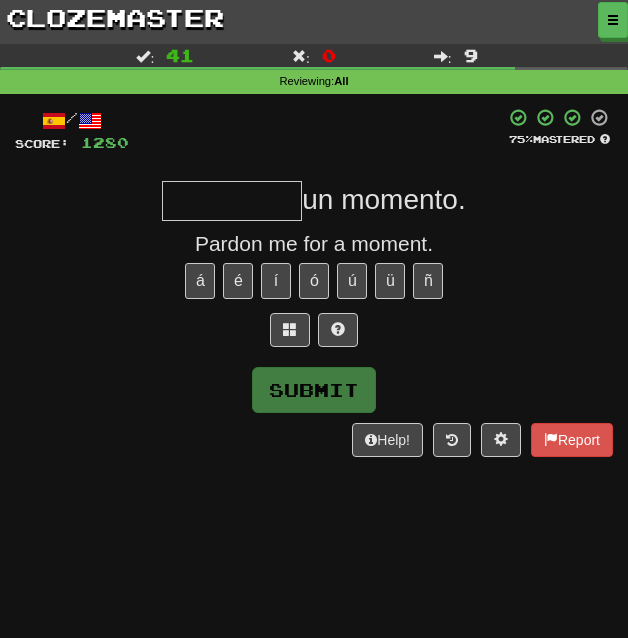 type on "*" 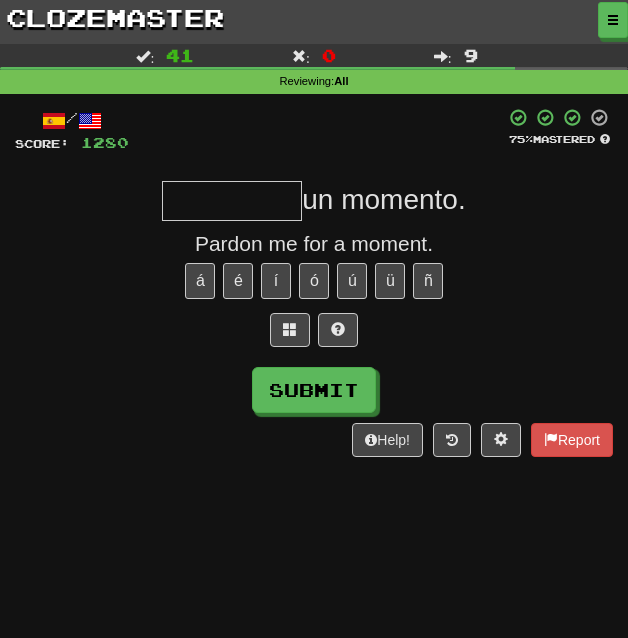 type on "*" 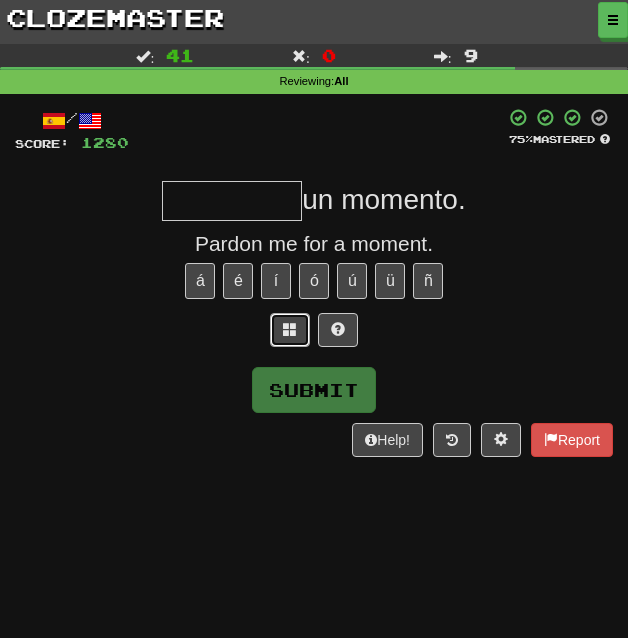 click at bounding box center [290, 330] 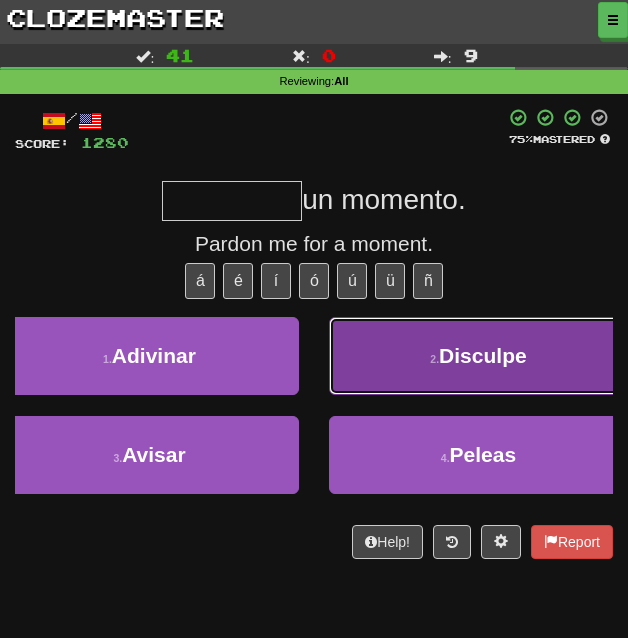 click on "Disculpe" at bounding box center (483, 355) 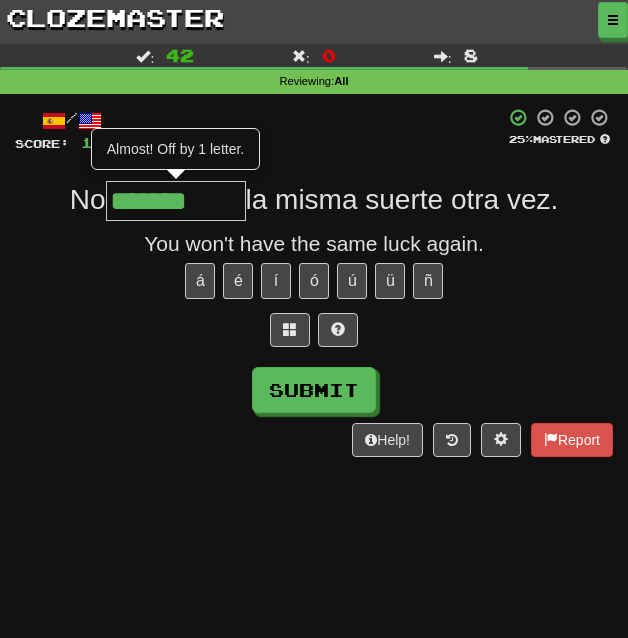 type on "*******" 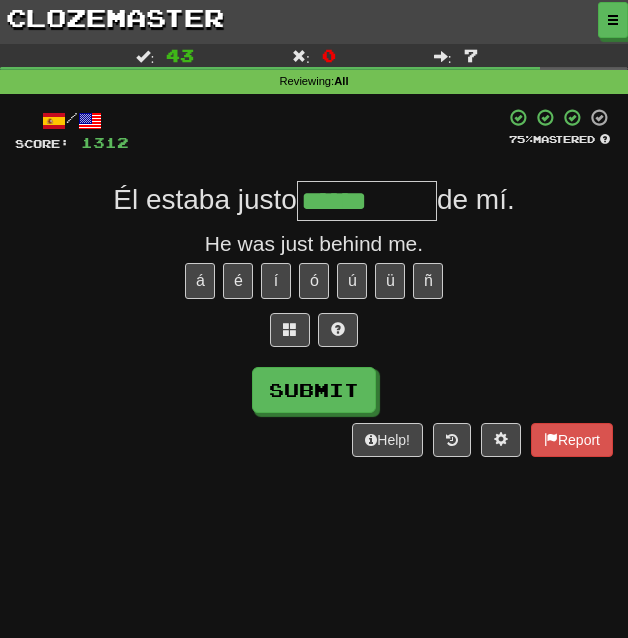 type on "******" 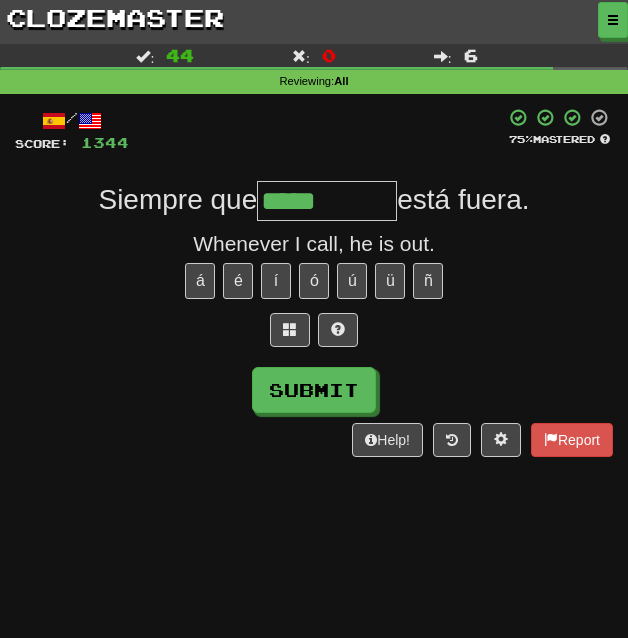 type on "*****" 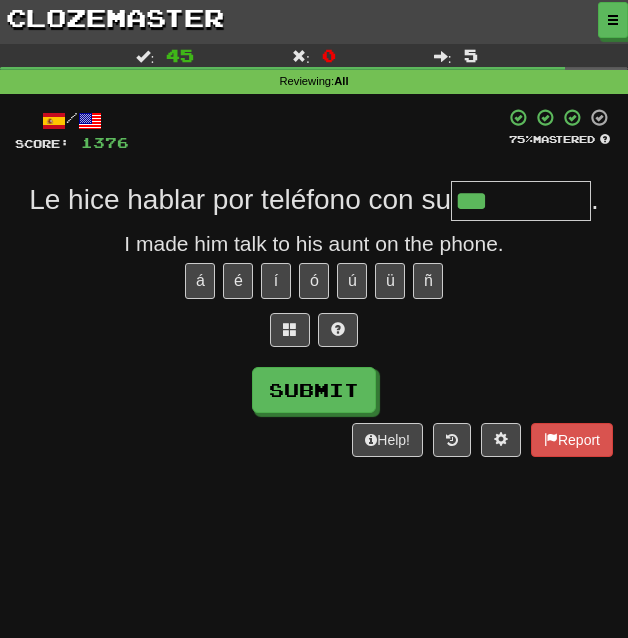 type on "***" 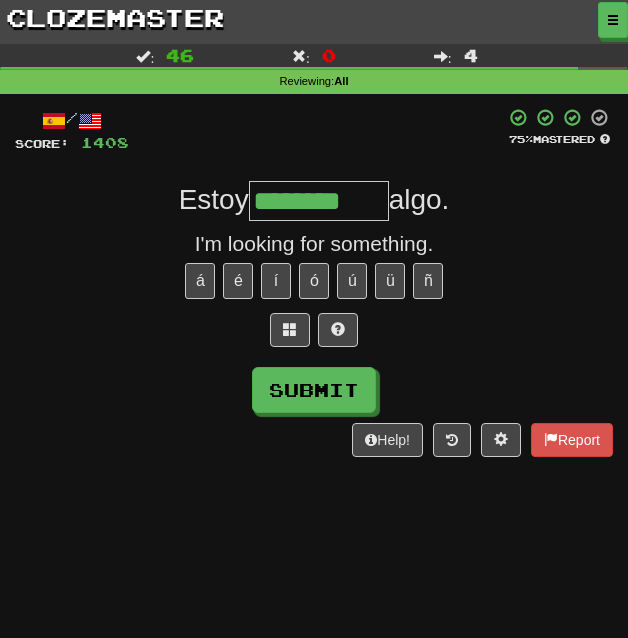 type on "********" 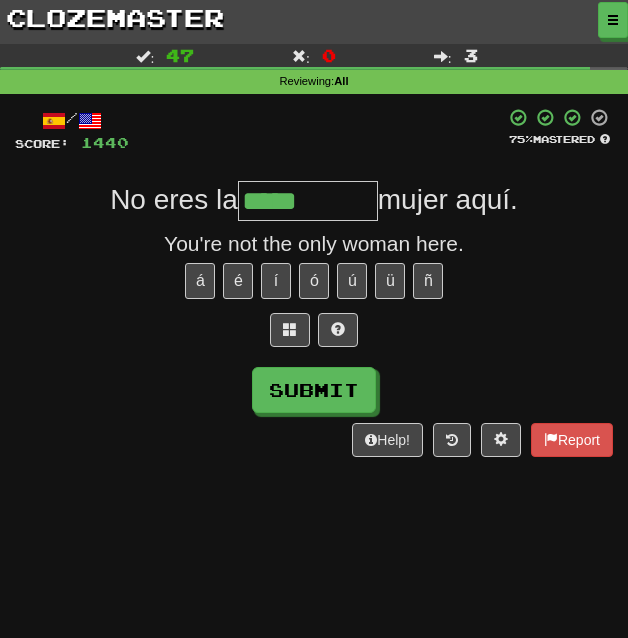 type on "*****" 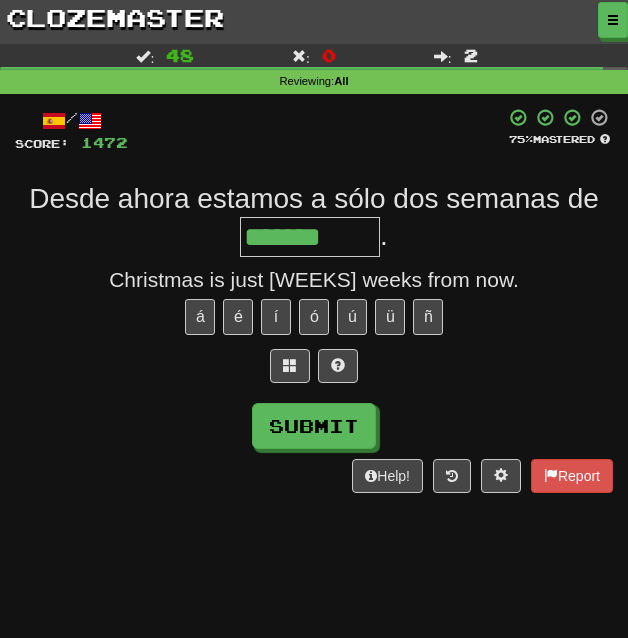 type on "*******" 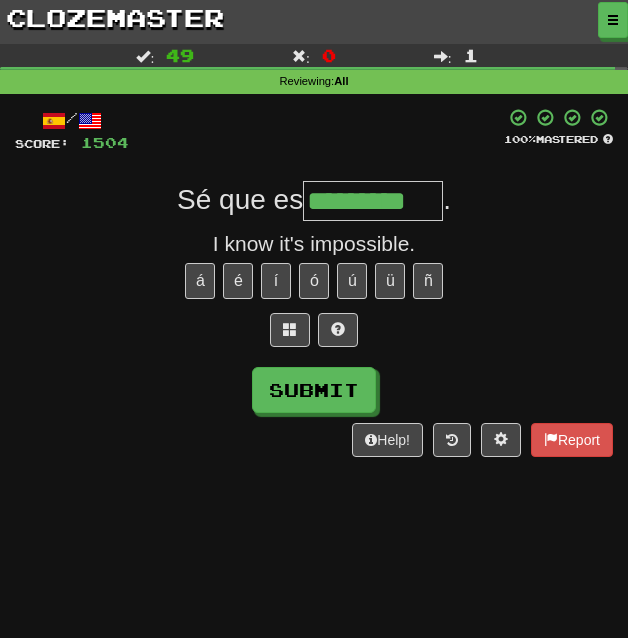 type on "*********" 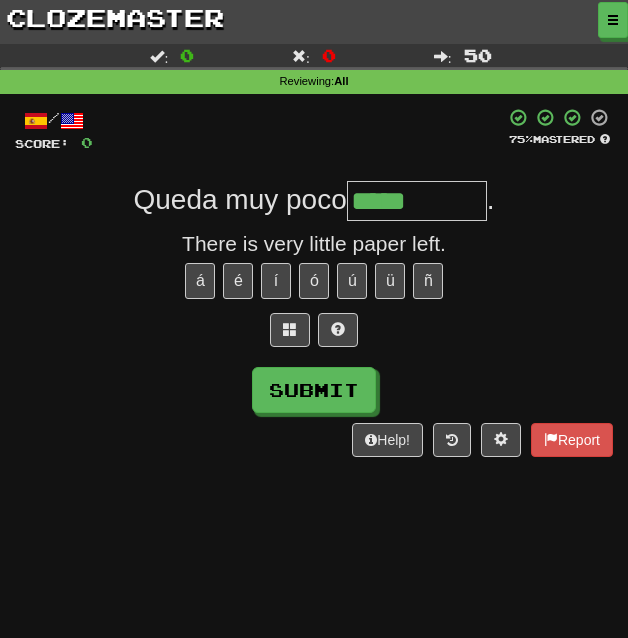 type on "*****" 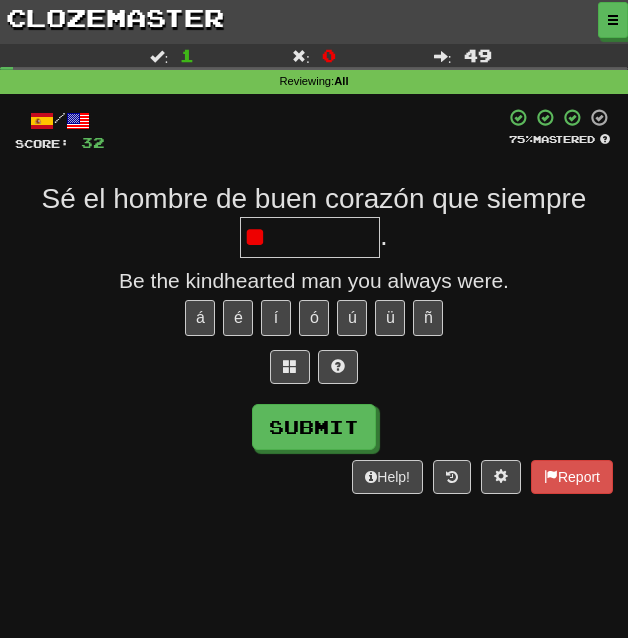 type on "*" 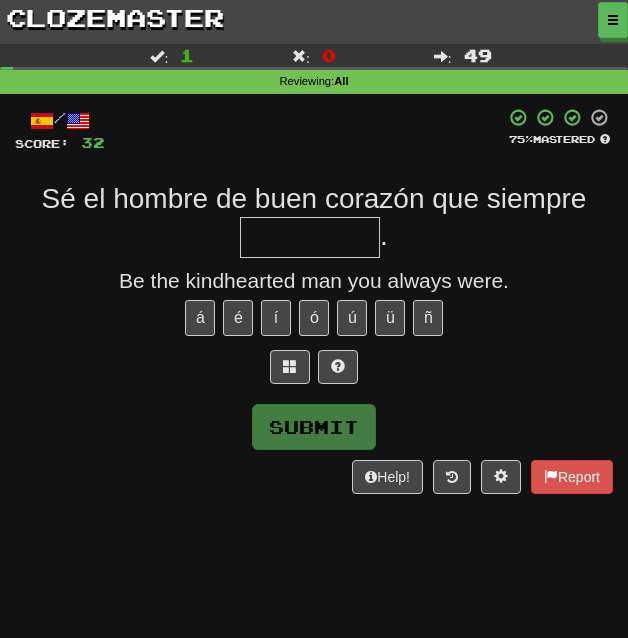 type on "*" 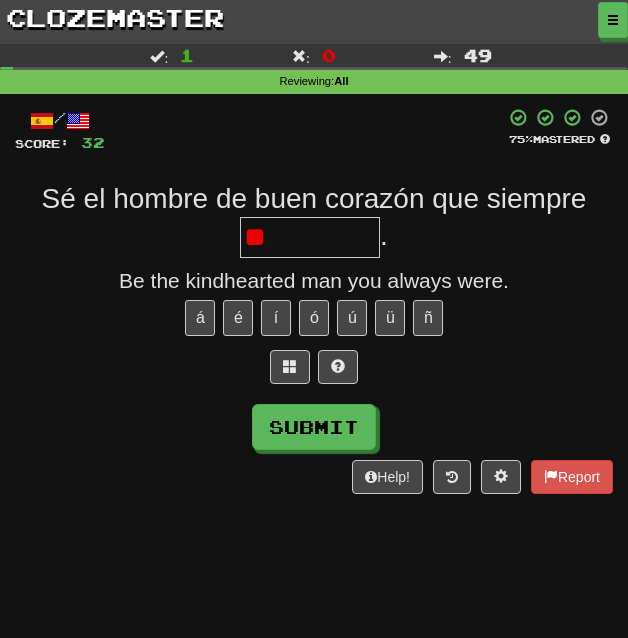 type on "*" 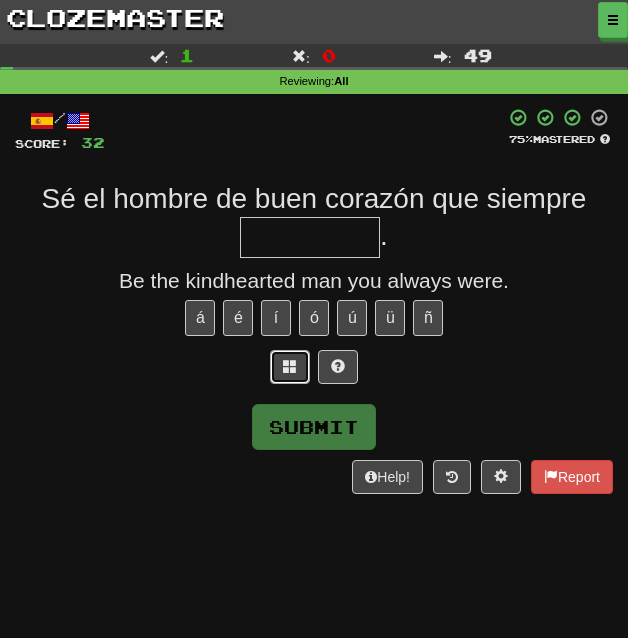 click at bounding box center (290, 366) 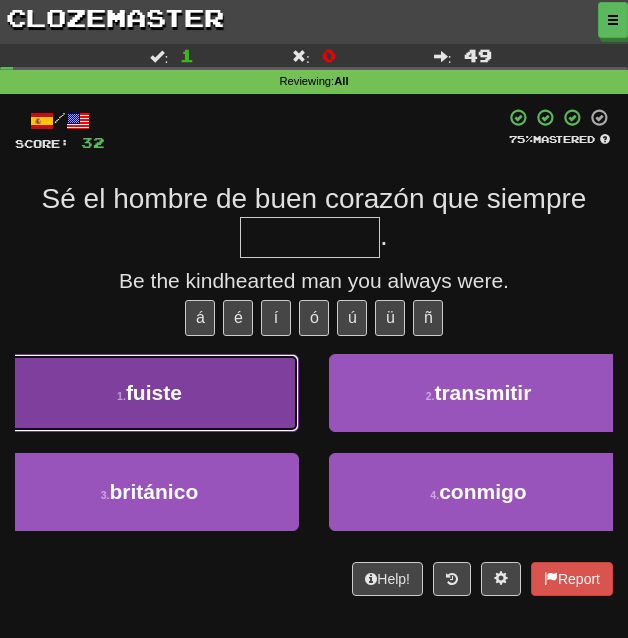 click on "1 . fuiste" at bounding box center (149, 393) 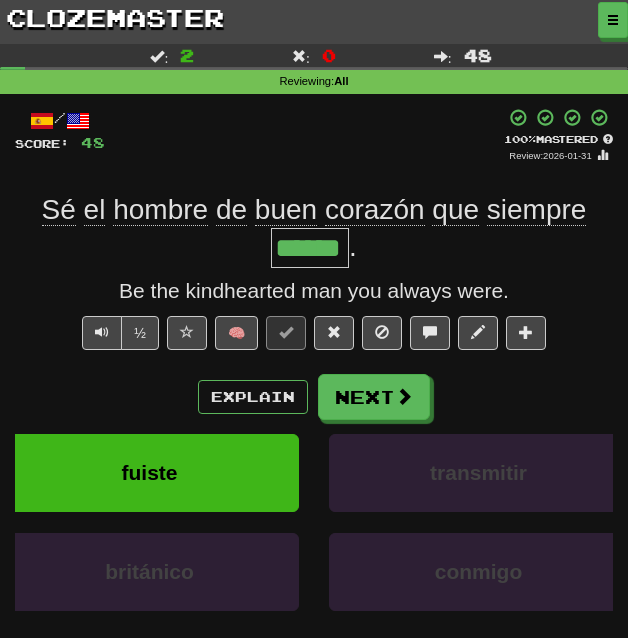 click on "Explain Next" at bounding box center [314, 397] 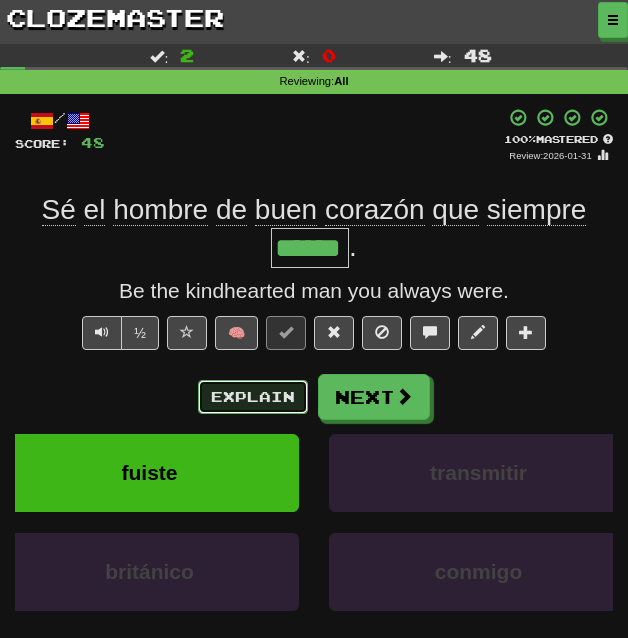 click on "Explain" at bounding box center [253, 397] 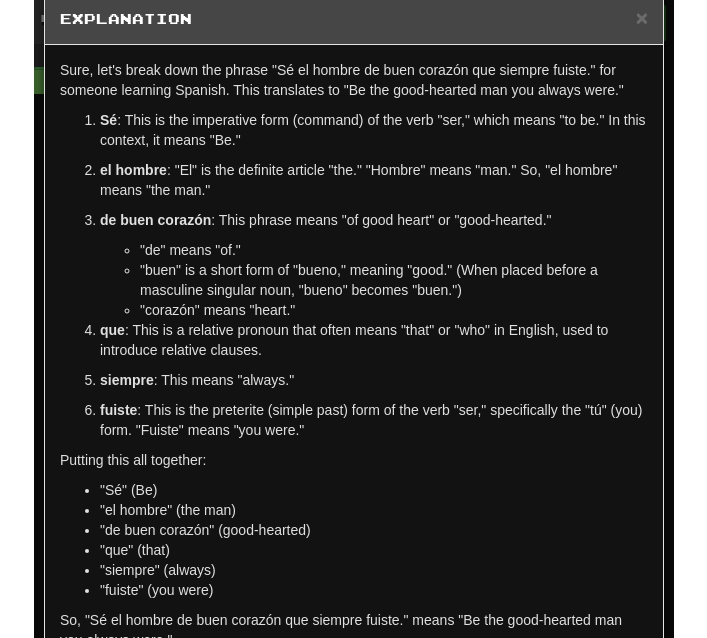 scroll, scrollTop: 11, scrollLeft: 0, axis: vertical 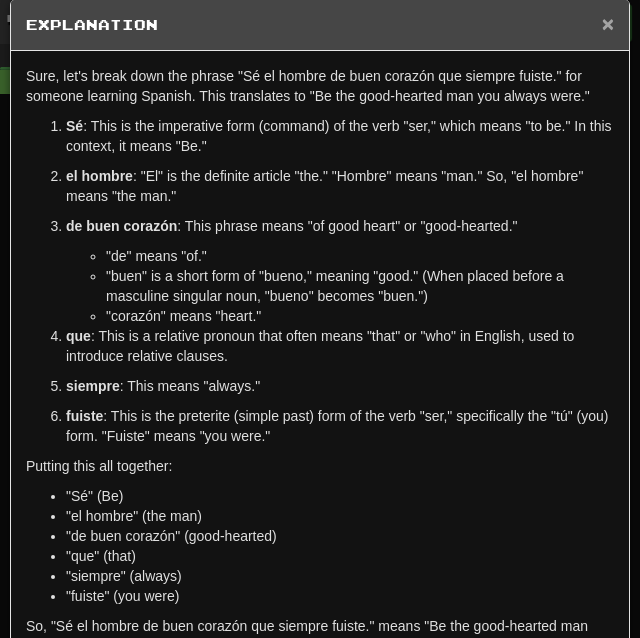 click on "×" at bounding box center (608, 23) 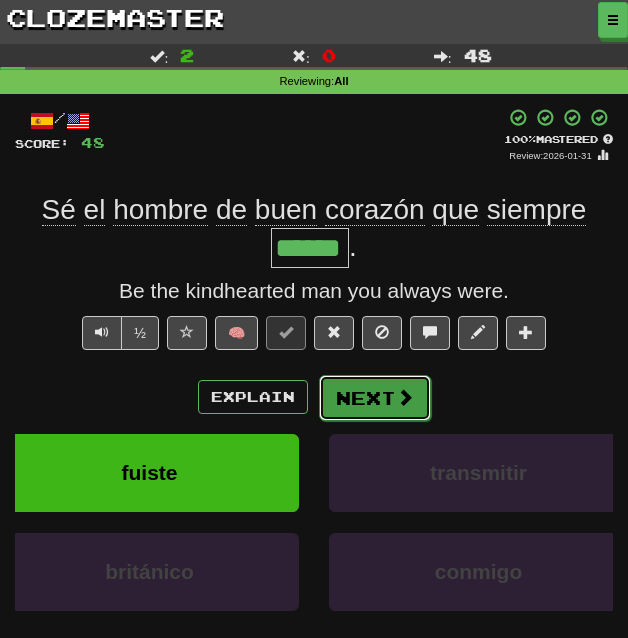 click on "Next" at bounding box center (375, 398) 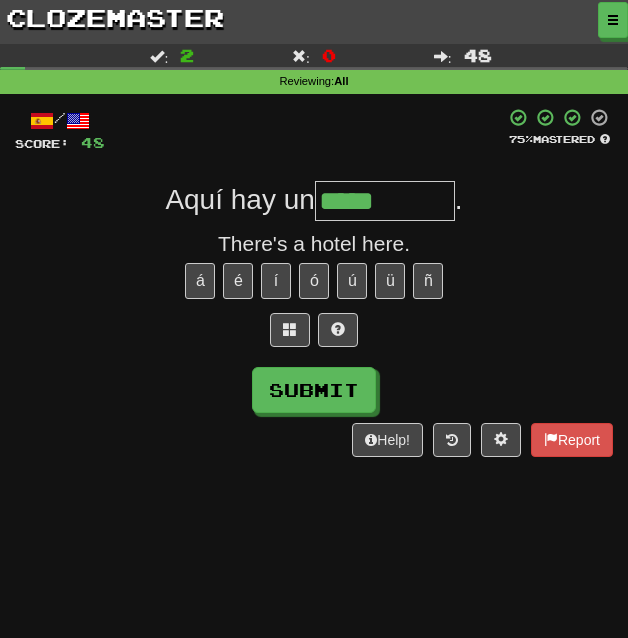 type on "*****" 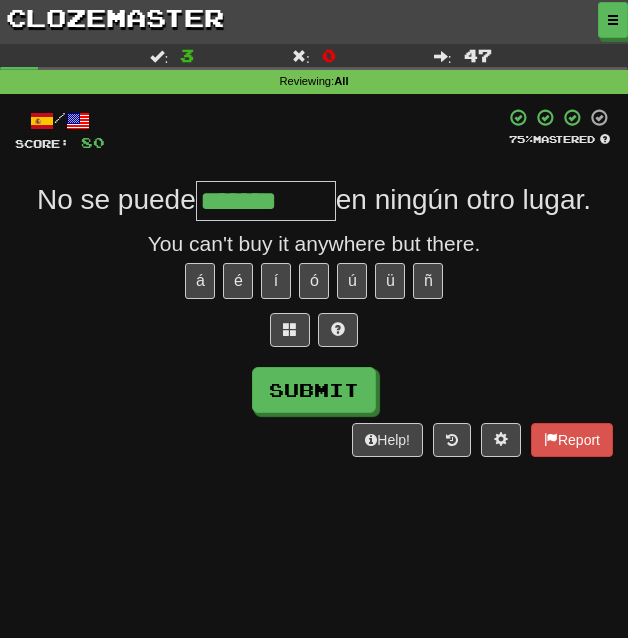 type on "*******" 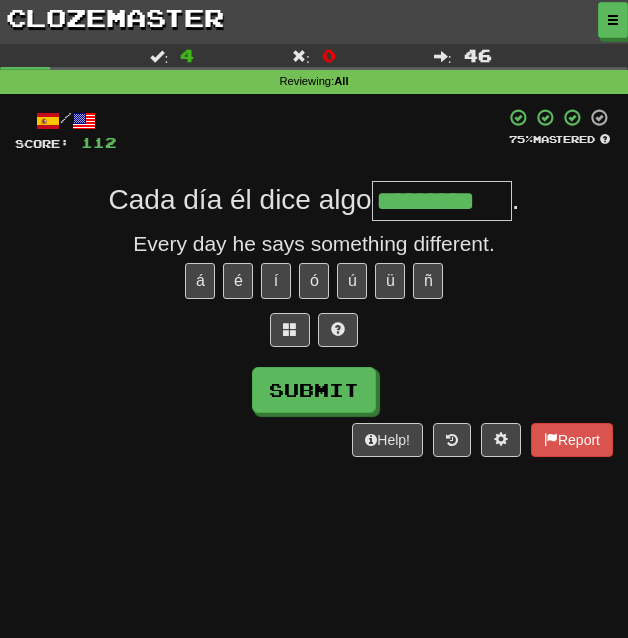 type on "*********" 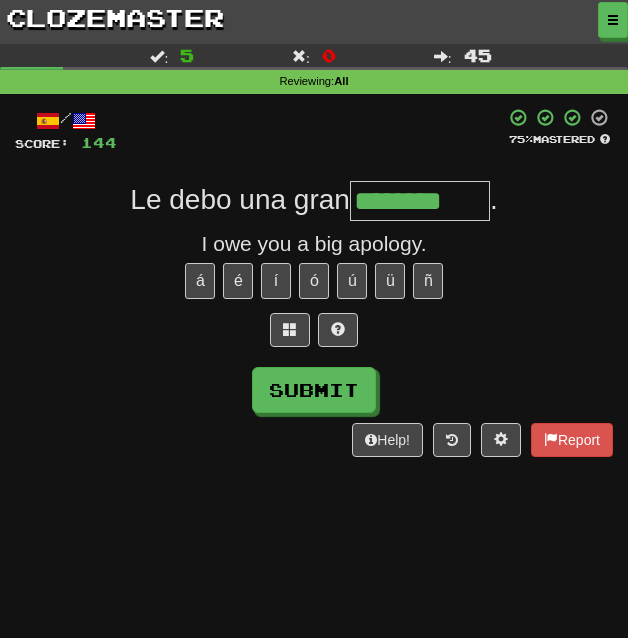 type on "********" 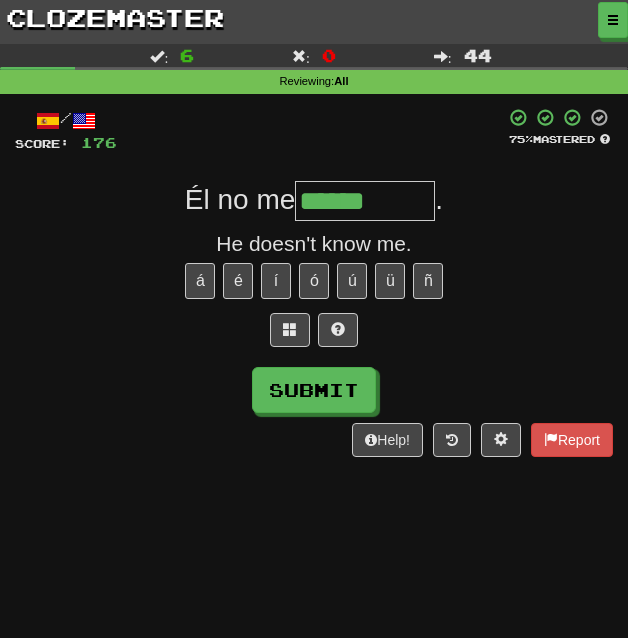 type on "******" 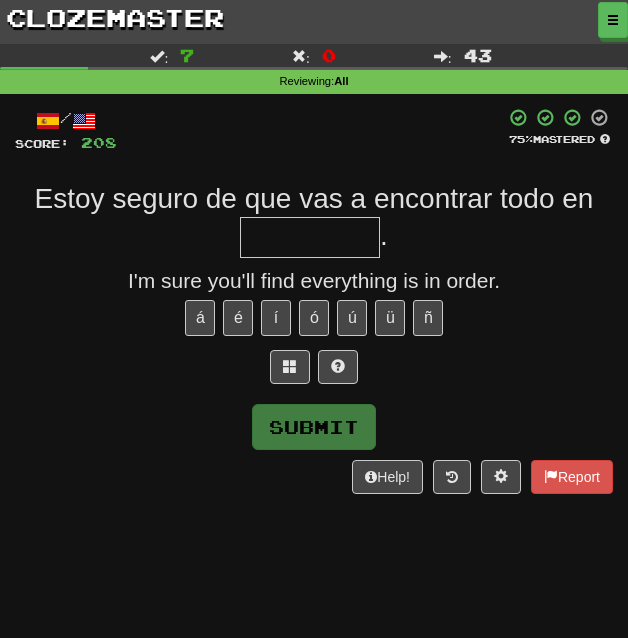 type on "*" 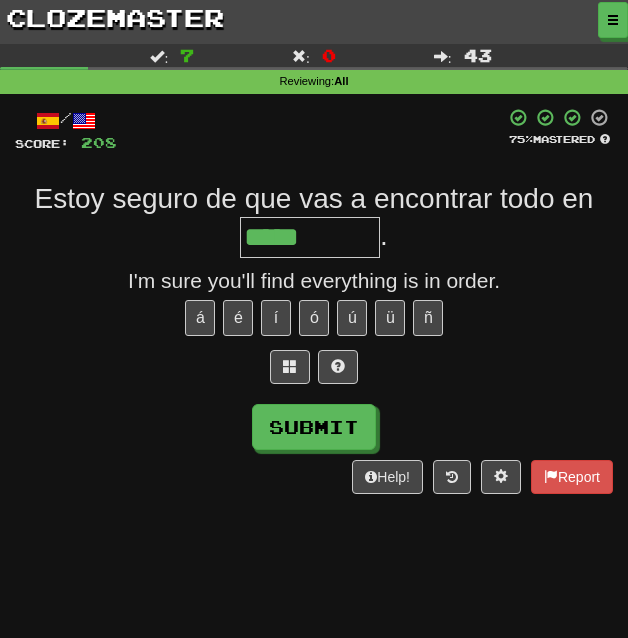 type on "*****" 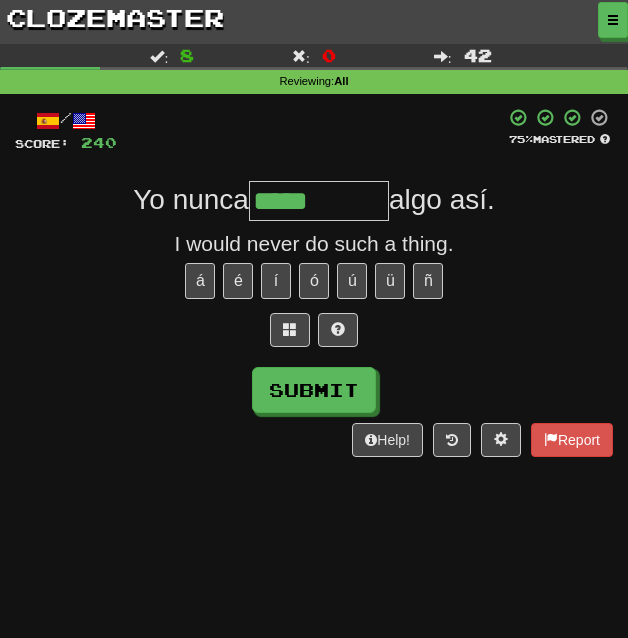 type on "*****" 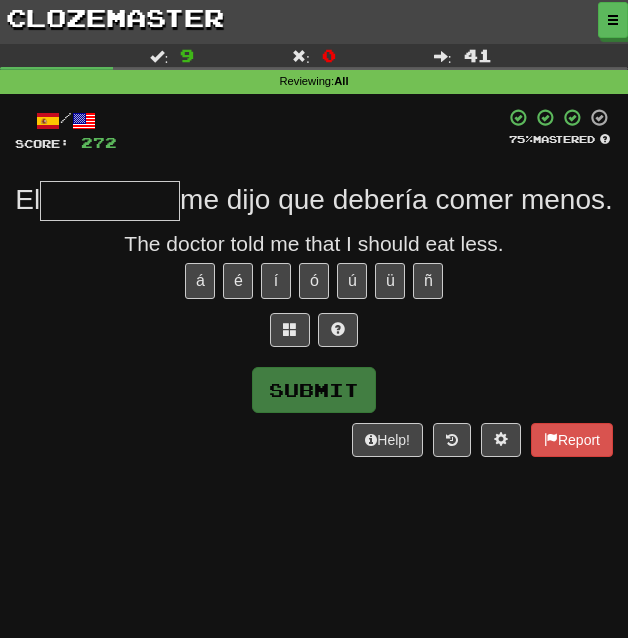 type on "*" 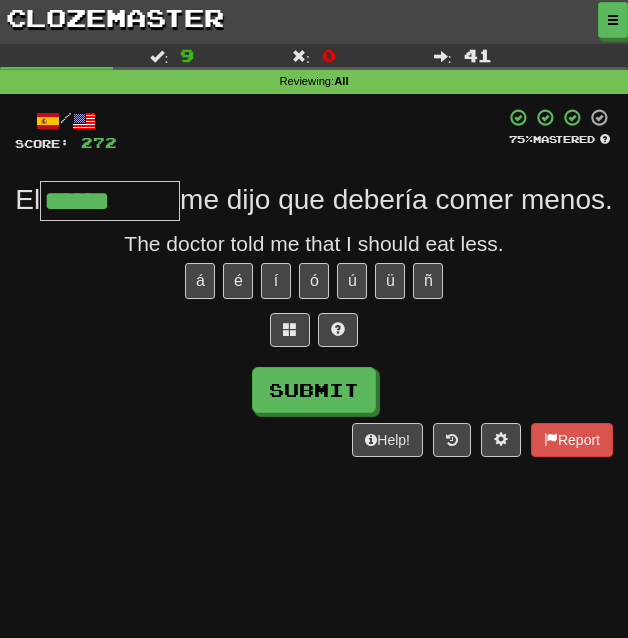 type on "******" 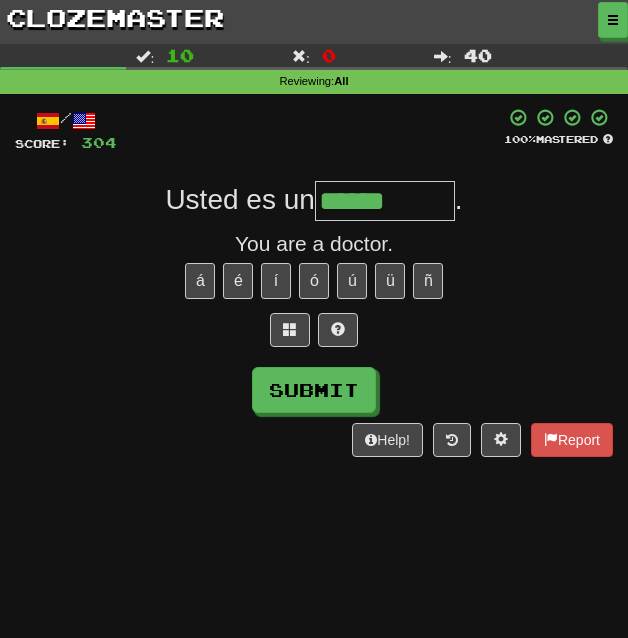 type on "******" 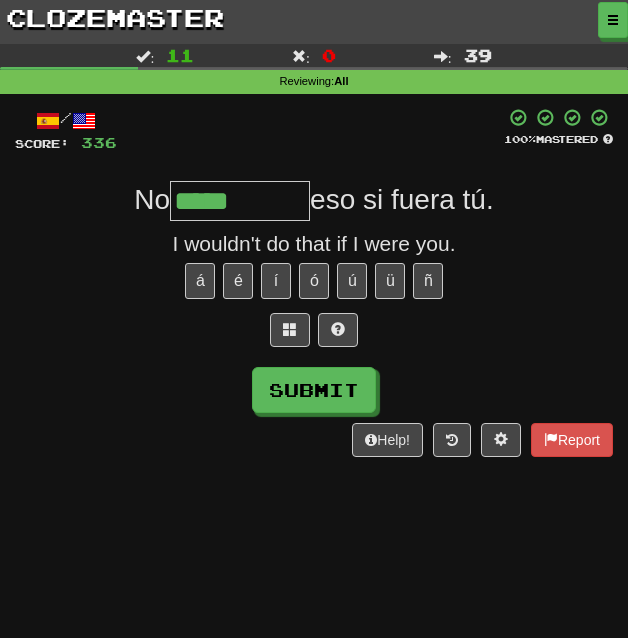 type on "*****" 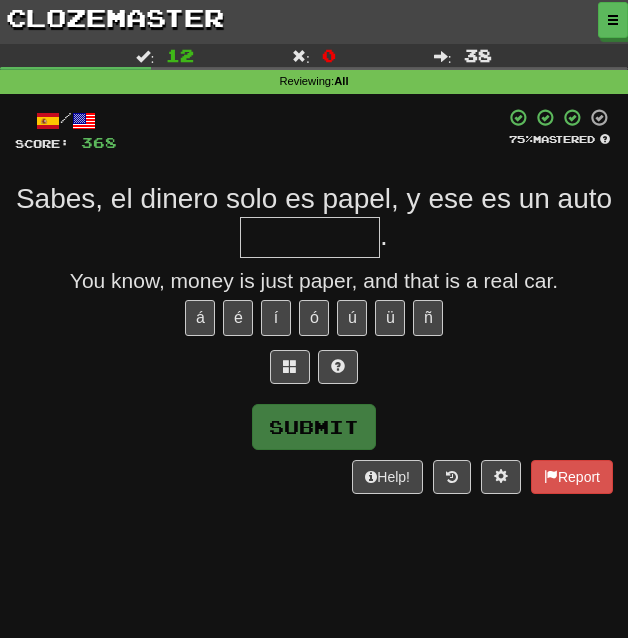 type on "*" 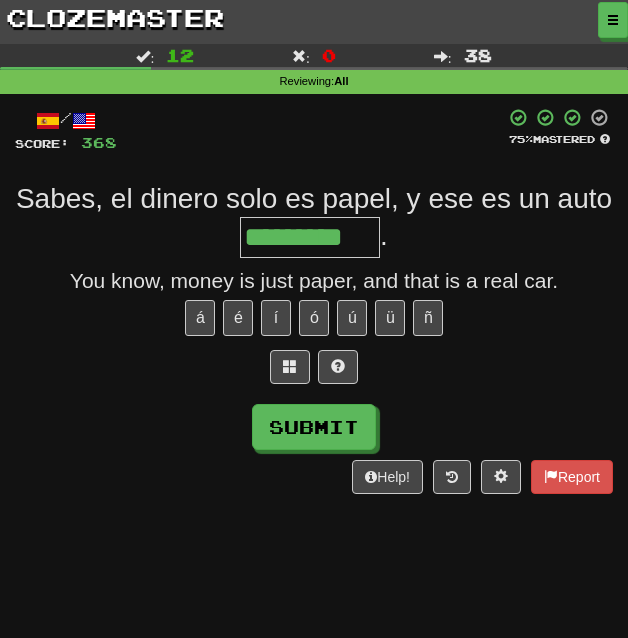 type on "*********" 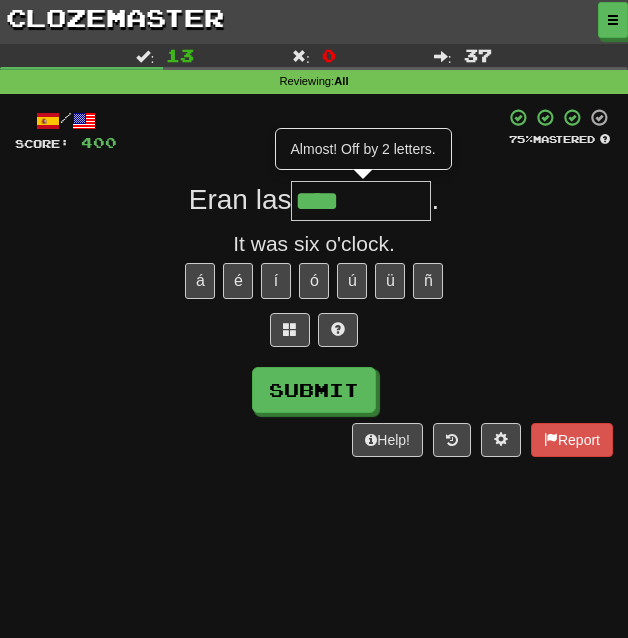 type on "****" 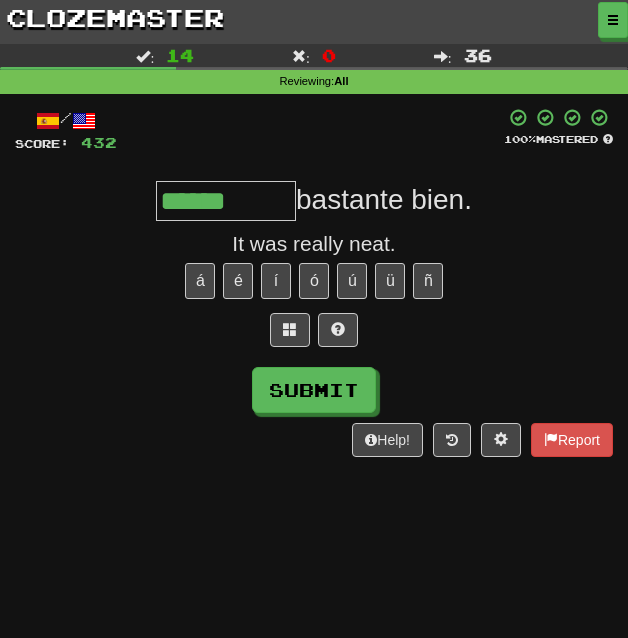 type on "******" 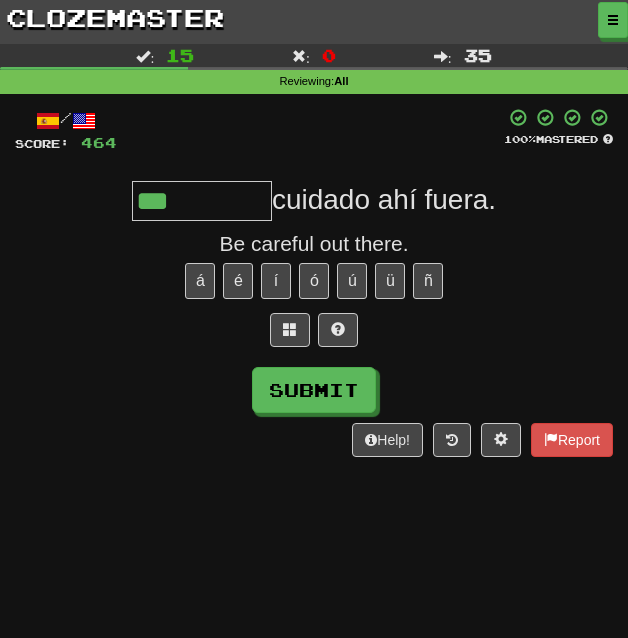 type on "***" 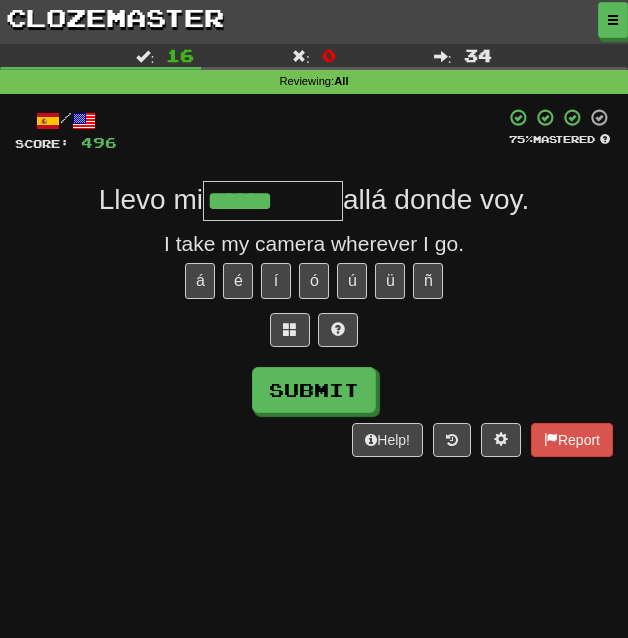 type on "******" 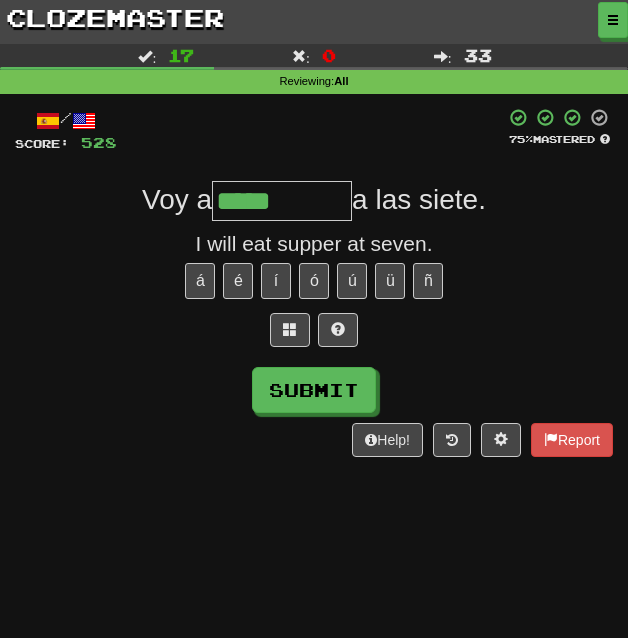 type on "*****" 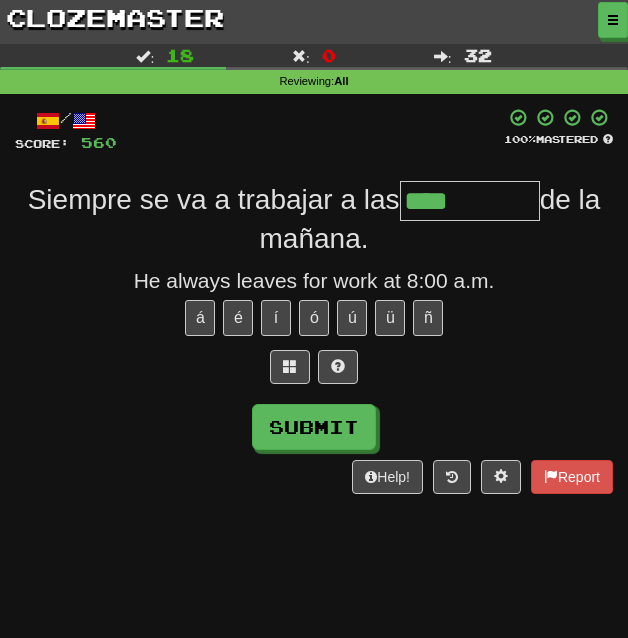 type on "****" 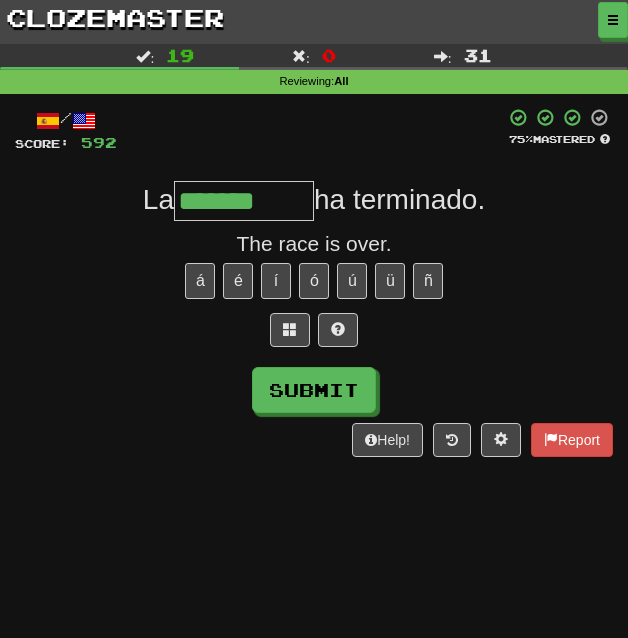 type on "*******" 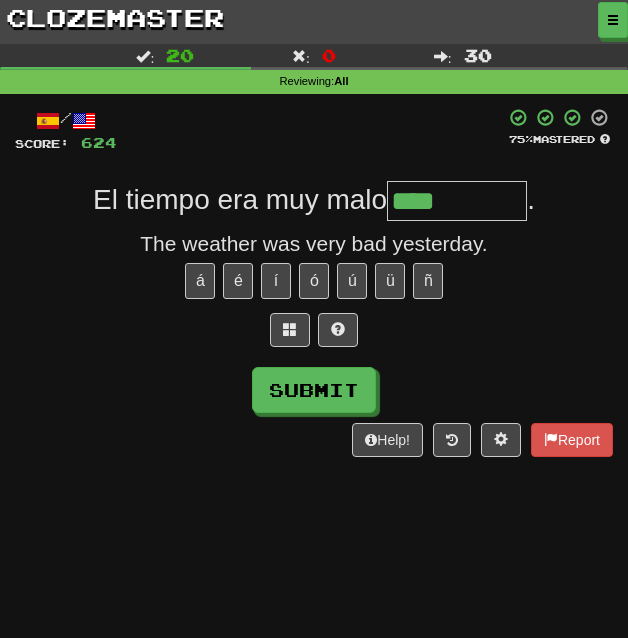 type on "****" 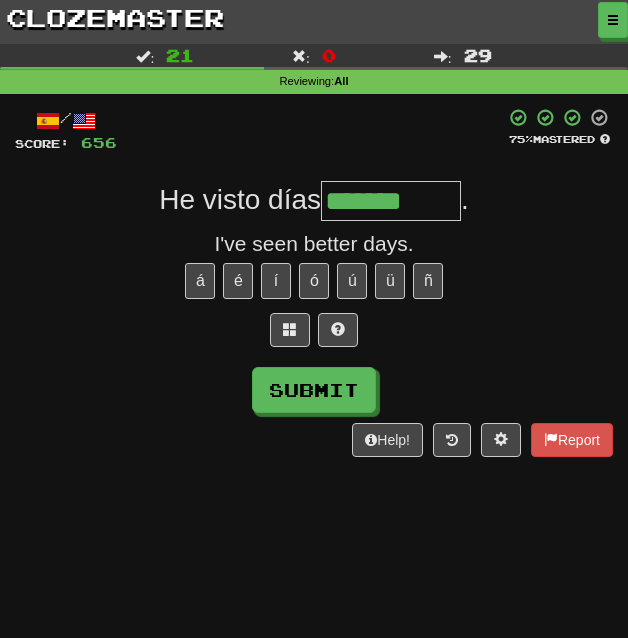 type on "*******" 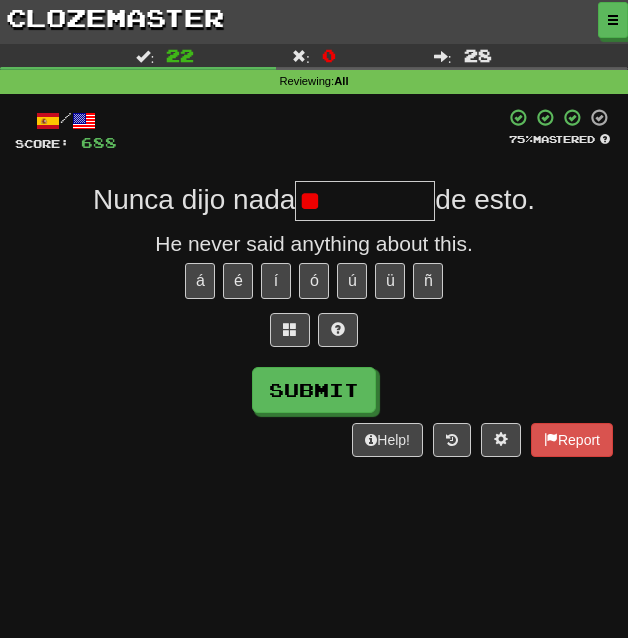 type on "*" 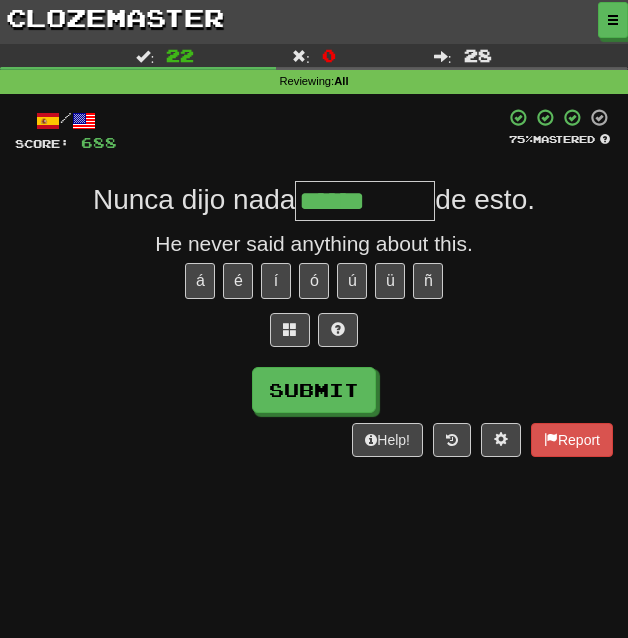type on "******" 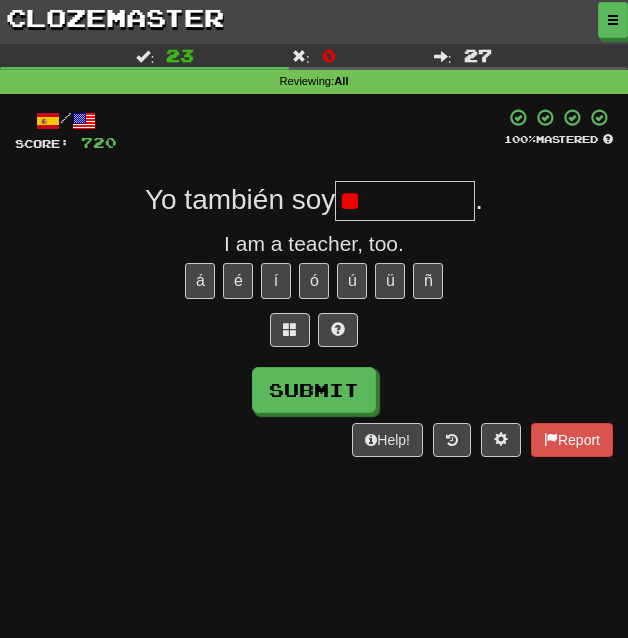 type on "*" 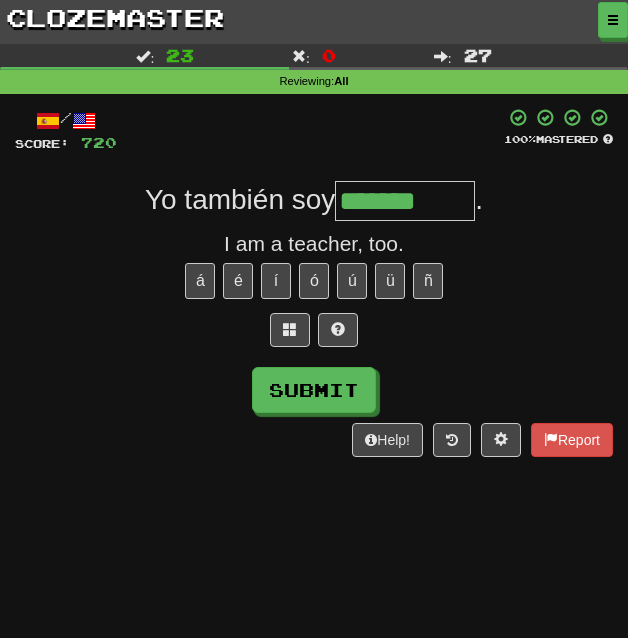 type on "*******" 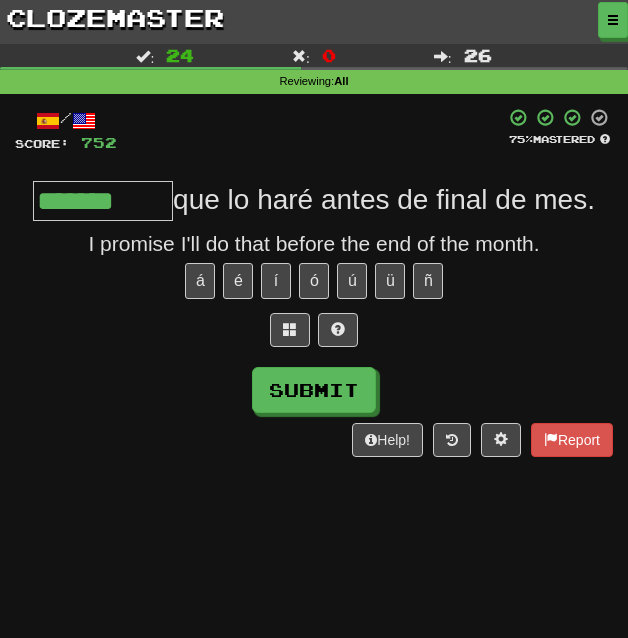 type on "*******" 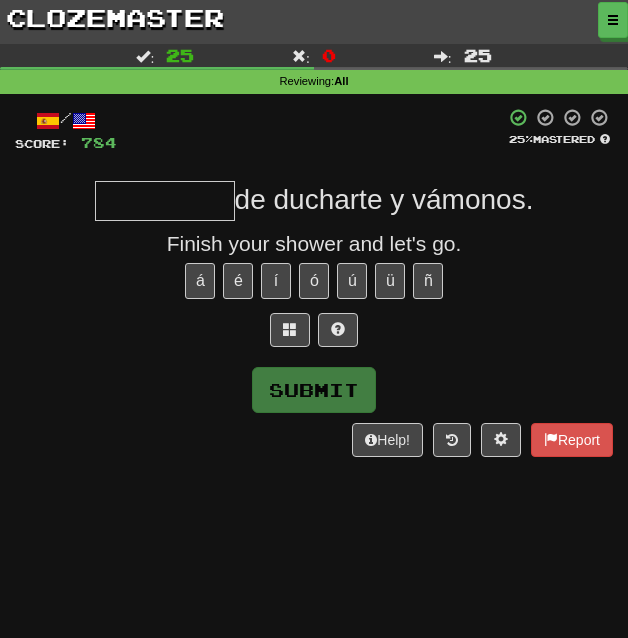 type on "*" 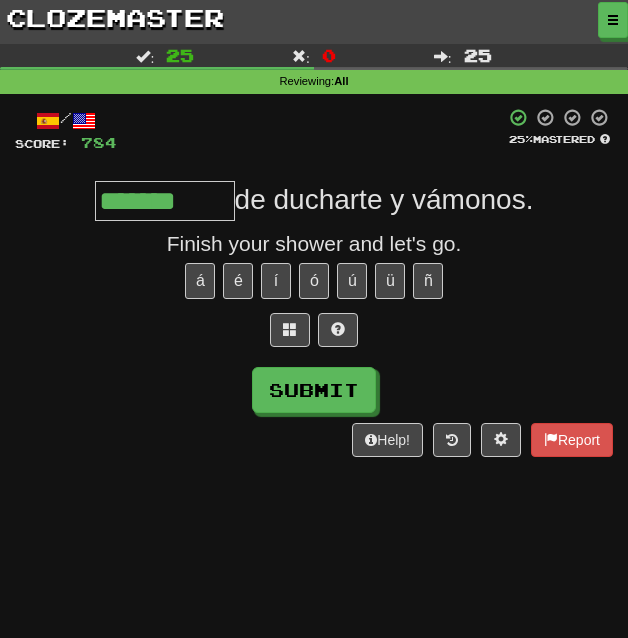 type on "*******" 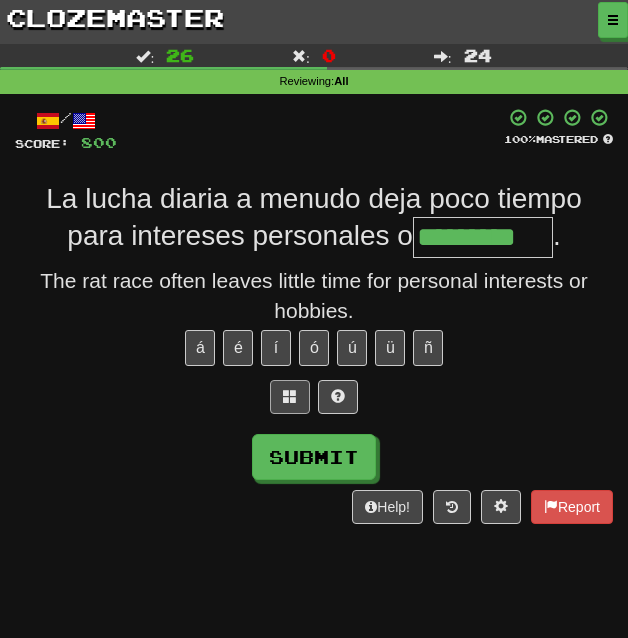 type on "*********" 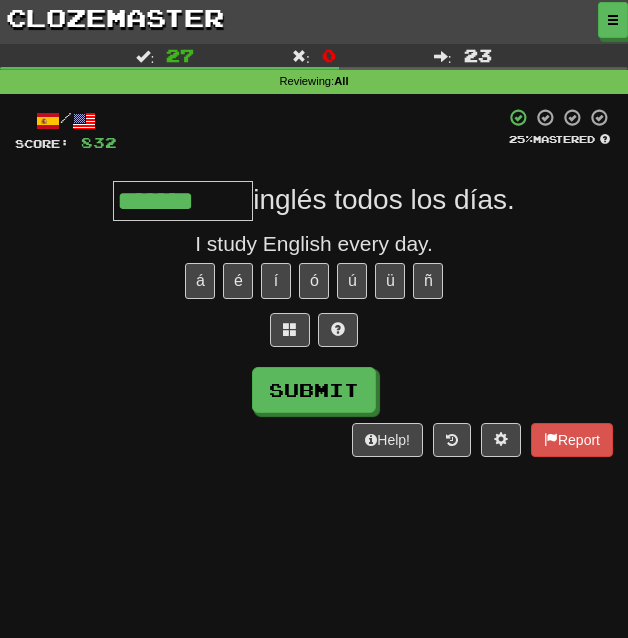 type on "*******" 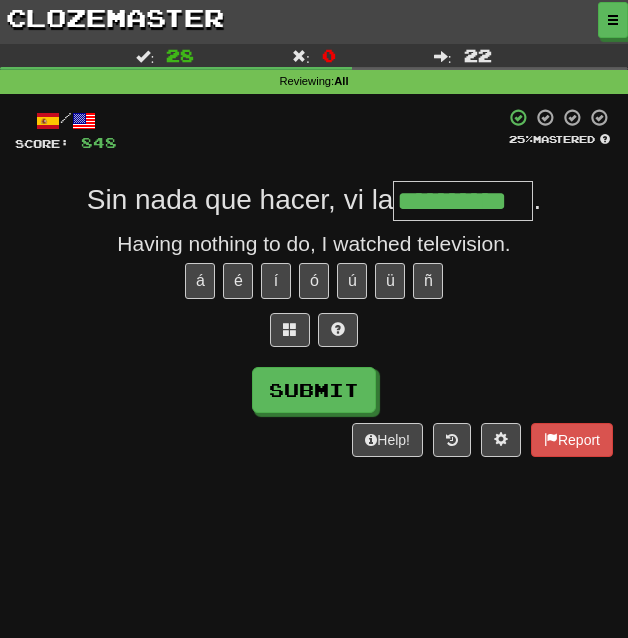 type on "**********" 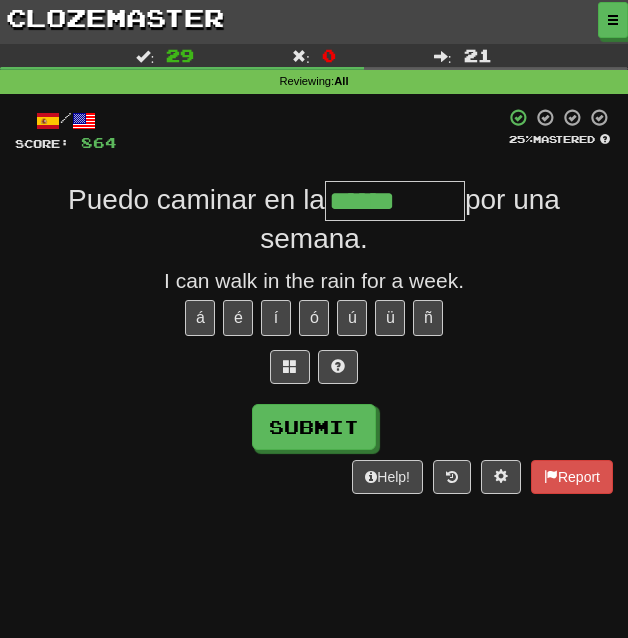 type on "******" 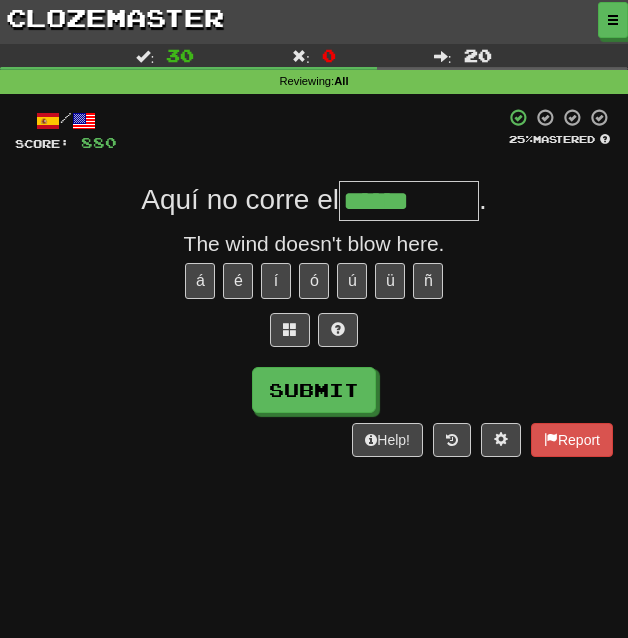 type on "******" 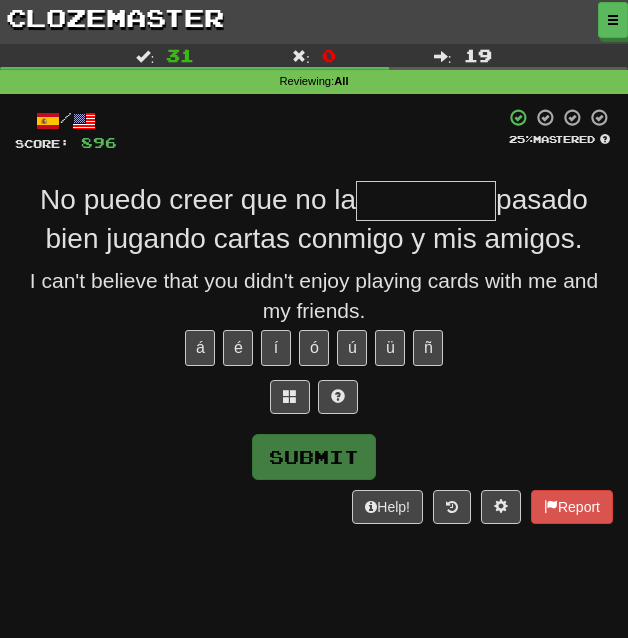 type on "*" 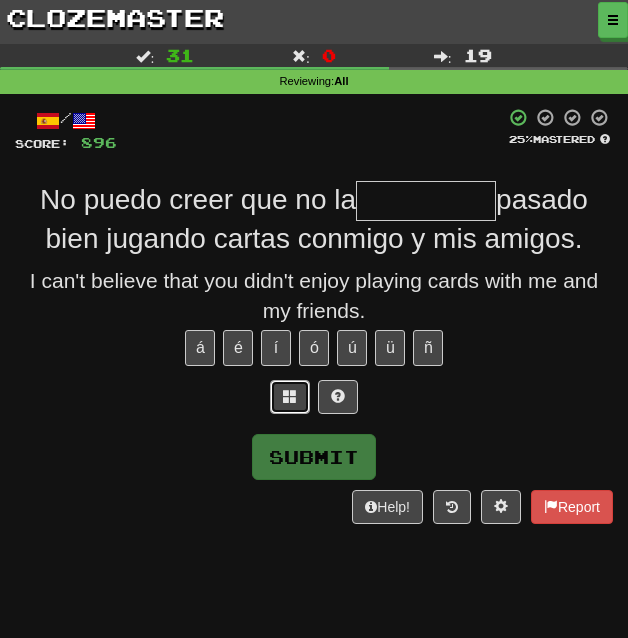 click at bounding box center [290, 397] 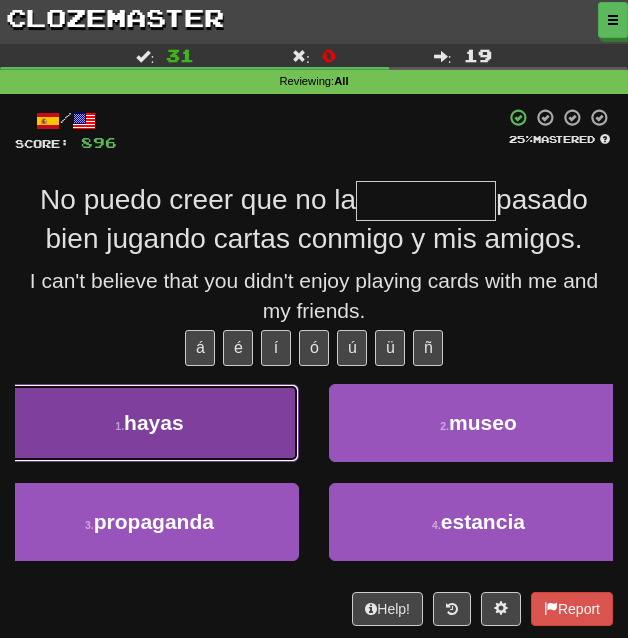 click on "1 . hayas" at bounding box center [149, 423] 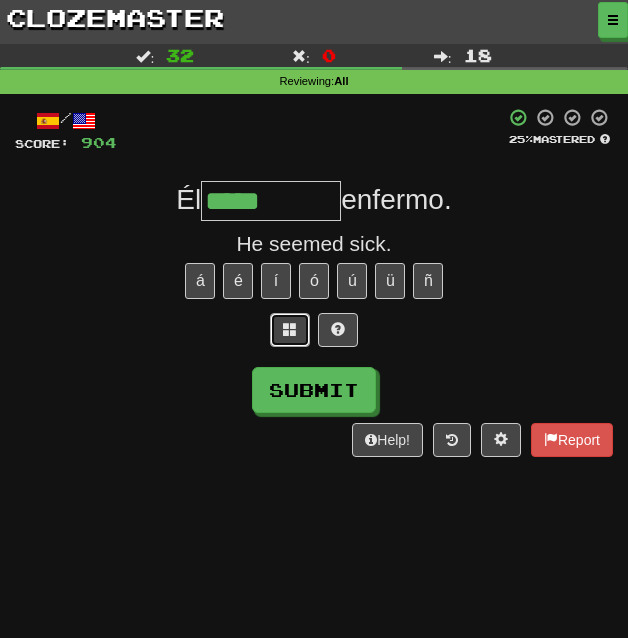 click at bounding box center (290, 330) 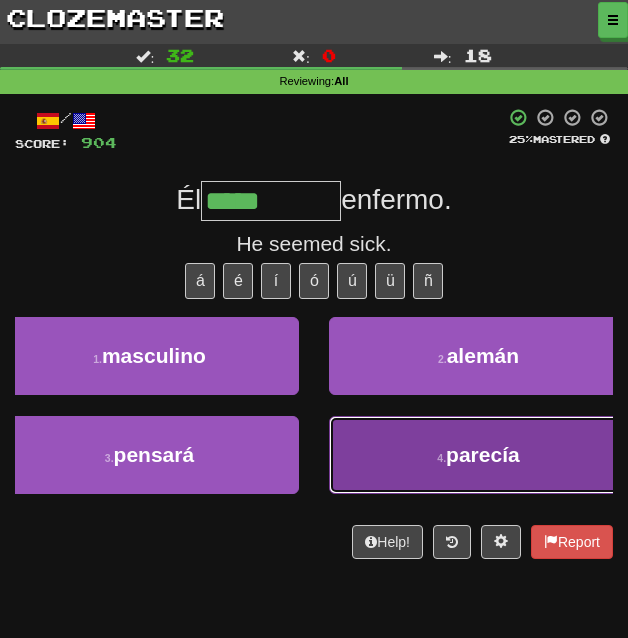 click on "4 .  parecía" at bounding box center (478, 455) 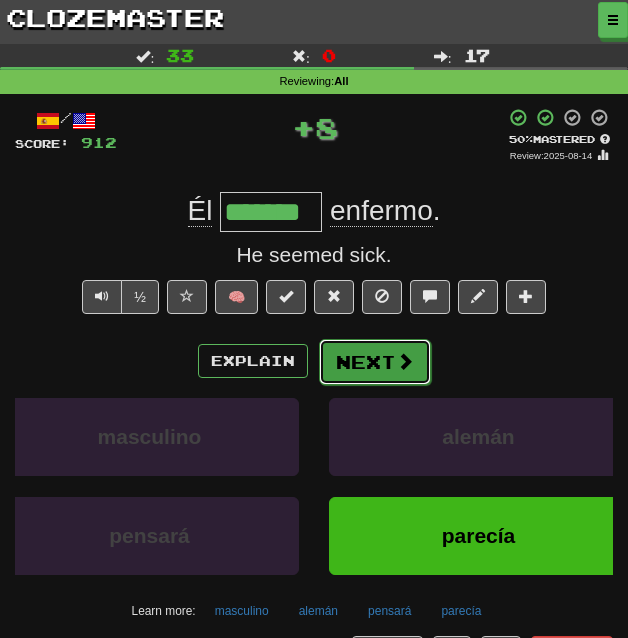 click on "Next" at bounding box center [375, 362] 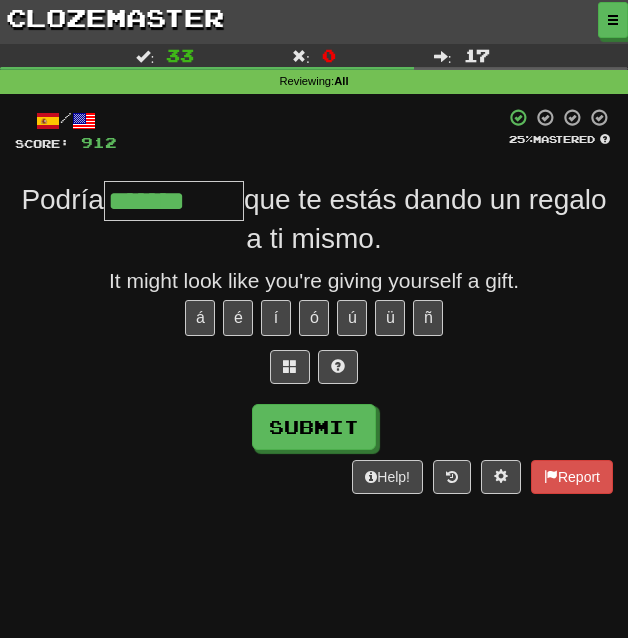 type on "*******" 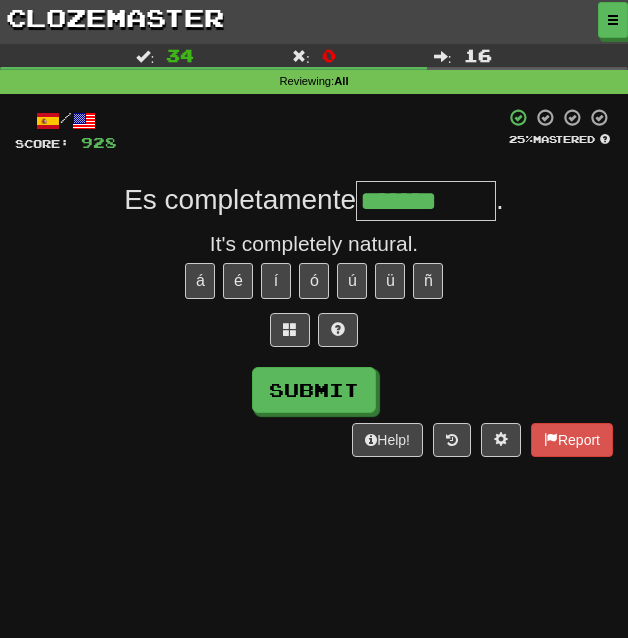 type on "*******" 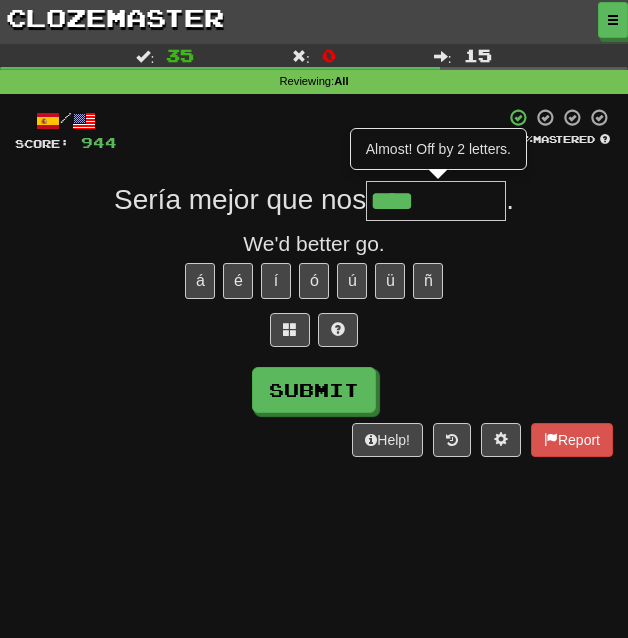 type on "*******" 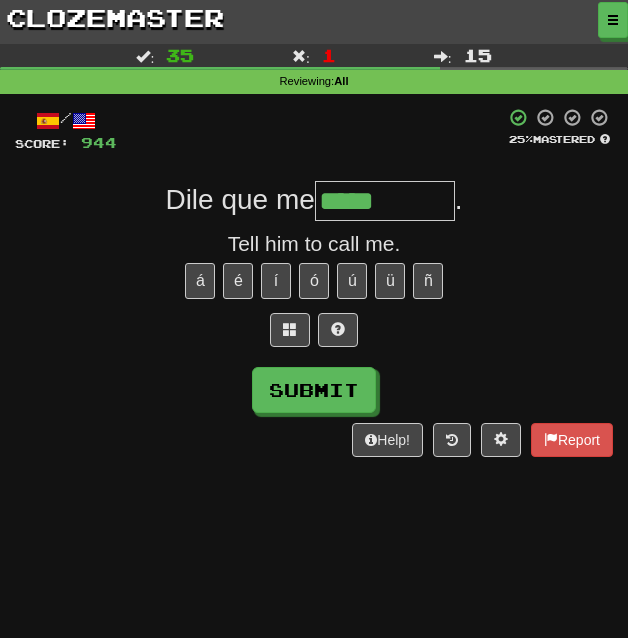 type on "*****" 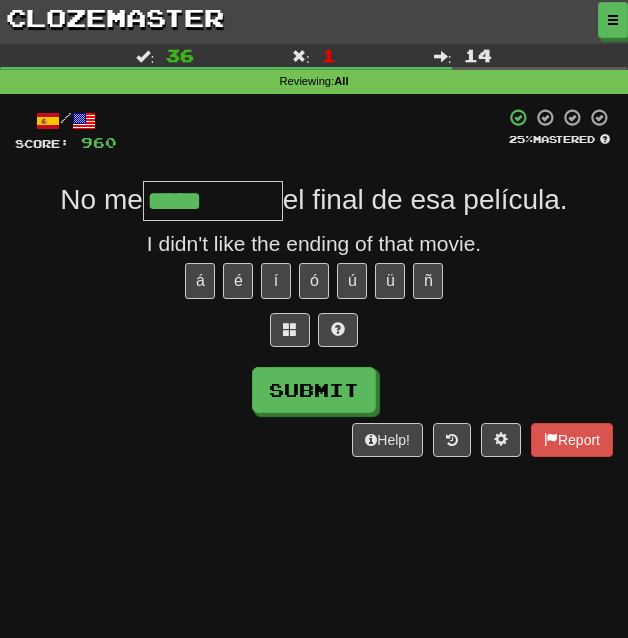 type on "*****" 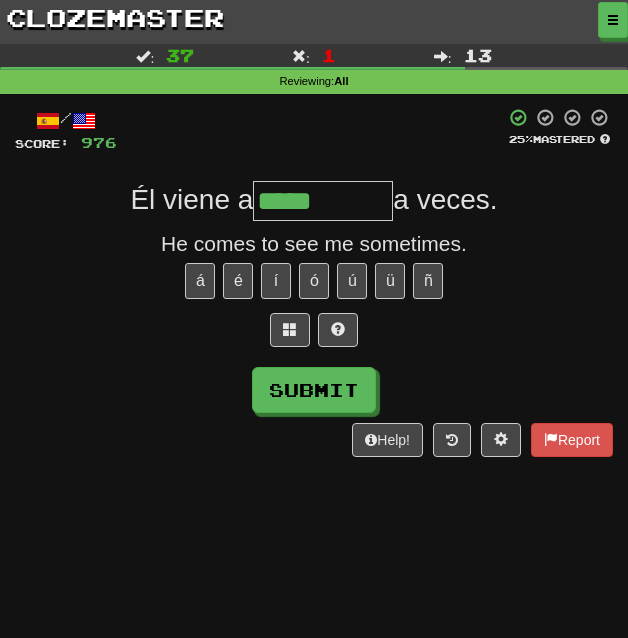 type on "*****" 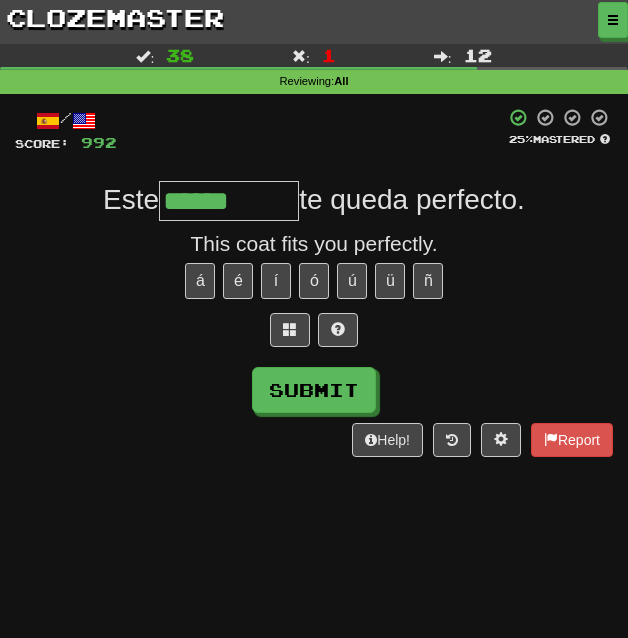 type on "******" 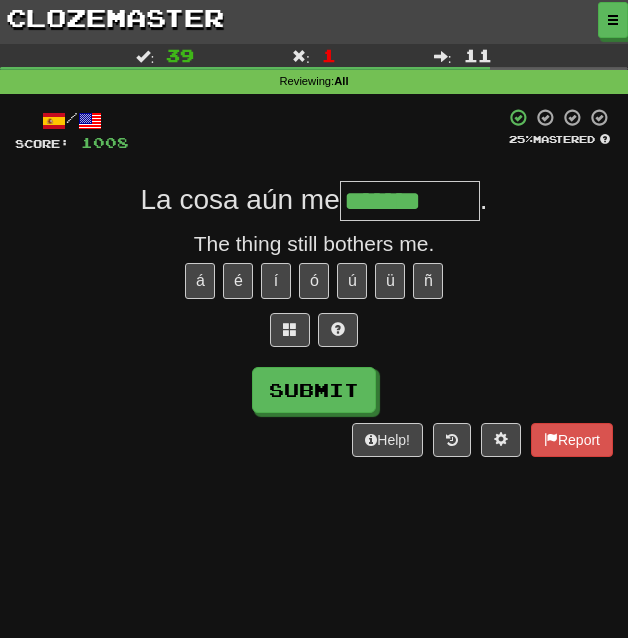 type on "*******" 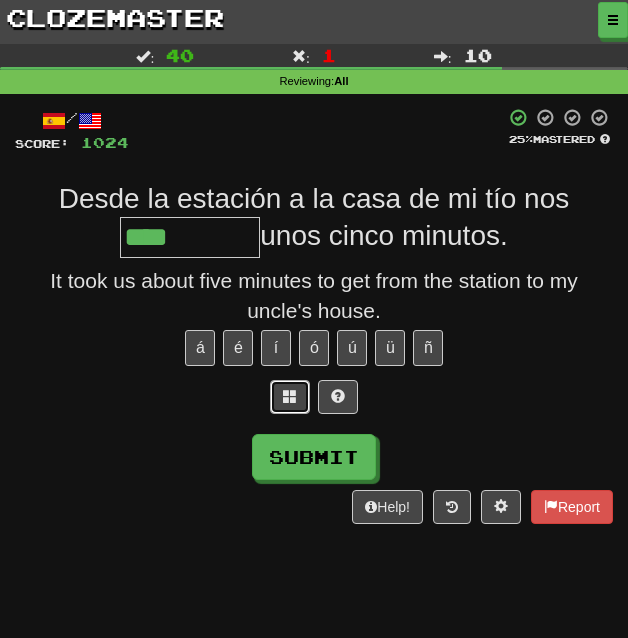 click at bounding box center [290, 397] 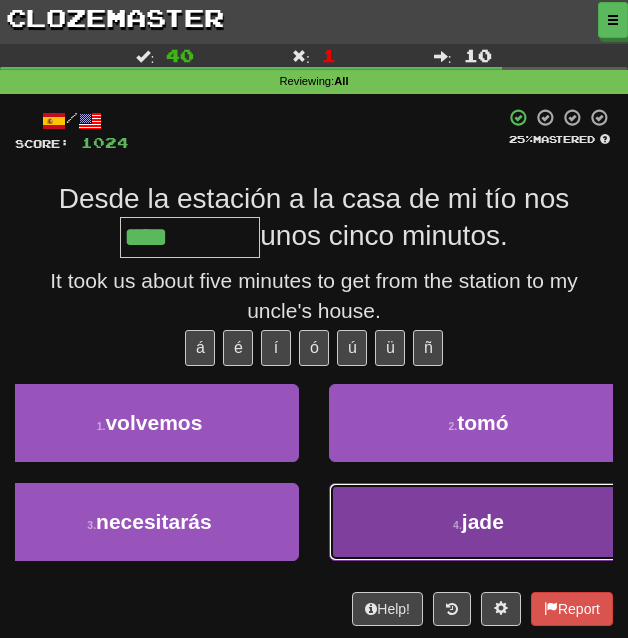 click on "4 . jade" at bounding box center [478, 522] 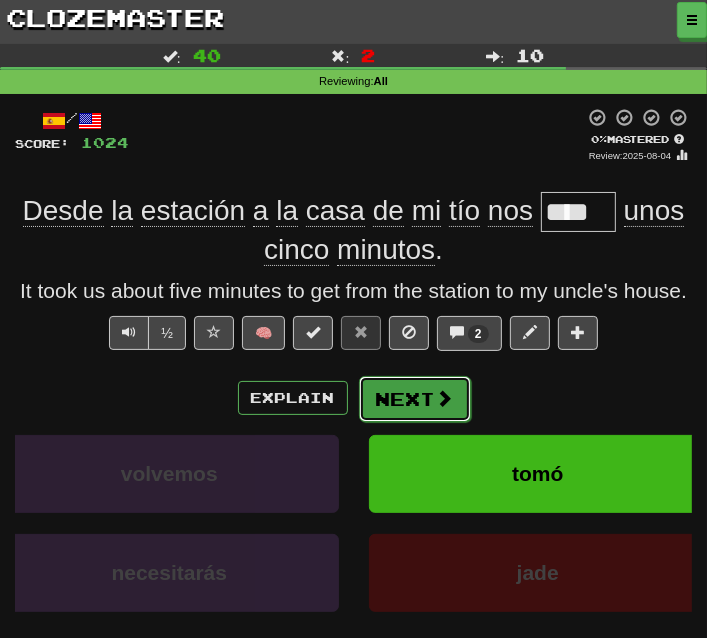 click on "Next" at bounding box center (415, 399) 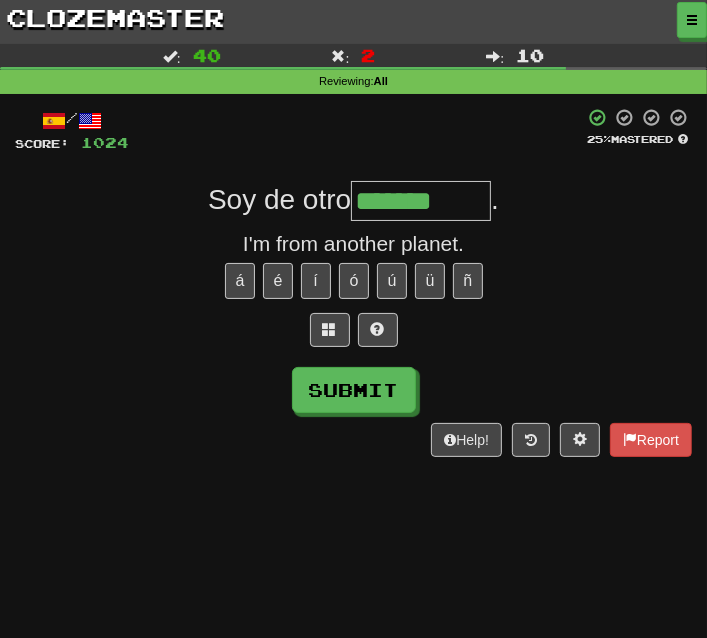 type on "*******" 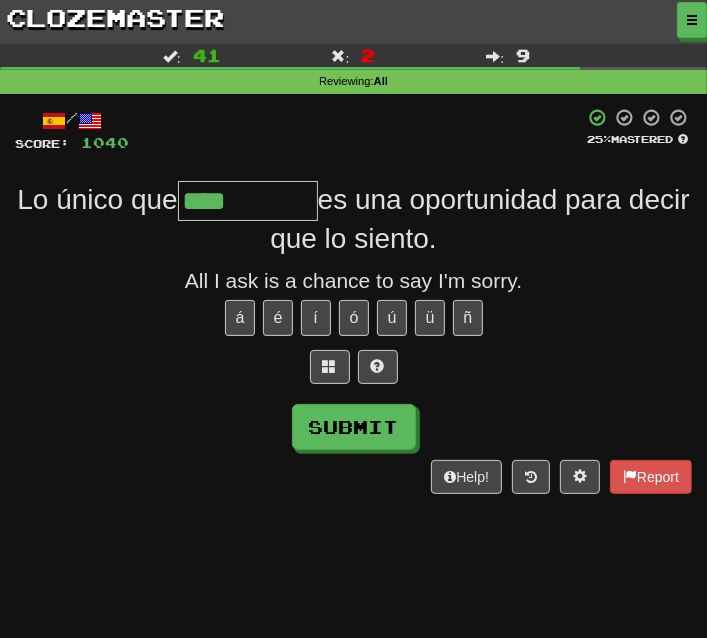 type on "****" 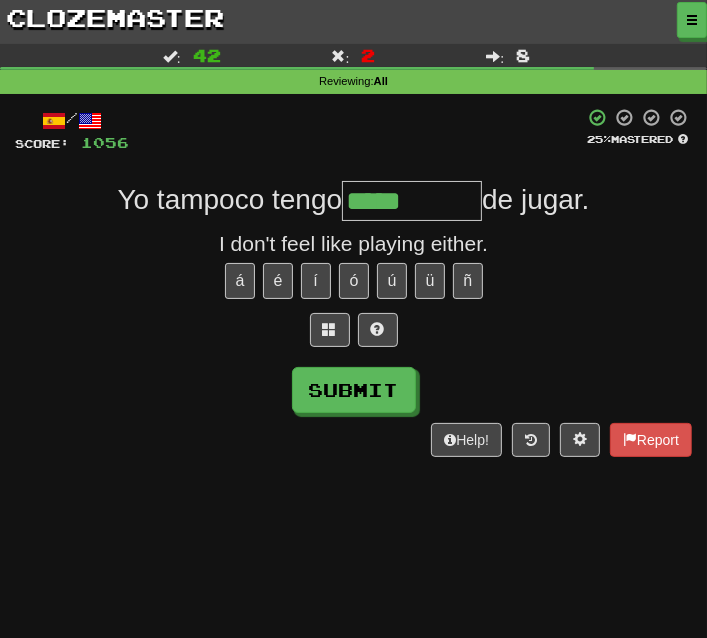type on "*****" 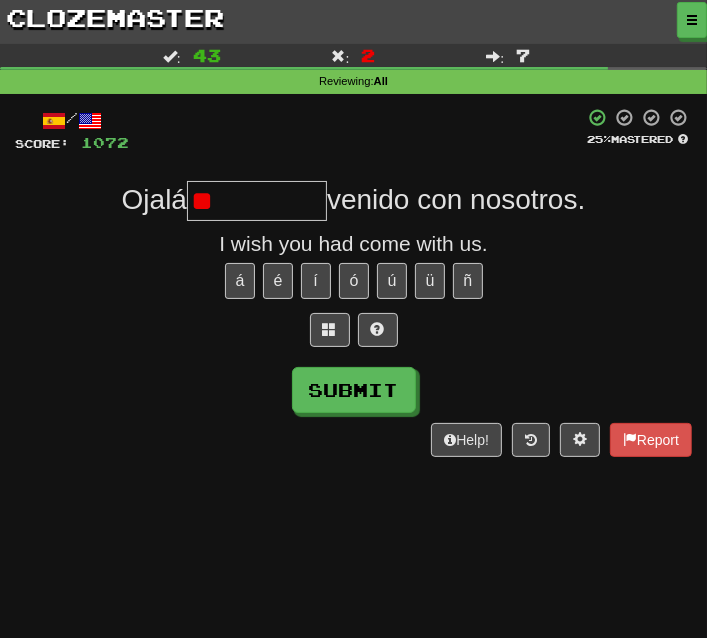 type on "*" 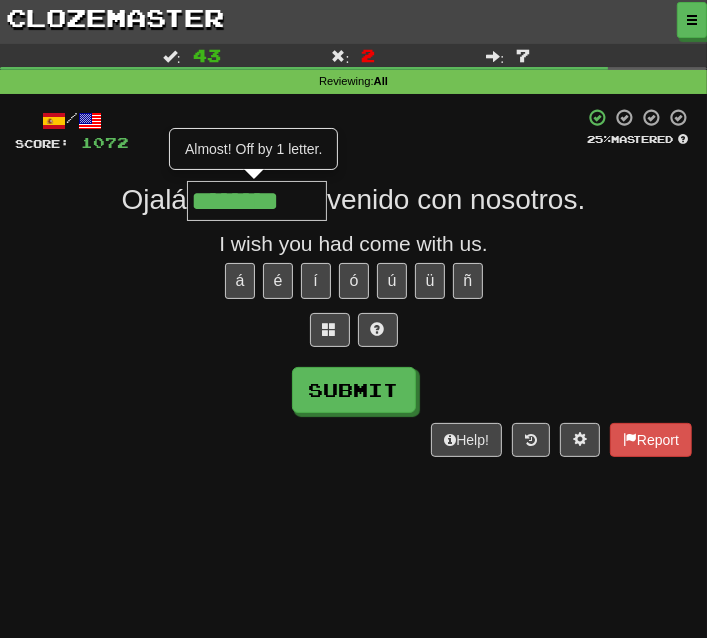 type on "********" 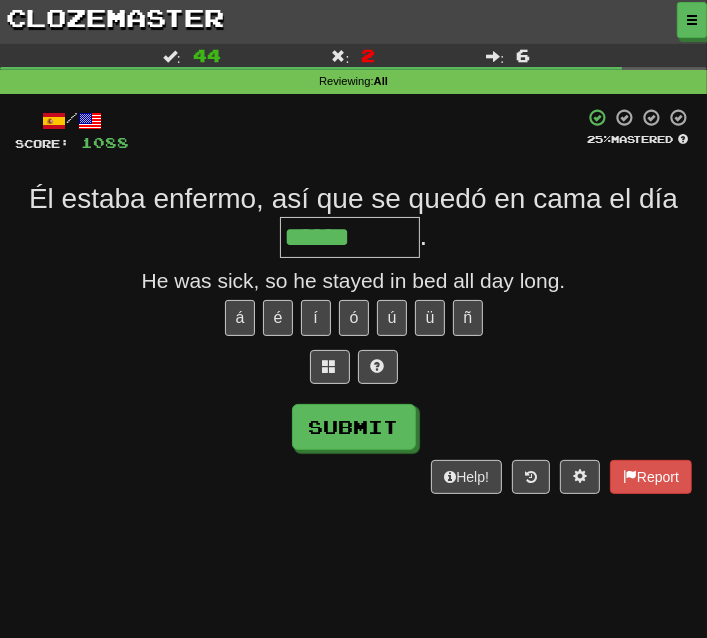 type on "******" 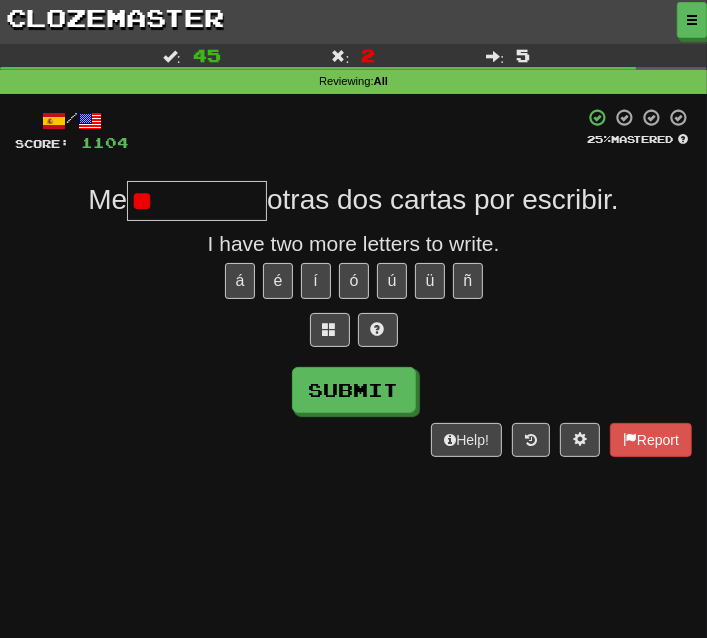 type on "*" 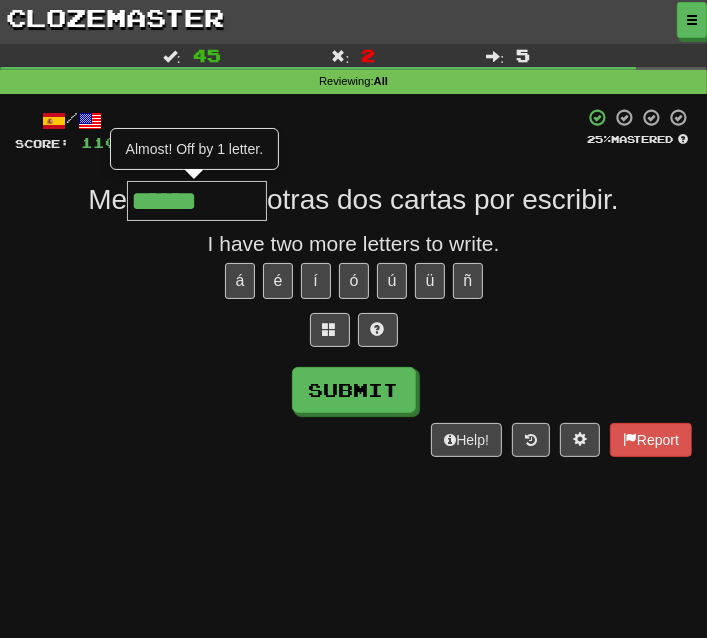 type on "******" 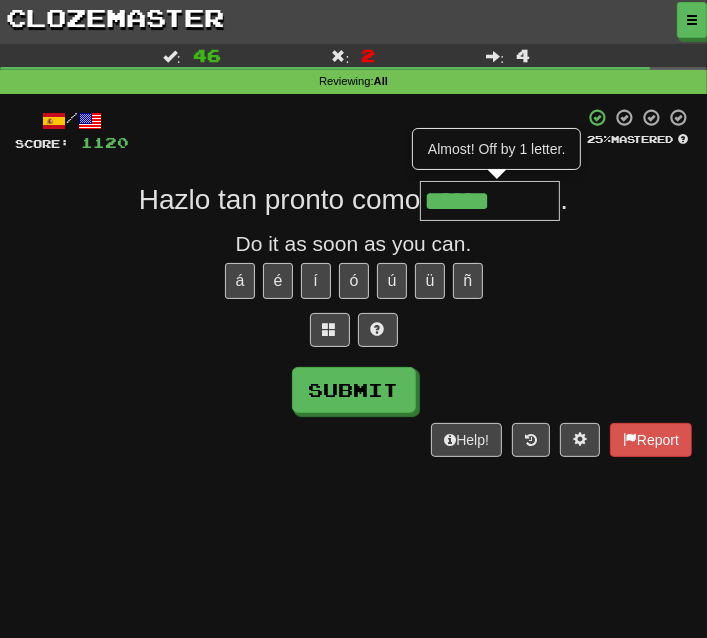type on "******" 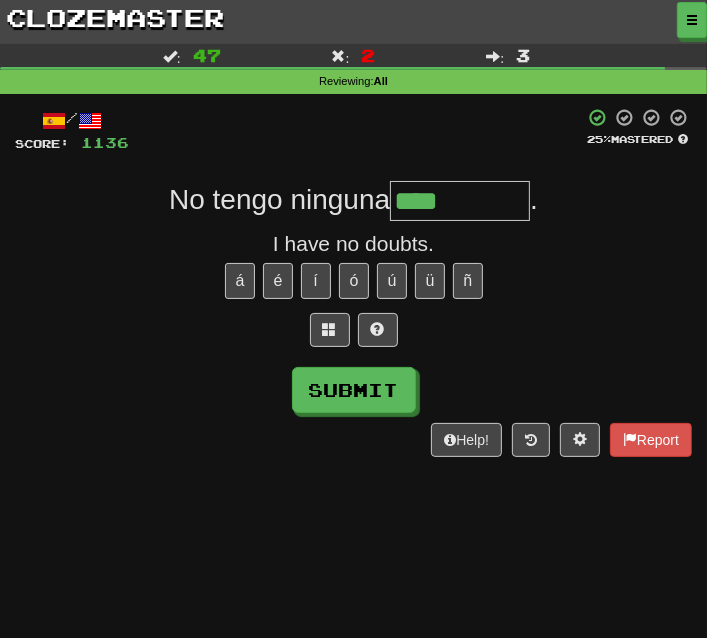 type on "****" 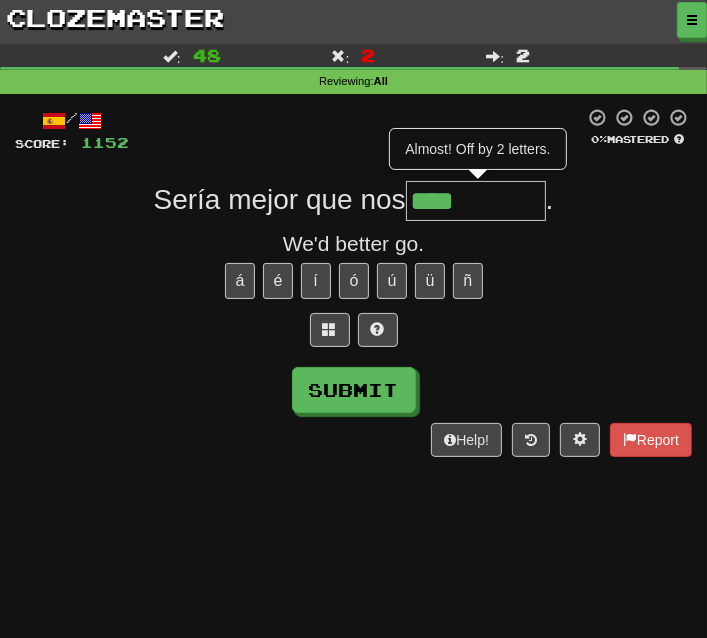 type on "*******" 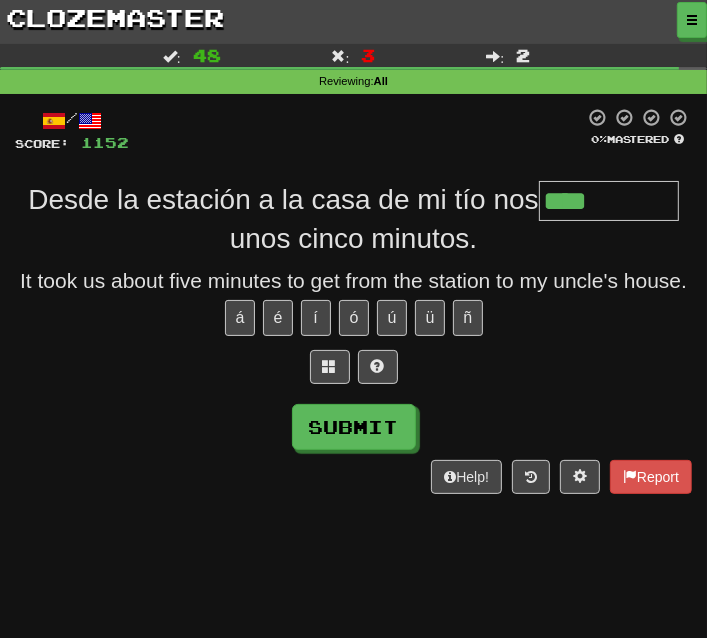type on "****" 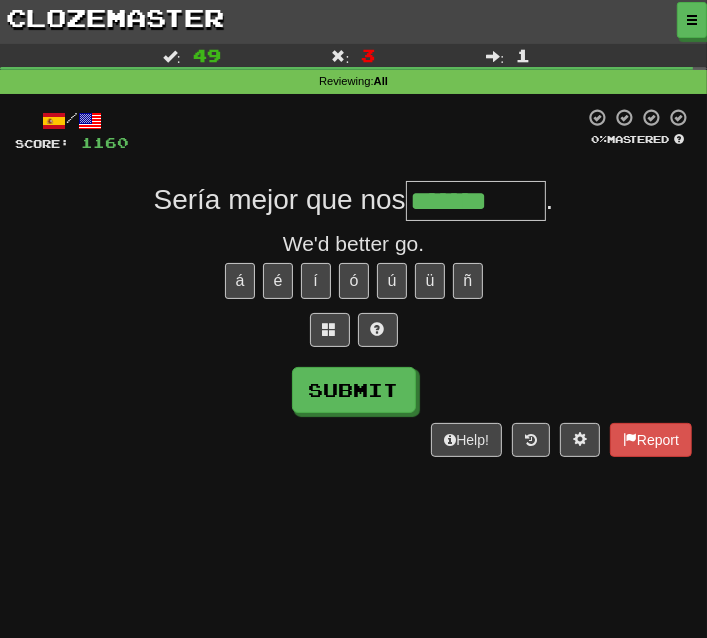 type on "*******" 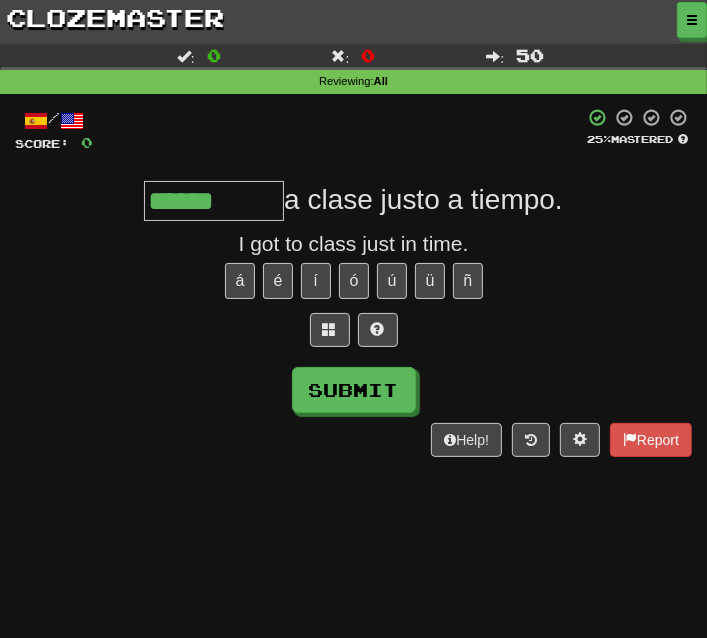 type on "******" 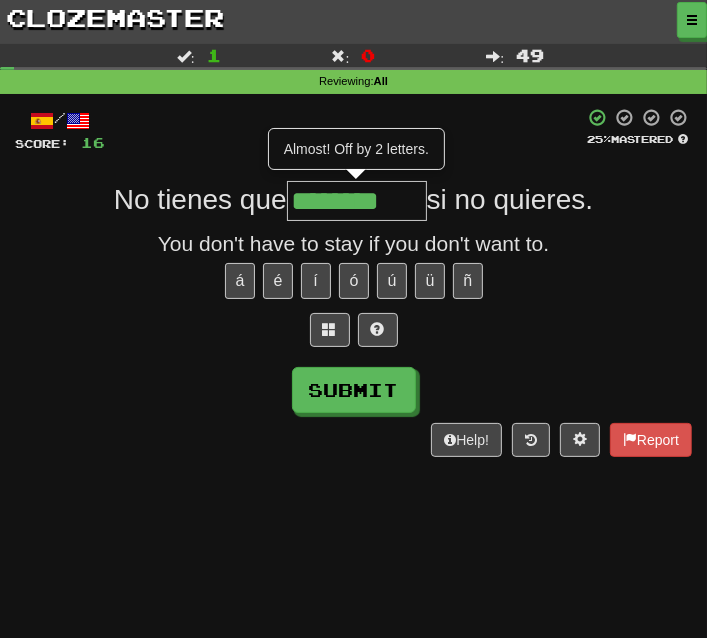type on "********" 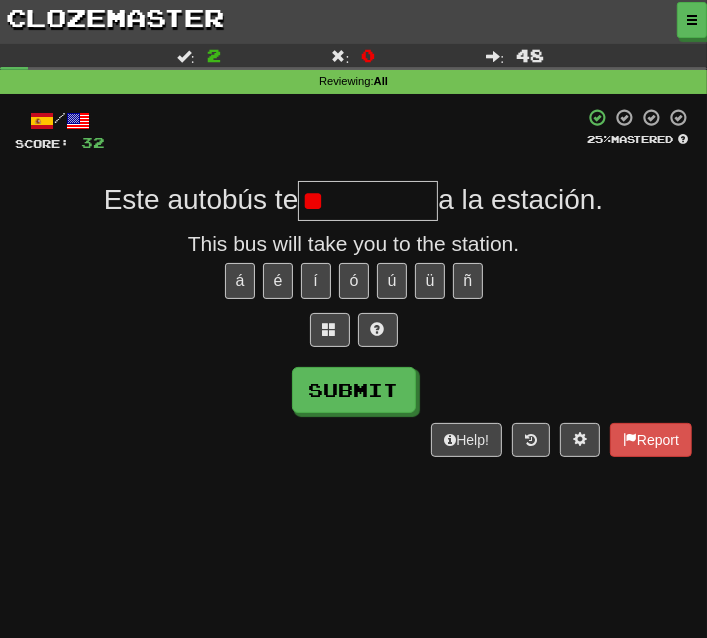 type on "*" 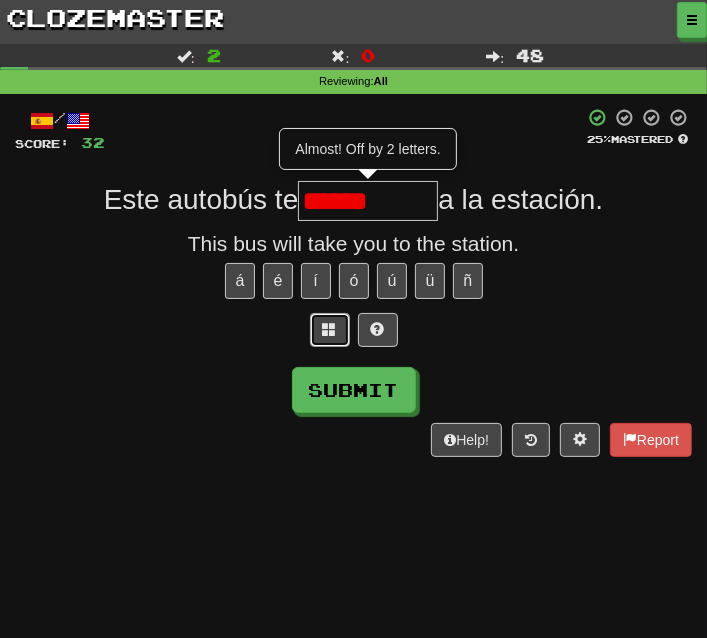 click at bounding box center [330, 329] 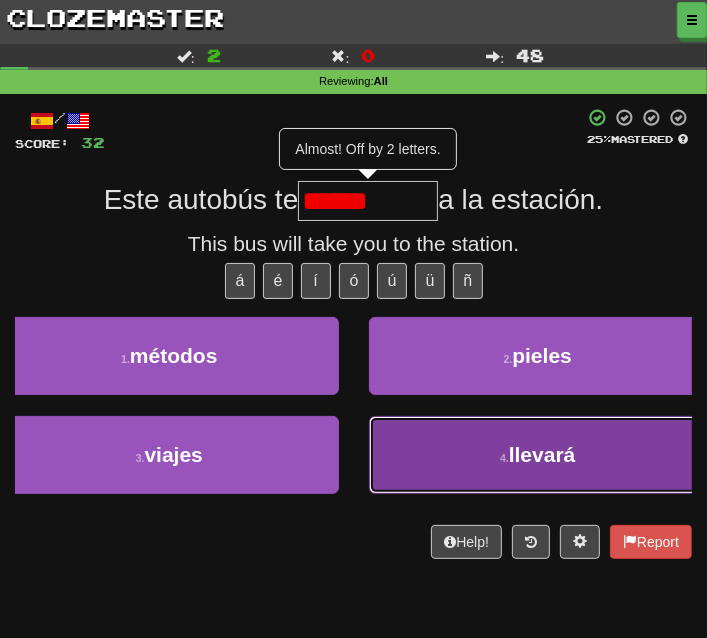 click on "4 .  llevará" at bounding box center [538, 455] 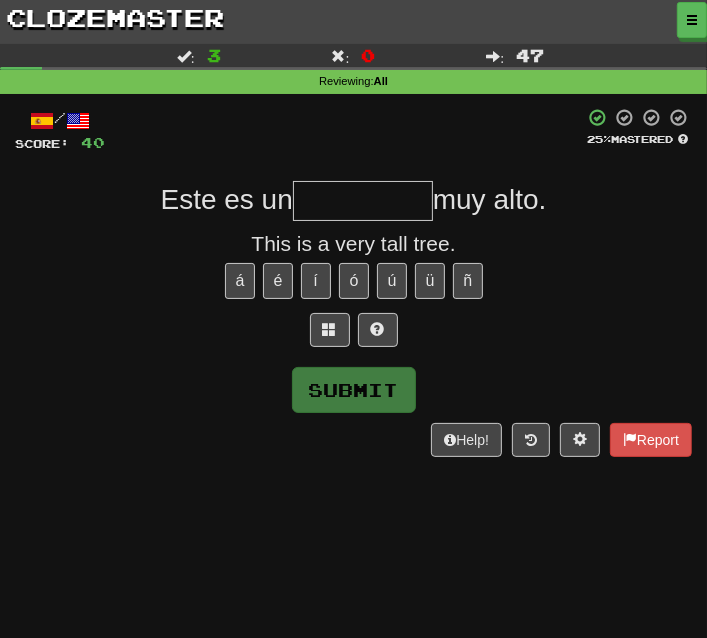 type on "*" 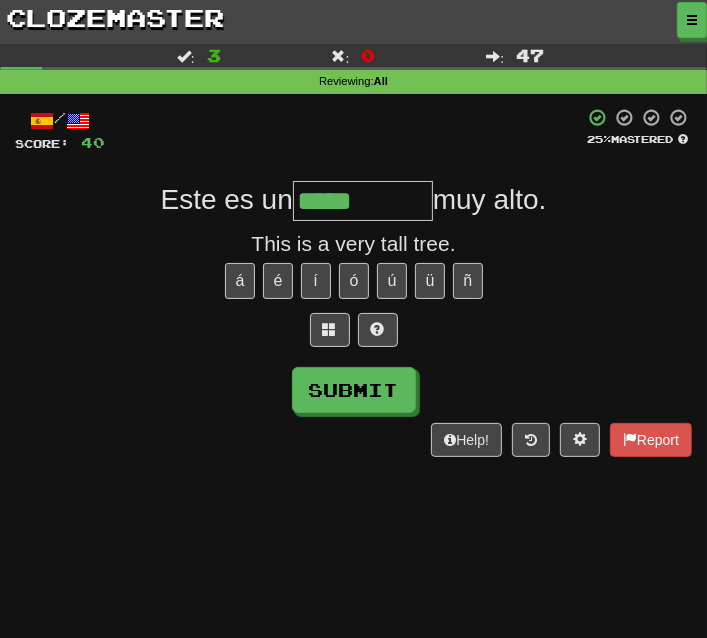 type on "*****" 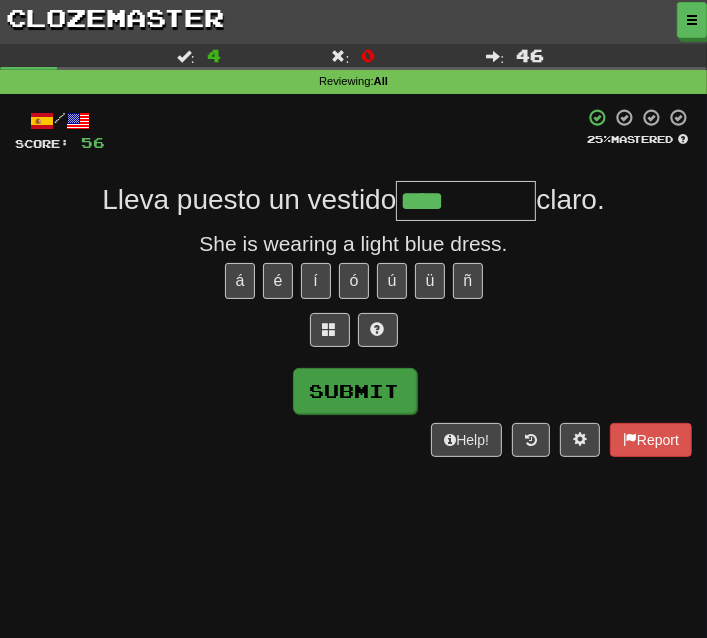 type on "****" 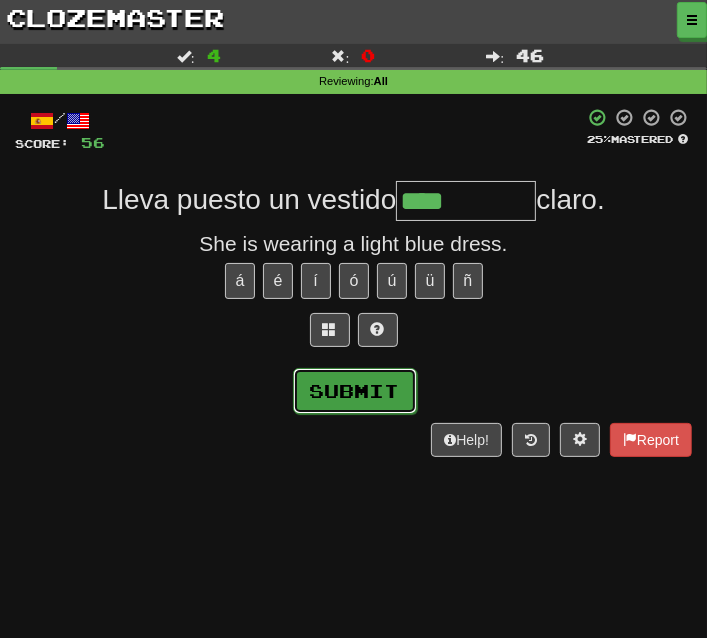 click on "Submit" at bounding box center (355, 391) 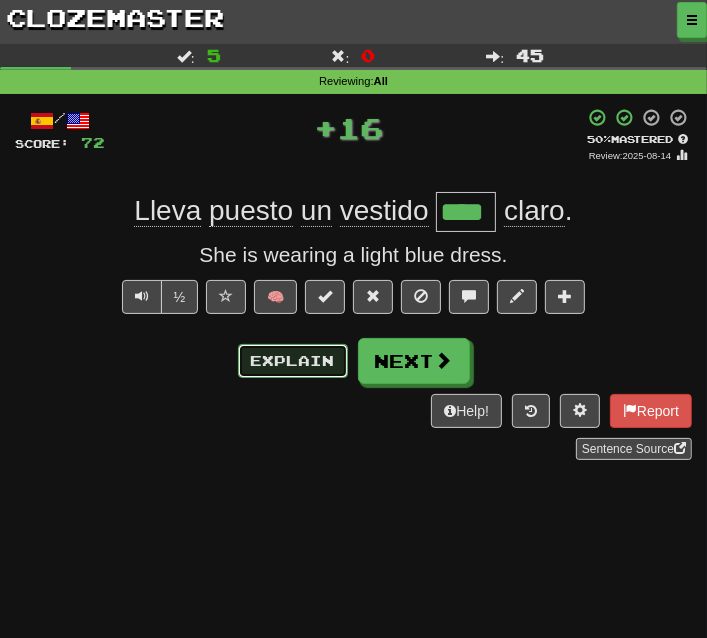 click on "Explain" at bounding box center [293, 361] 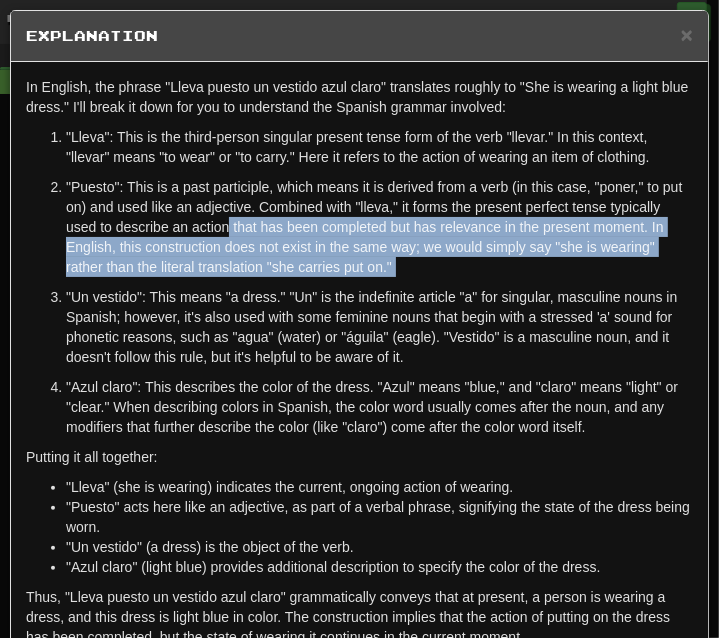 drag, startPoint x: 286, startPoint y: 231, endPoint x: 443, endPoint y: 278, distance: 163.88411 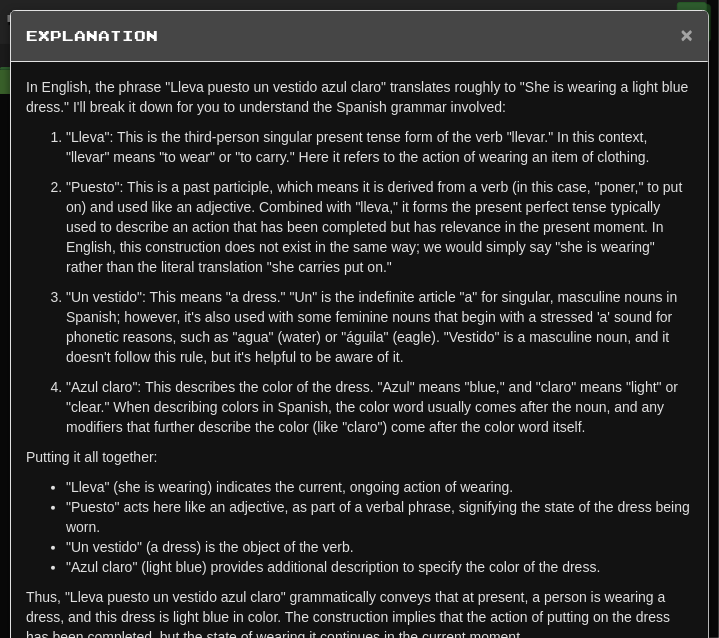 click on "×" at bounding box center [687, 34] 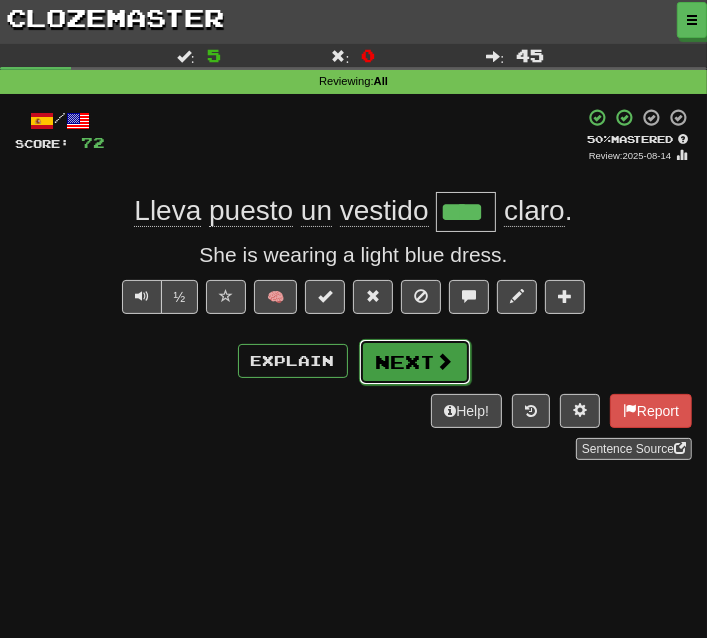 click on "Next" at bounding box center (415, 362) 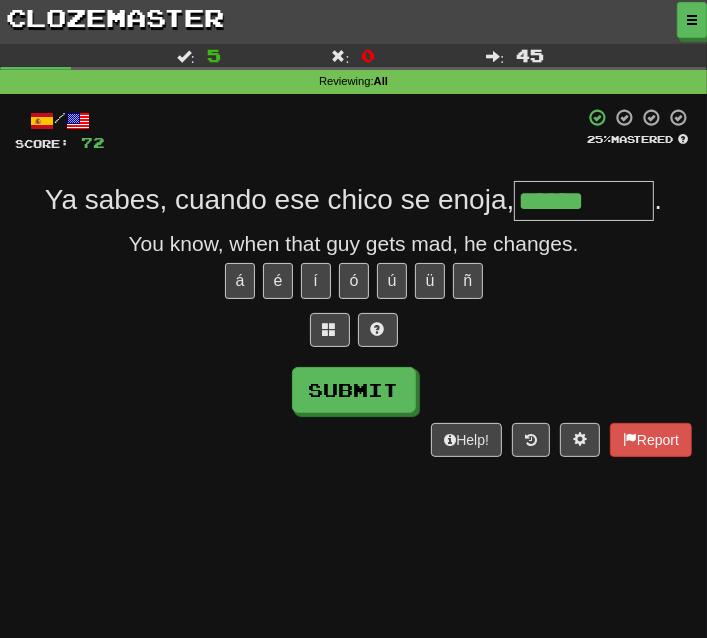 type on "******" 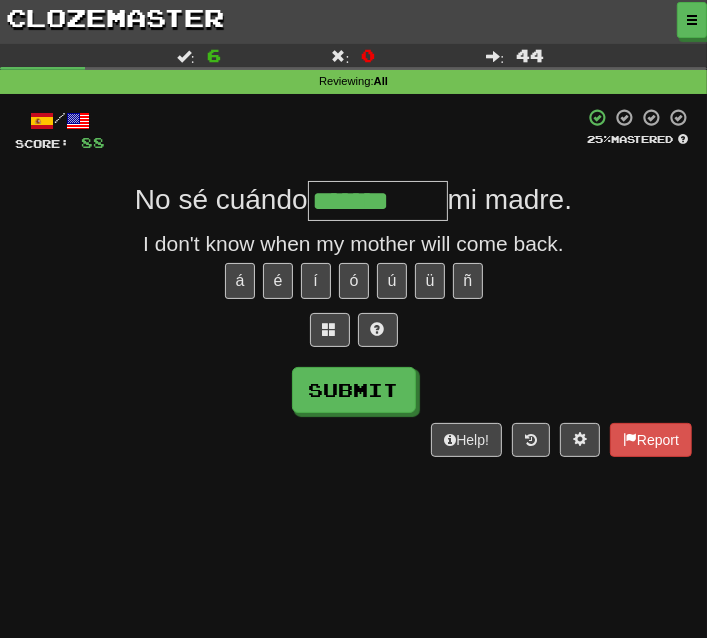 type on "*******" 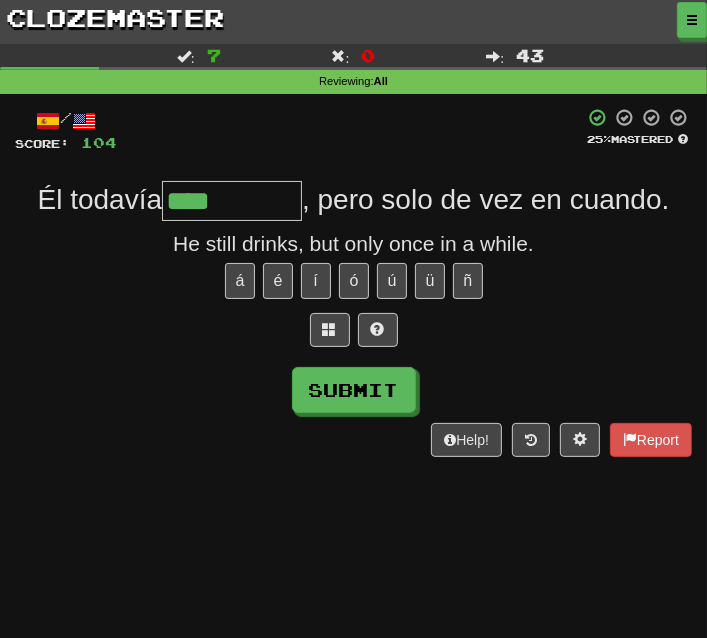 type 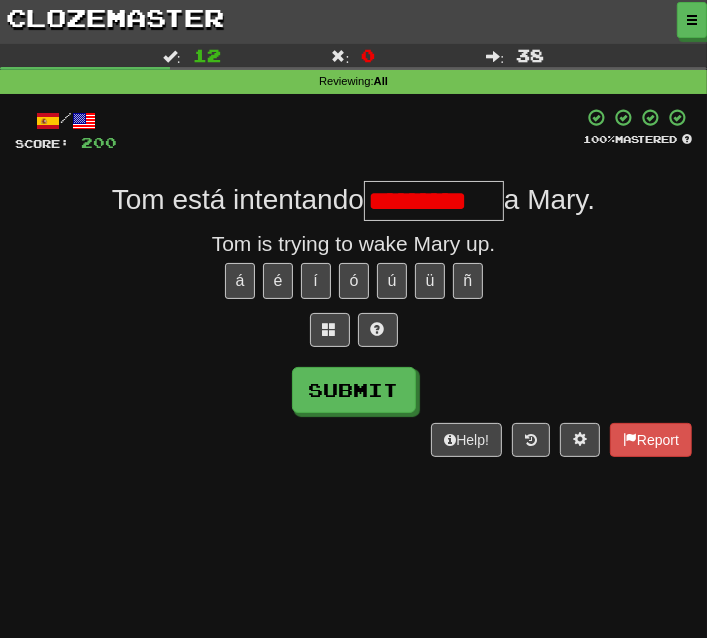 scroll, scrollTop: 0, scrollLeft: 0, axis: both 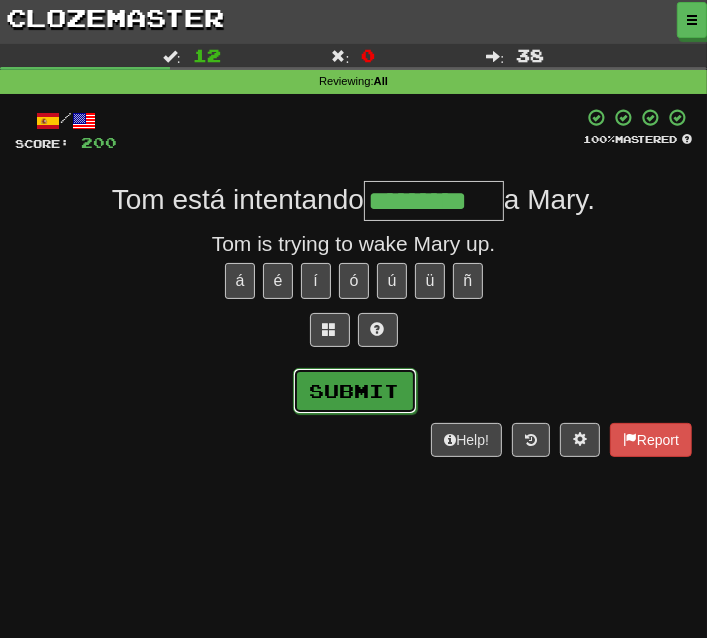 click on "Submit" at bounding box center (355, 391) 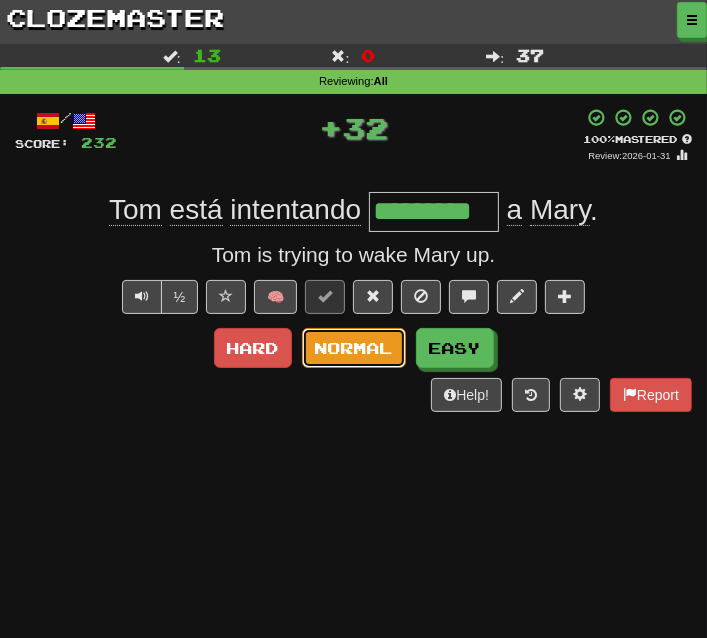 click on "Normal" at bounding box center (354, 347) 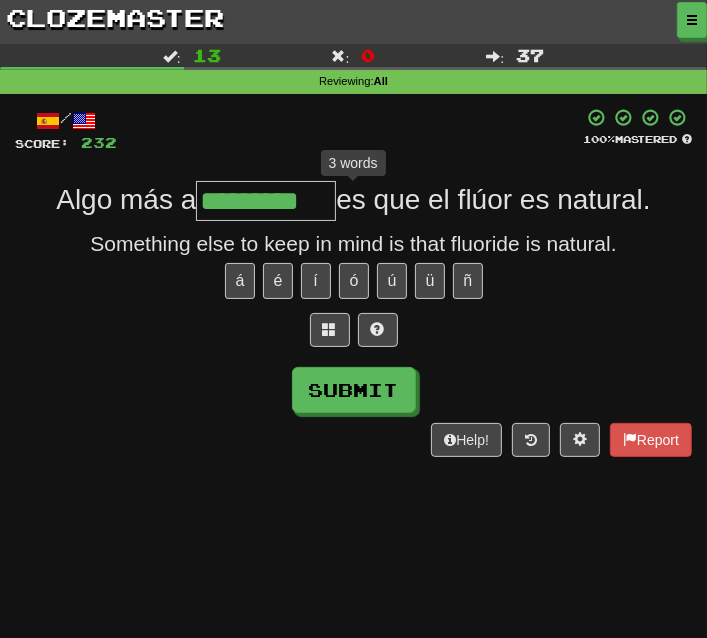 scroll, scrollTop: 0, scrollLeft: 0, axis: both 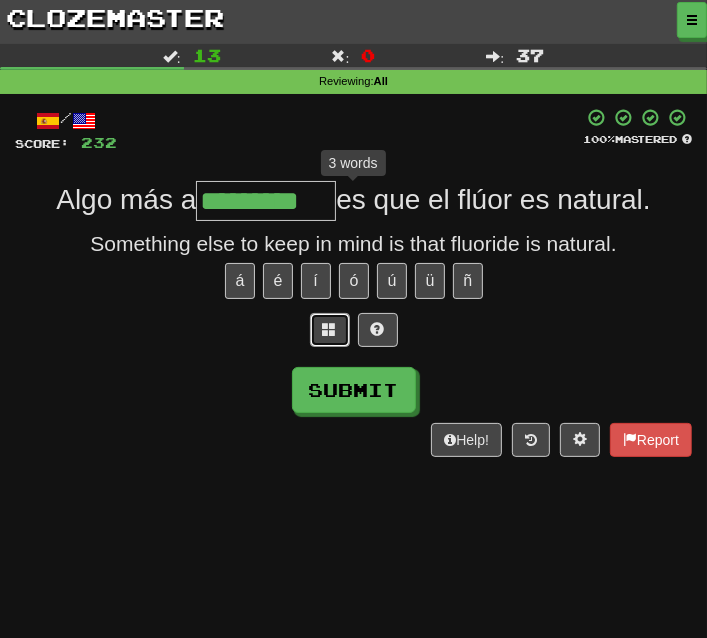 click at bounding box center [330, 329] 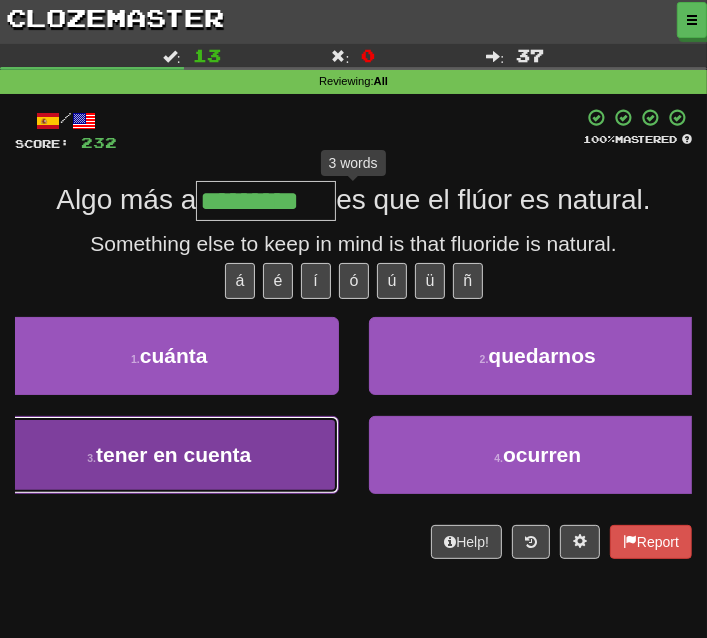 click on "3 . tener en cuenta" at bounding box center (169, 455) 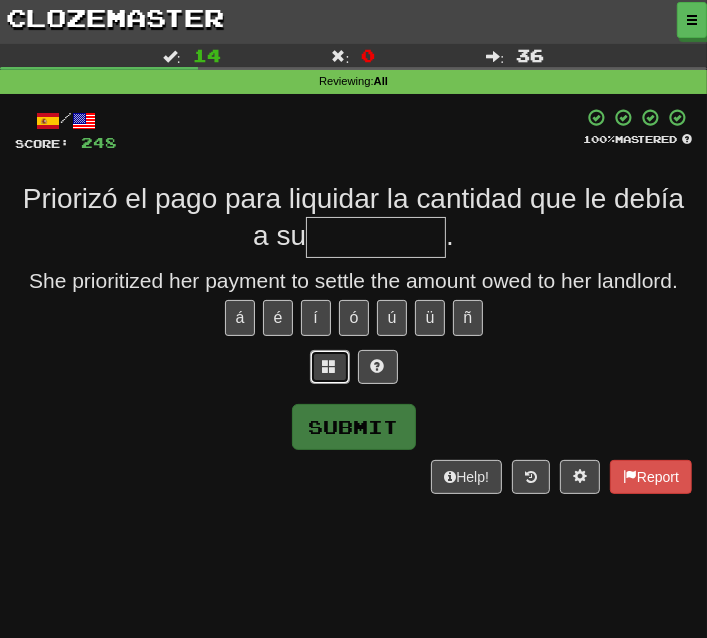 click at bounding box center [330, 366] 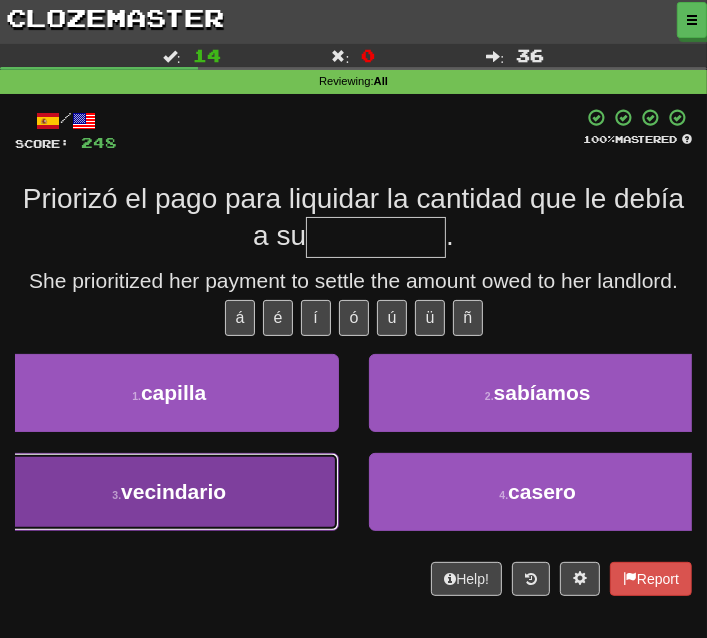 click on "3 .  vecindario" at bounding box center [169, 492] 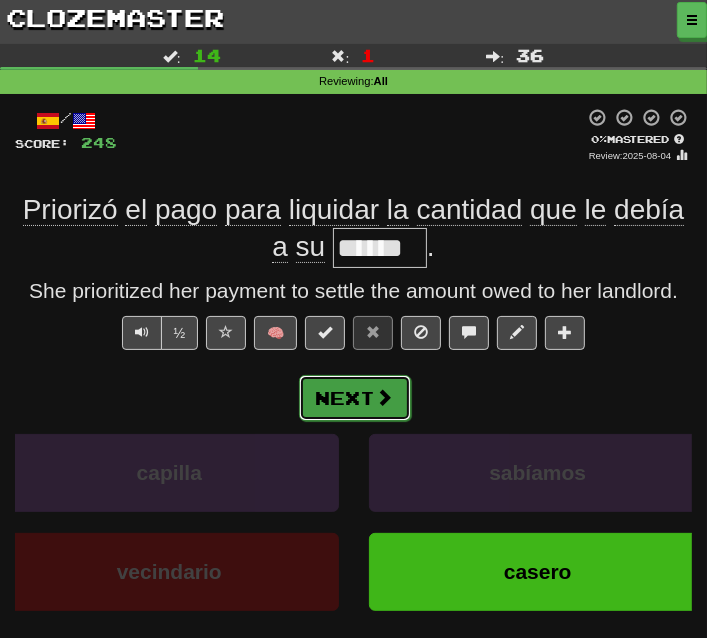 click on "Next" at bounding box center [355, 398] 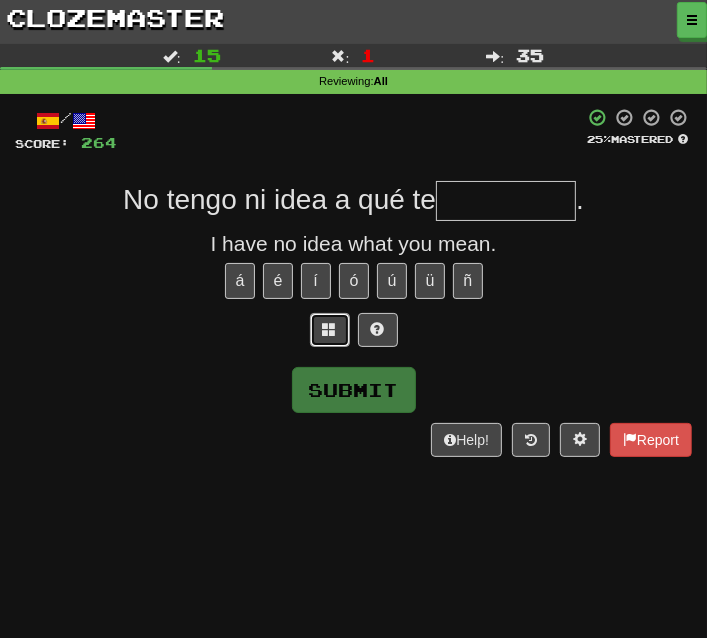 click at bounding box center (330, 330) 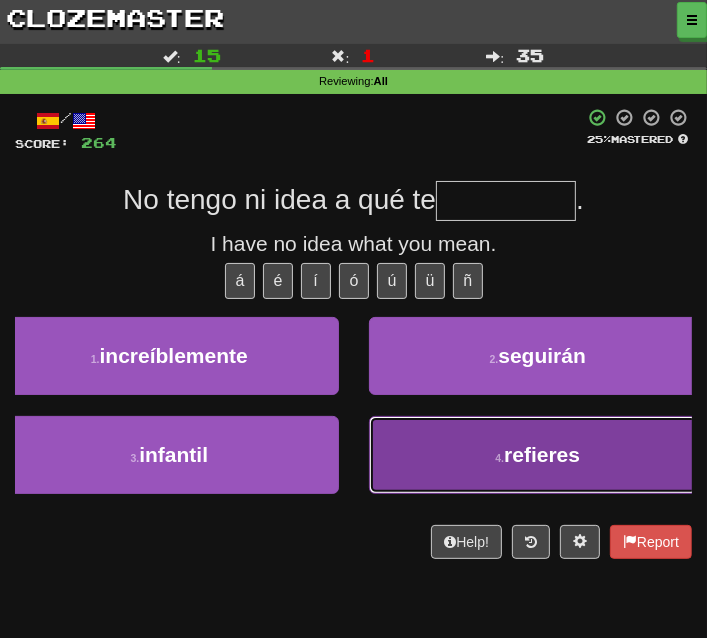 click on "4 .  refieres" at bounding box center [538, 455] 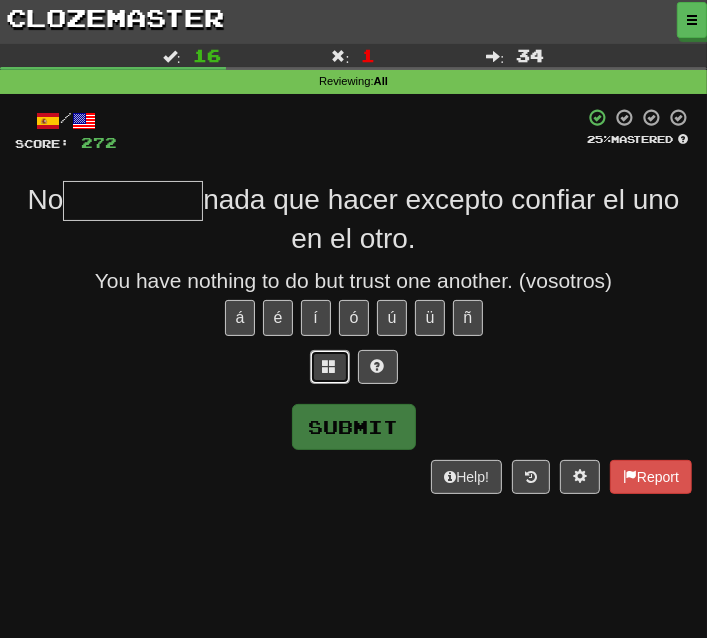 click at bounding box center [330, 367] 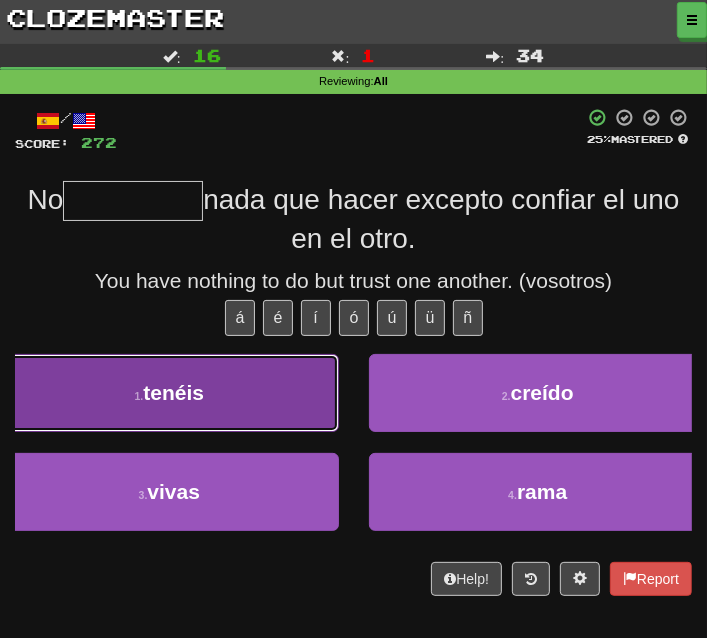 click on "1 . tenéis" at bounding box center [169, 393] 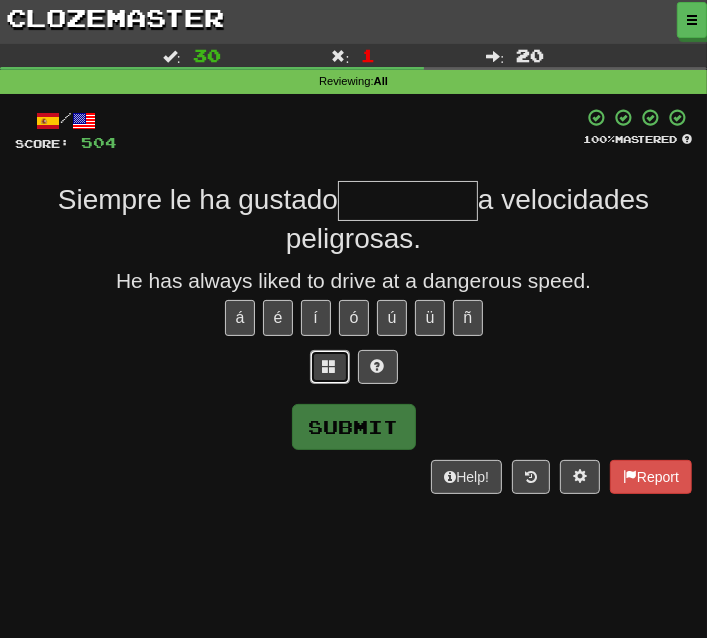 click at bounding box center (330, 367) 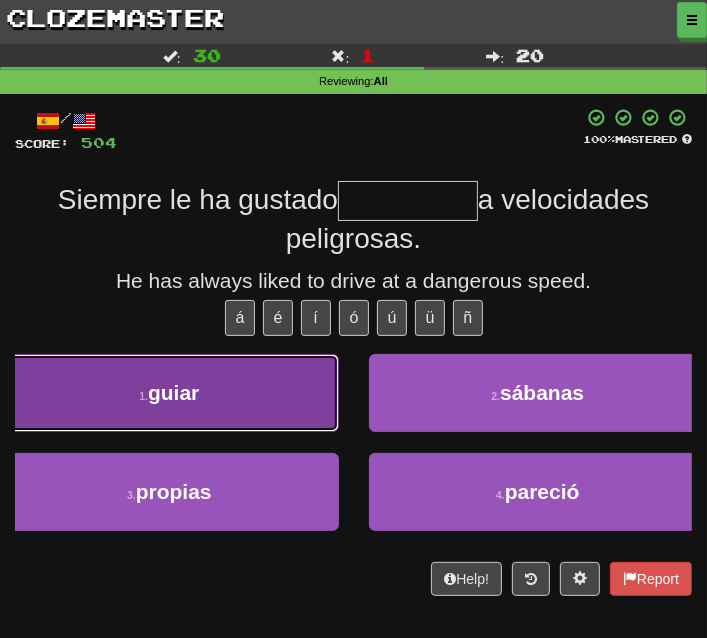 click on "1 .  guiar" at bounding box center [169, 393] 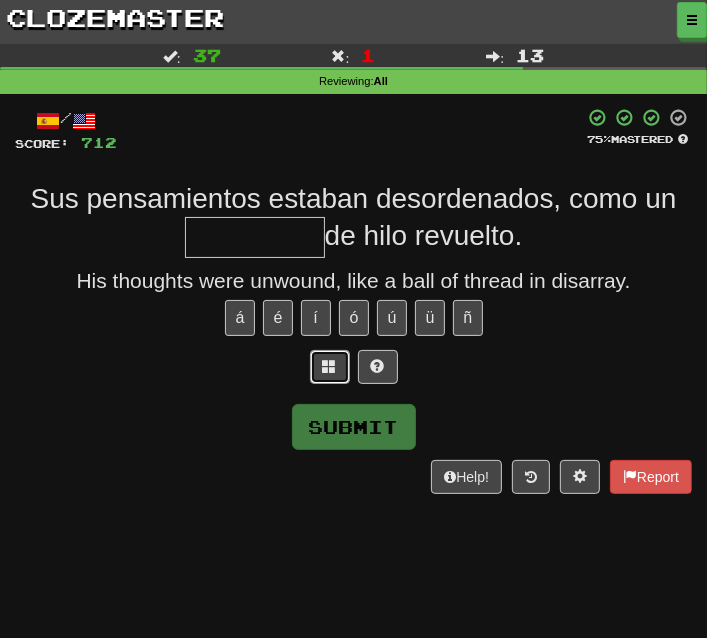 click at bounding box center (330, 367) 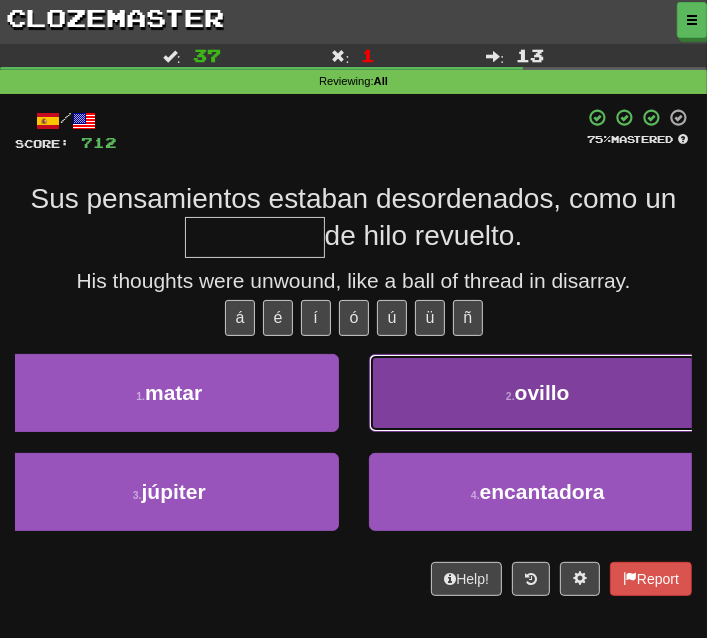 click on "2 .  ovillo" at bounding box center (538, 393) 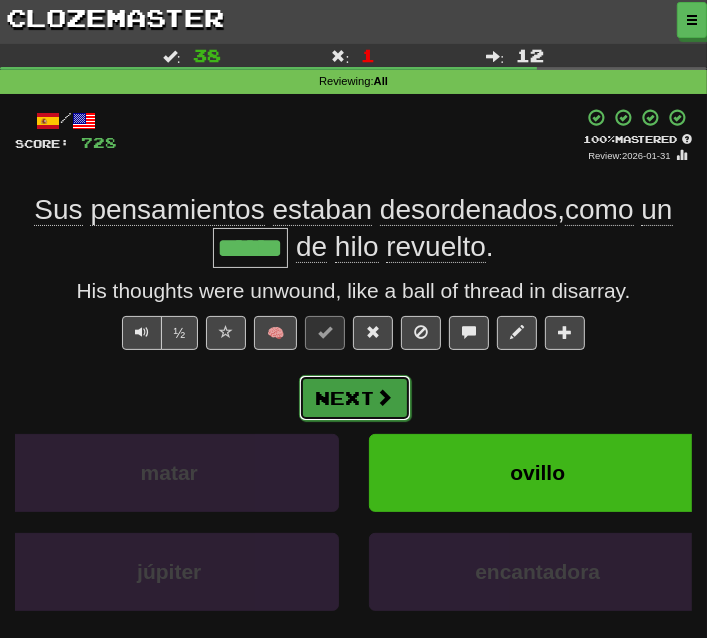 click on "Next" at bounding box center [355, 398] 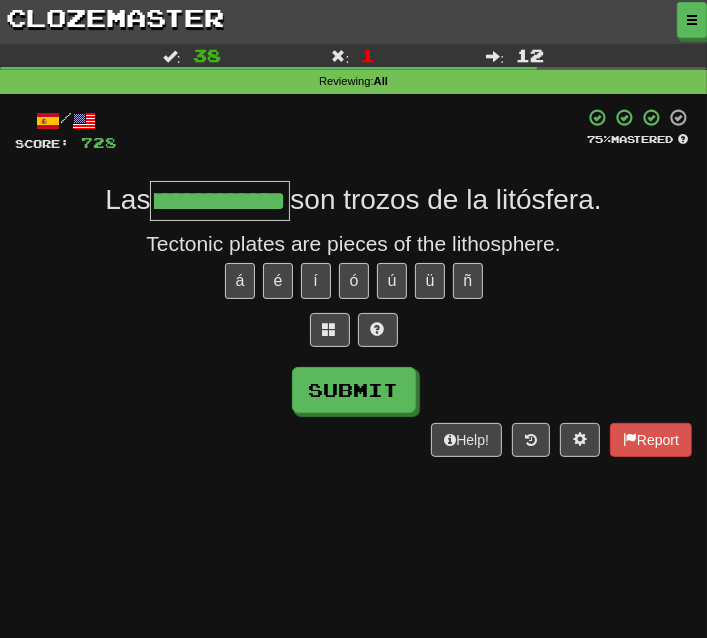 scroll, scrollTop: 0, scrollLeft: 0, axis: both 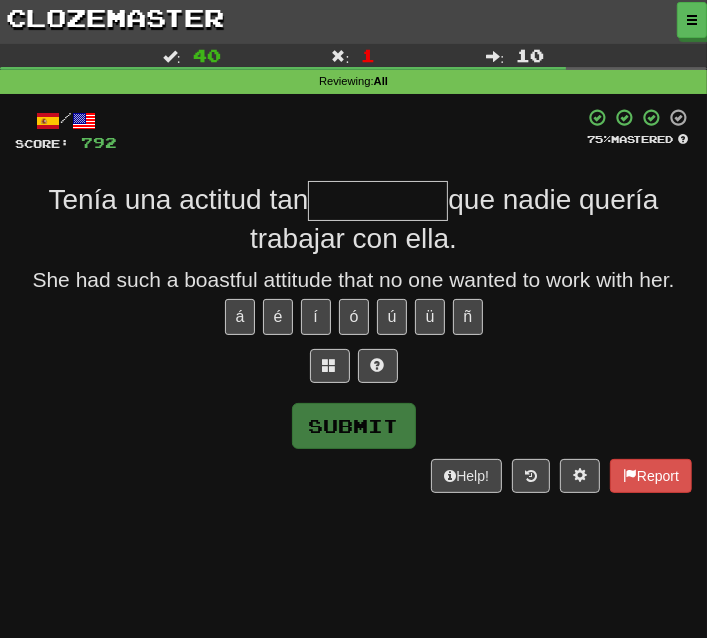 click at bounding box center [353, 371] 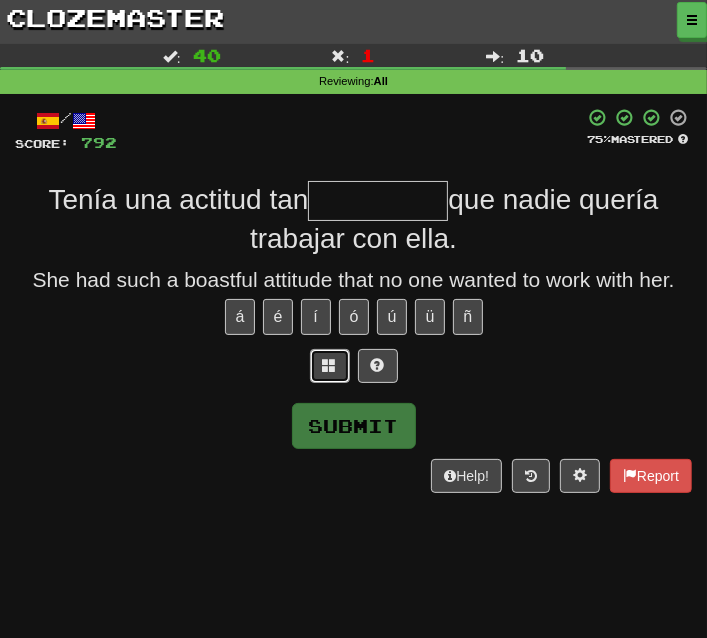 click at bounding box center [330, 366] 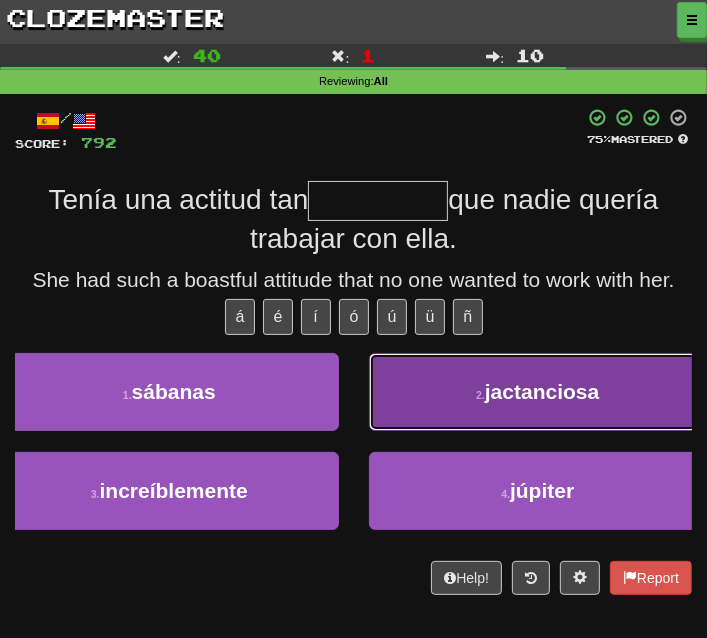 click on "2 . jactanciosa" at bounding box center [538, 392] 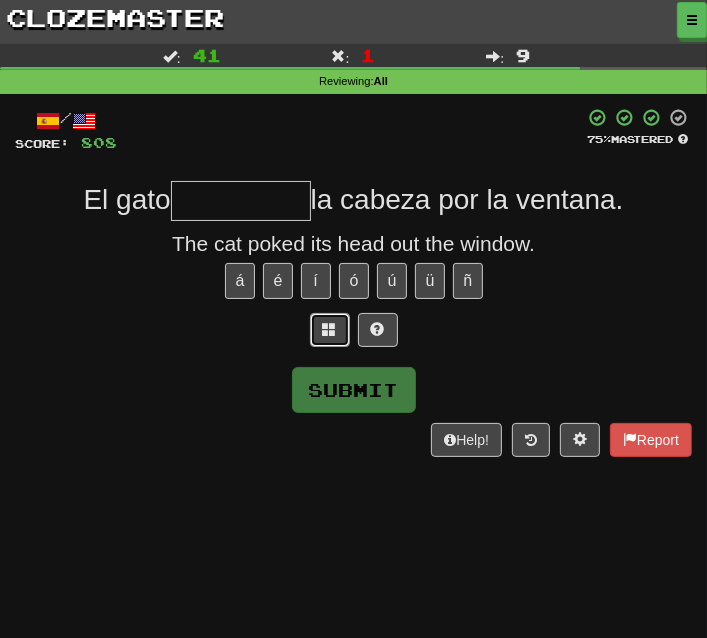 click at bounding box center (330, 330) 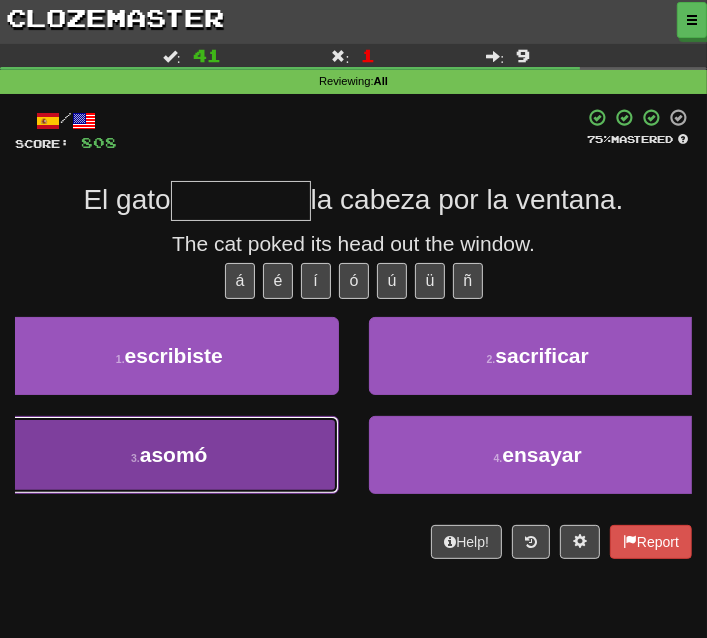 click on "3 .  asomó" at bounding box center (169, 455) 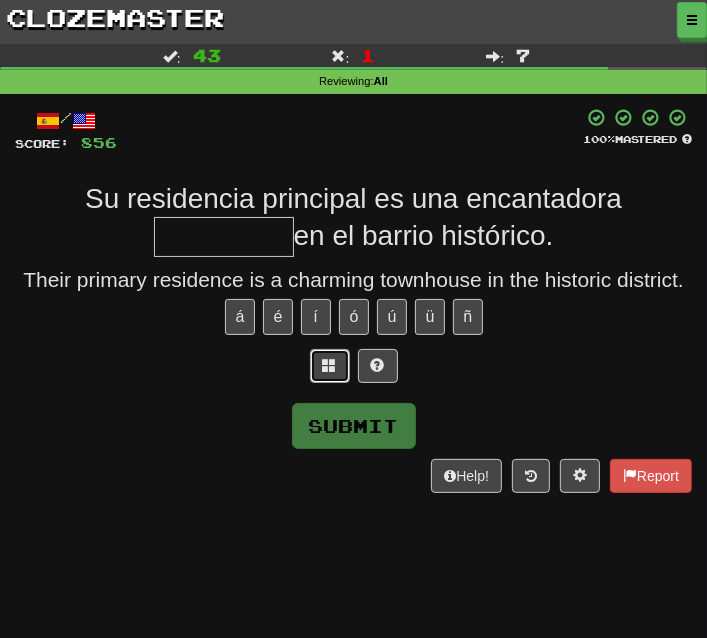 click at bounding box center (330, 366) 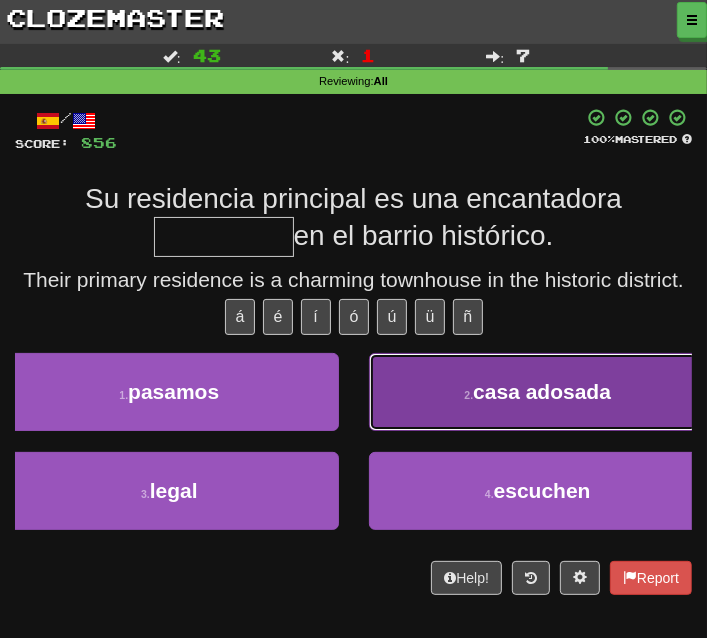 click on "casa adosada" at bounding box center (542, 391) 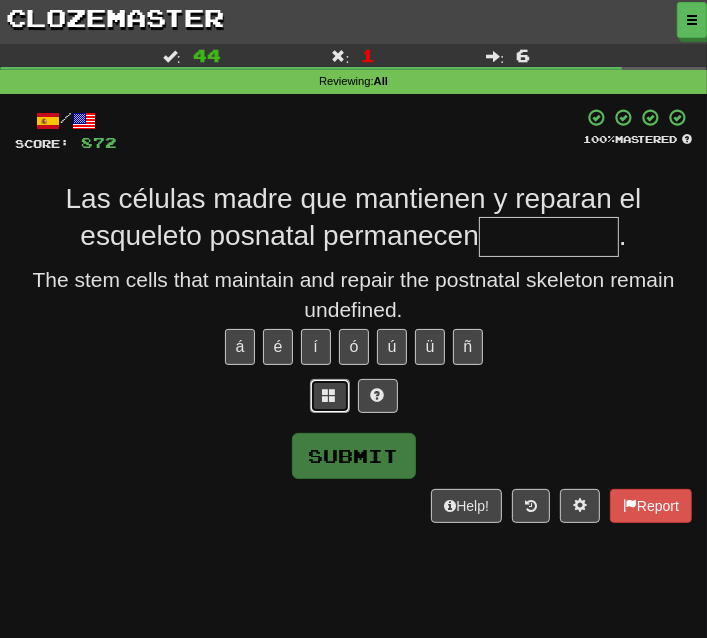 click at bounding box center (330, 395) 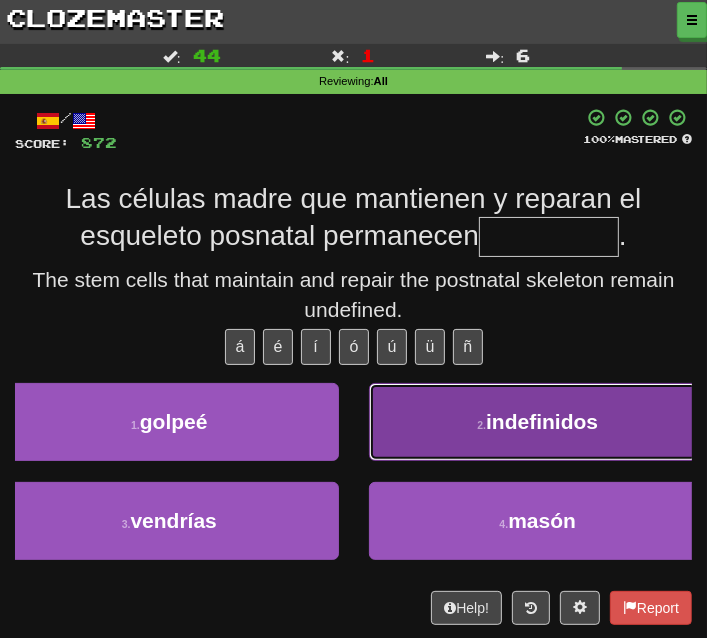 click on "indefinidos" at bounding box center (542, 421) 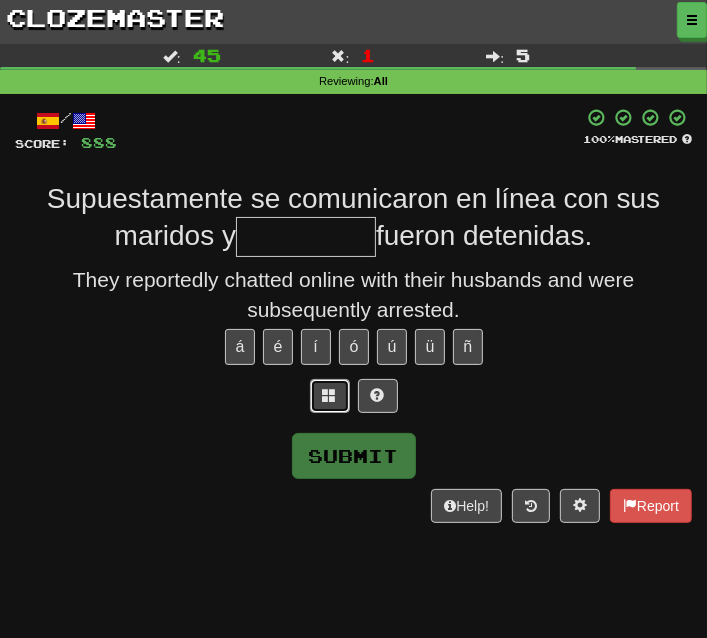 click at bounding box center (330, 396) 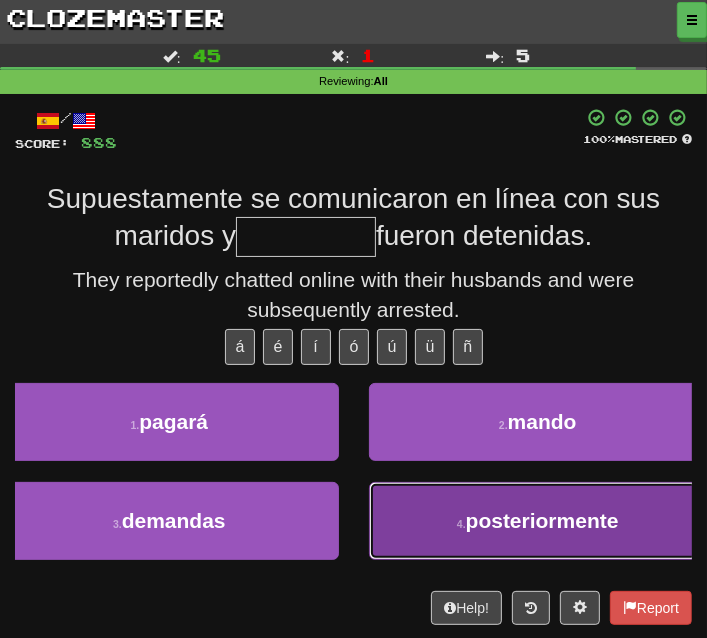 click on "4 . posteriormente" at bounding box center [538, 521] 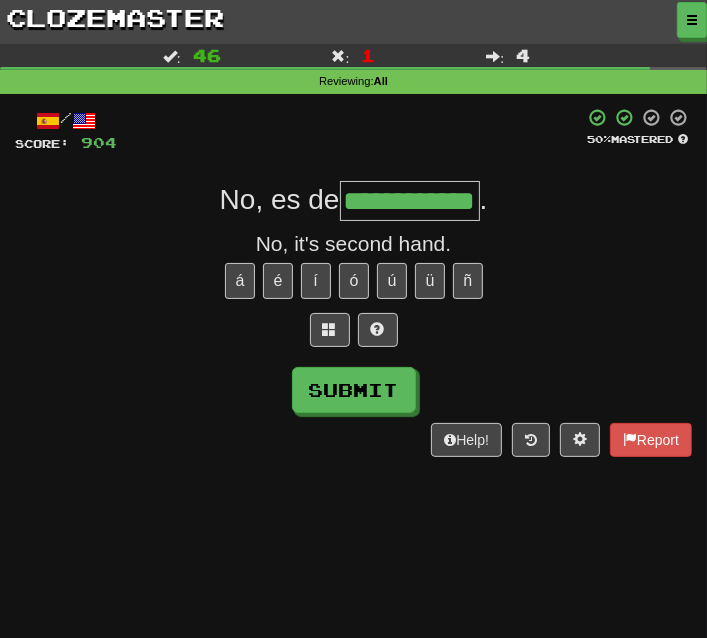 scroll, scrollTop: 0, scrollLeft: 0, axis: both 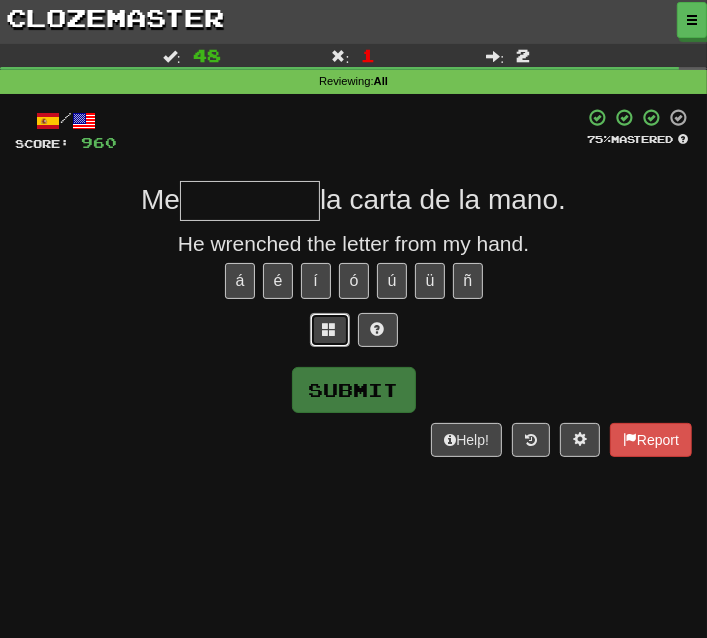 click at bounding box center (330, 330) 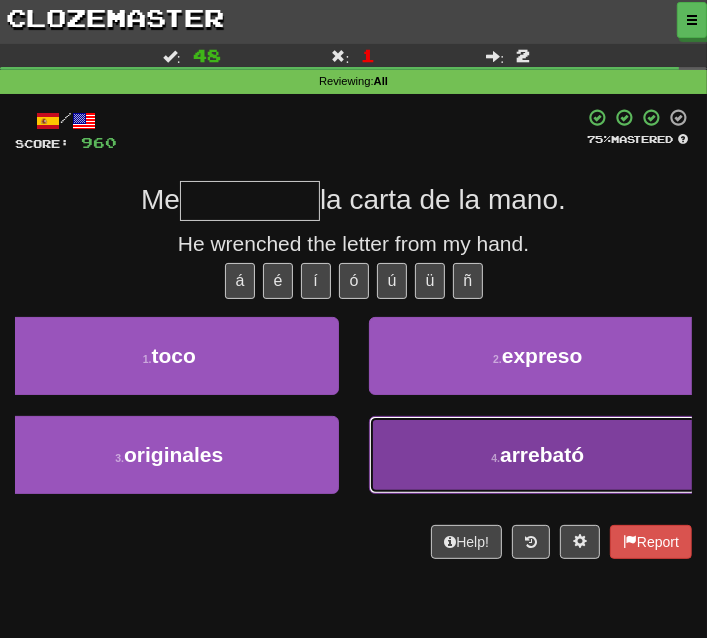click on "arrebató" at bounding box center (542, 454) 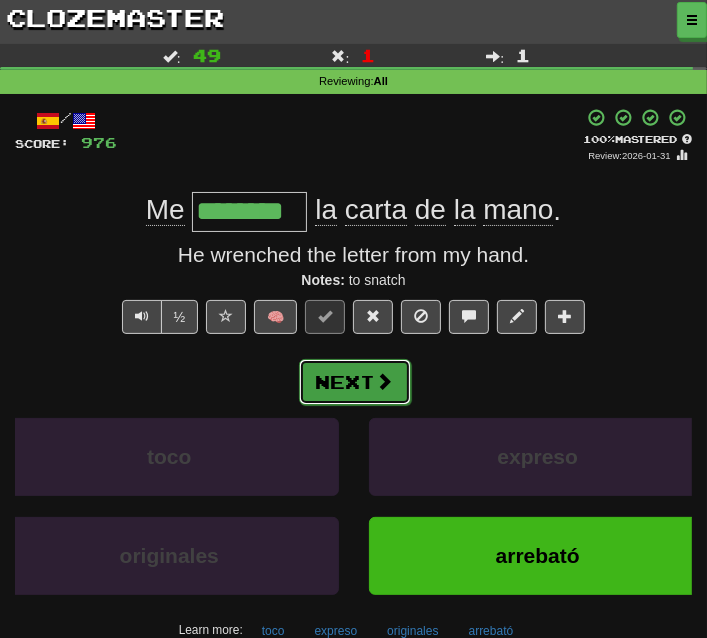 click at bounding box center [385, 381] 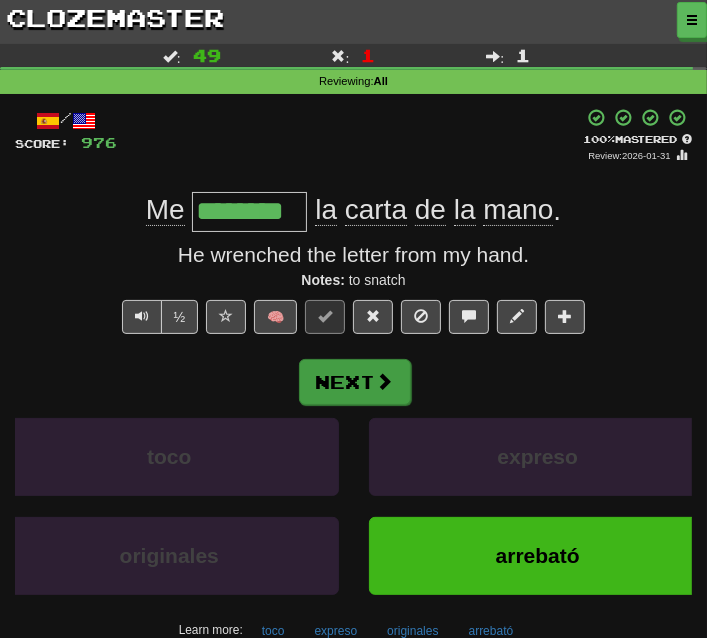 click on "½ 🧠" at bounding box center [353, 322] 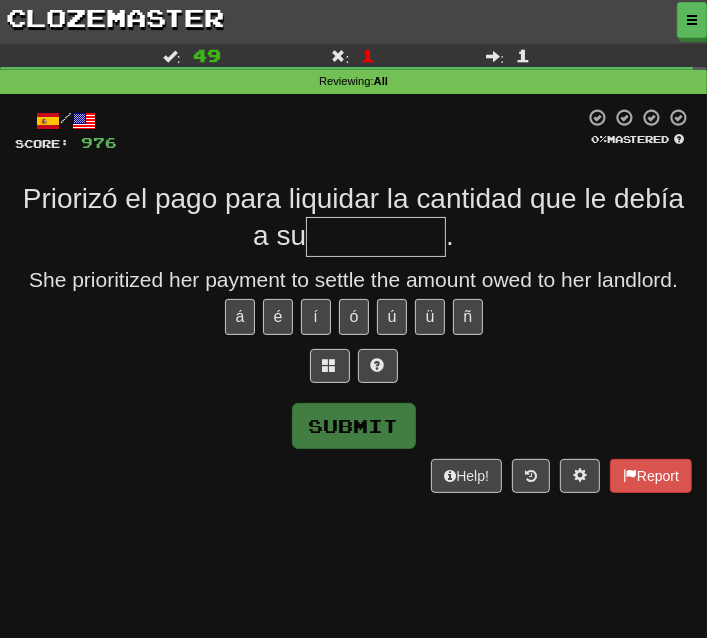 click on "/ Score: 976 0 % Mastered Priorizó el pago para liquidar la cantidad que le debía a su . She prioritized her payment to settle the amount owed to her landlord. á é í ó ú ü ñ Submit Help! Report" at bounding box center [353, 300] 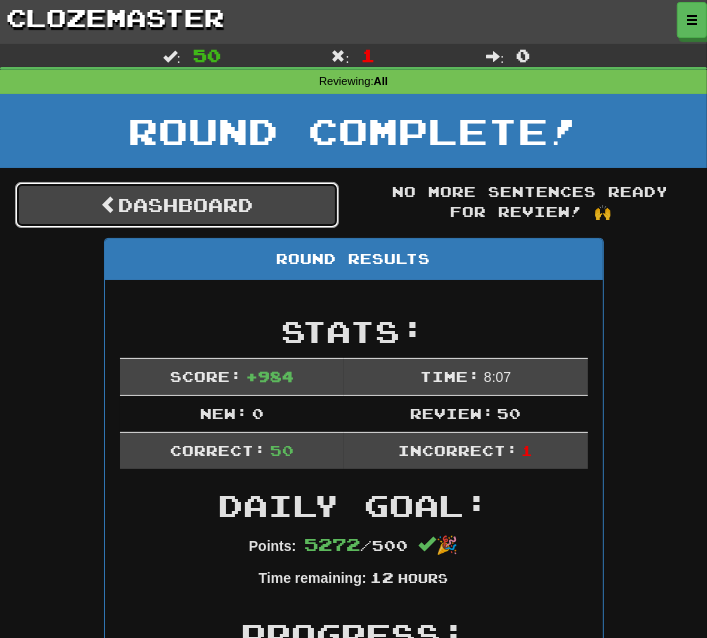 click on "Dashboard" at bounding box center [177, 205] 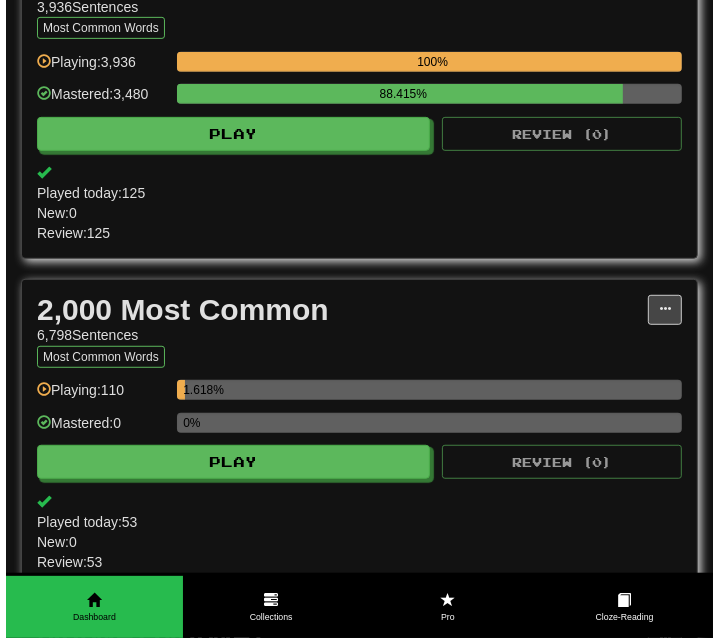 scroll, scrollTop: 455, scrollLeft: 0, axis: vertical 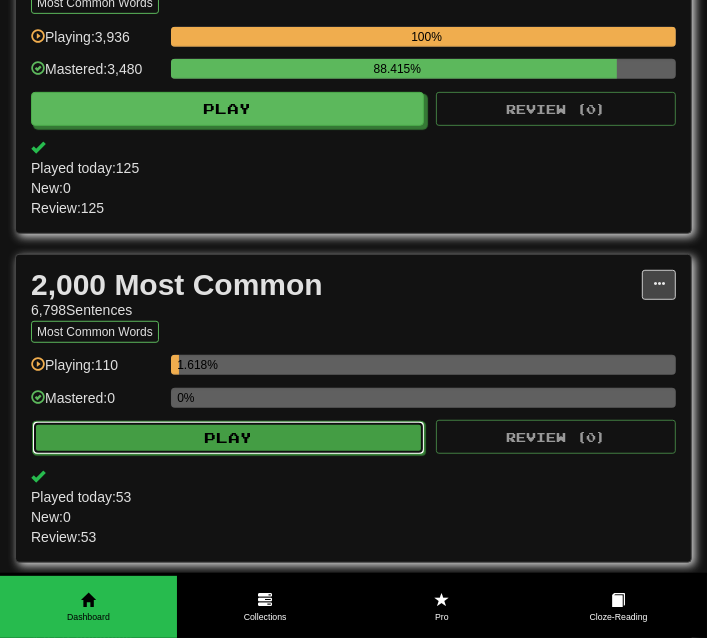 click on "Play" at bounding box center (228, 438) 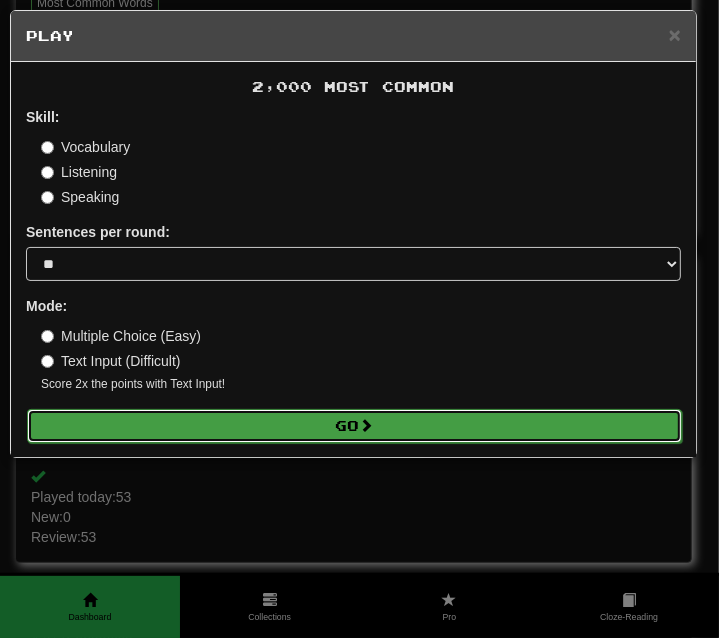 click on "Go" at bounding box center (354, 426) 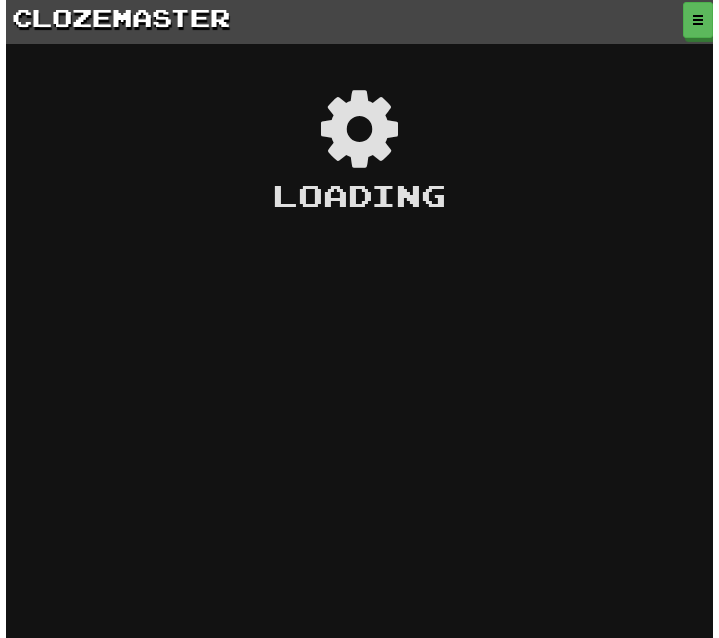 scroll, scrollTop: 0, scrollLeft: 0, axis: both 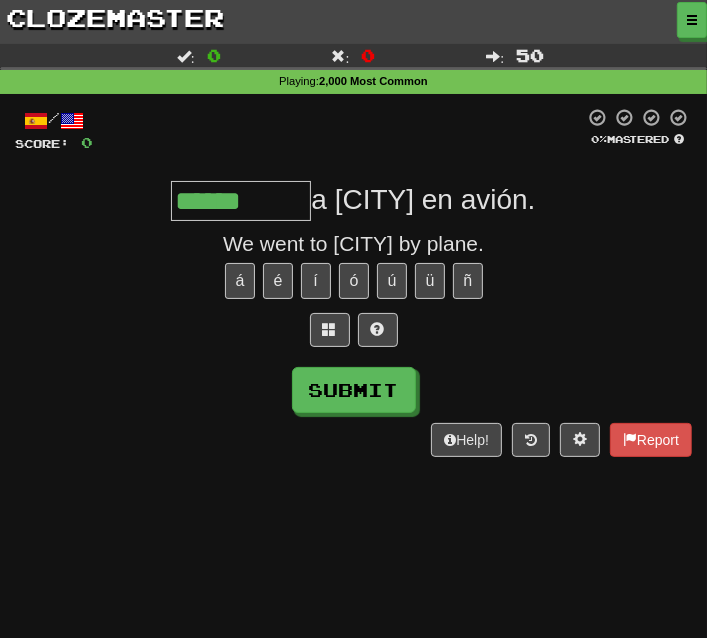 type on "******" 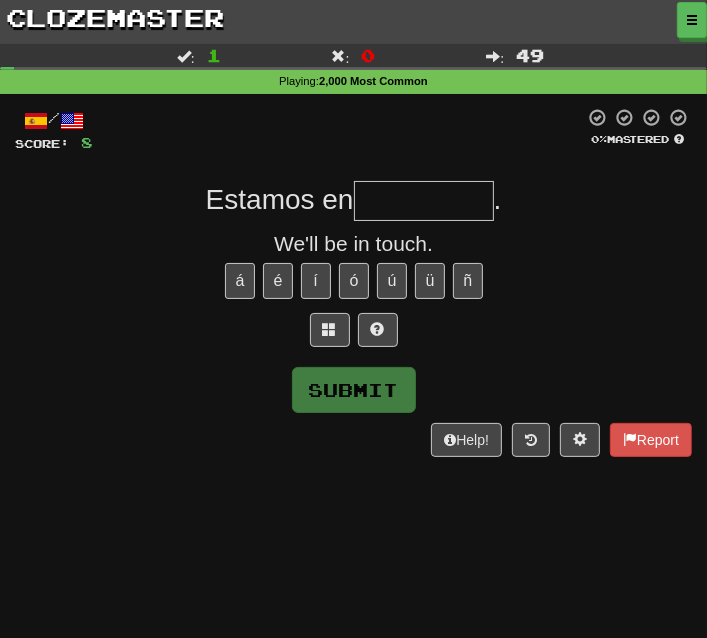 type on "*" 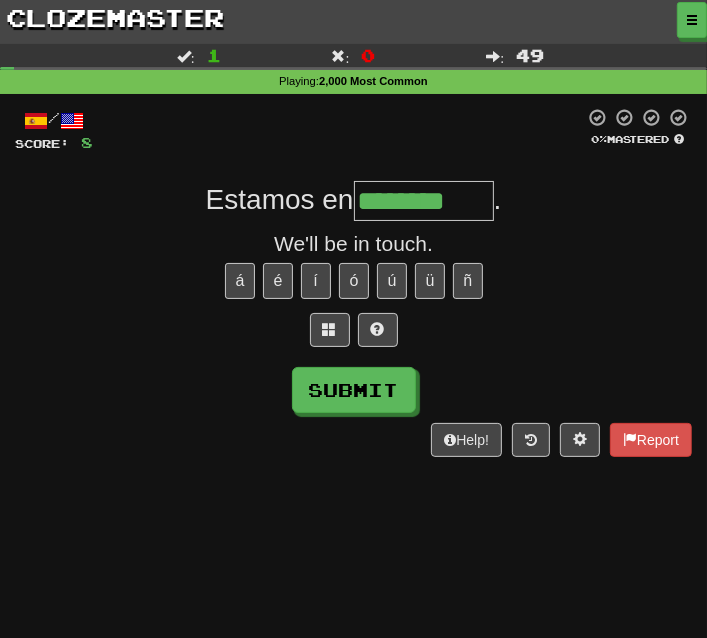 type on "********" 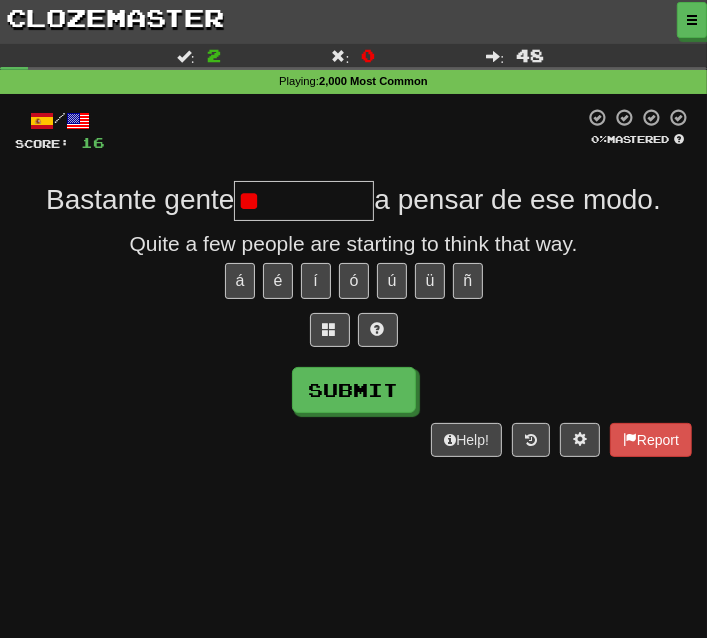 type on "*" 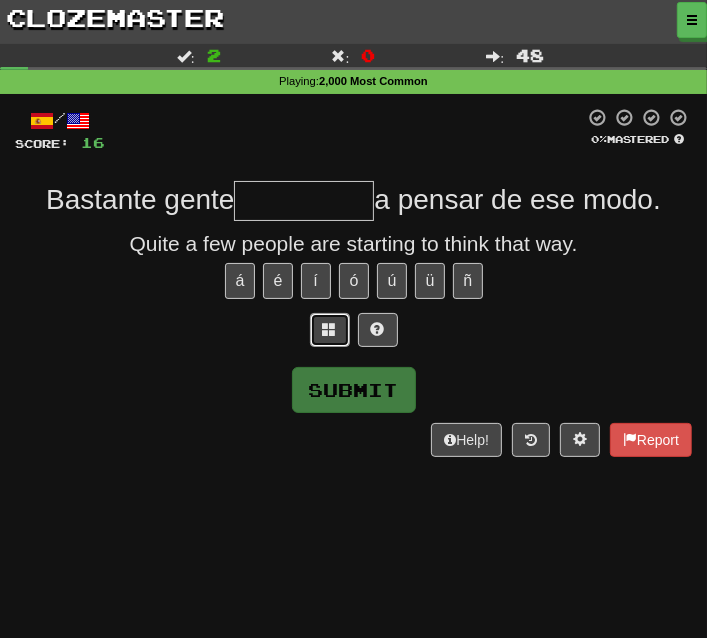 click at bounding box center [330, 330] 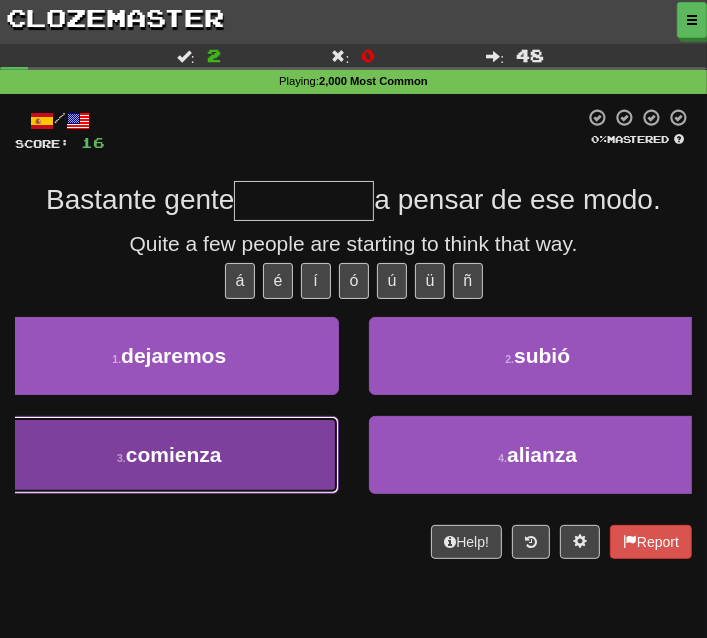 click on "3 .  comienza" at bounding box center (169, 455) 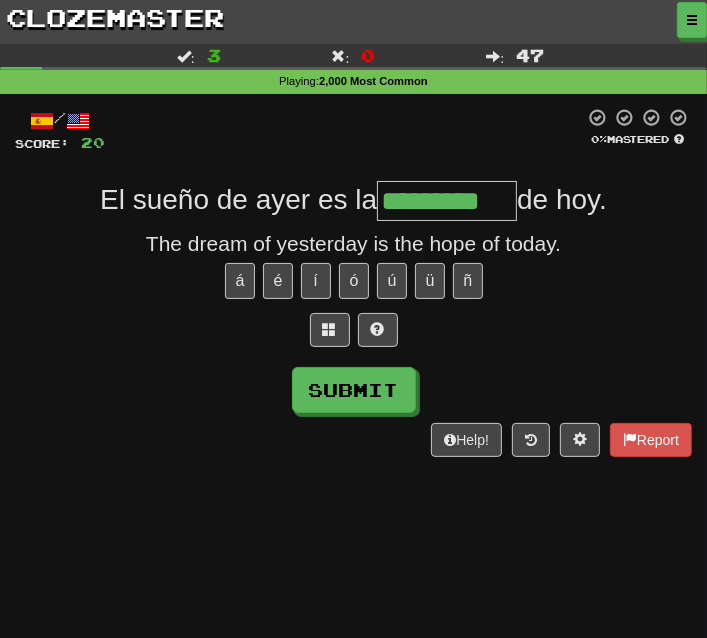 type on "*********" 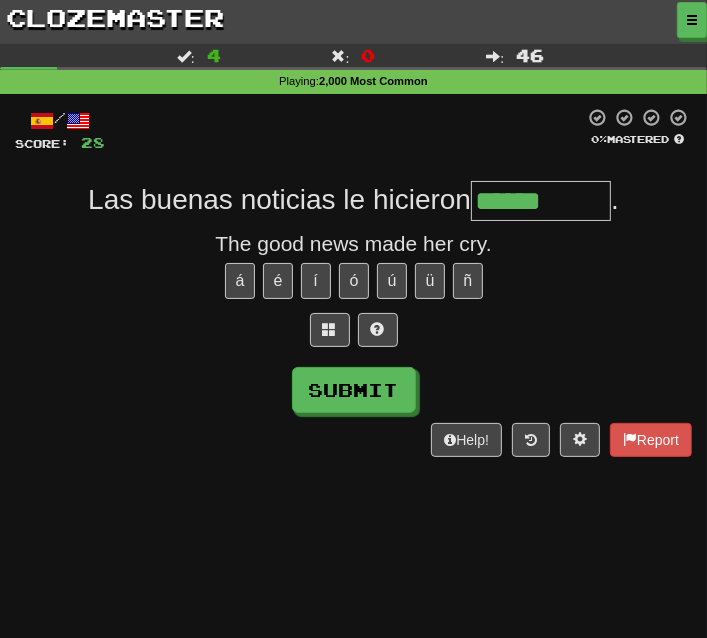 type on "******" 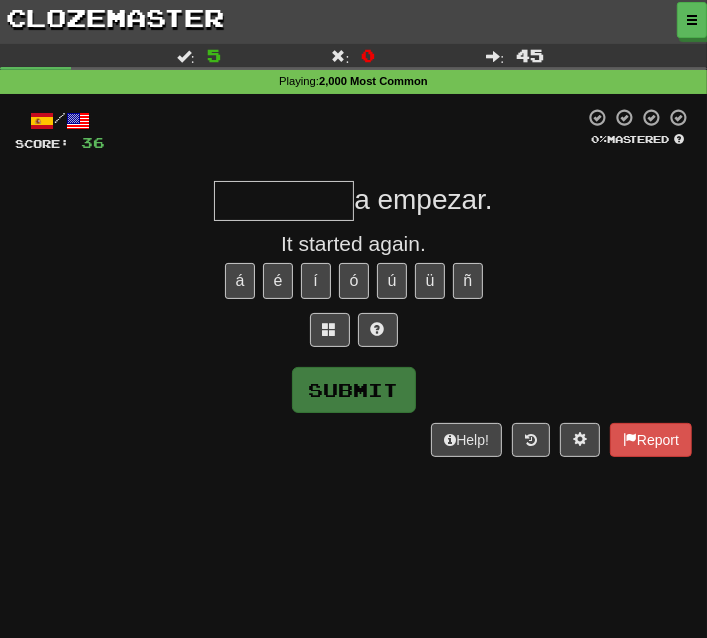 type on "*" 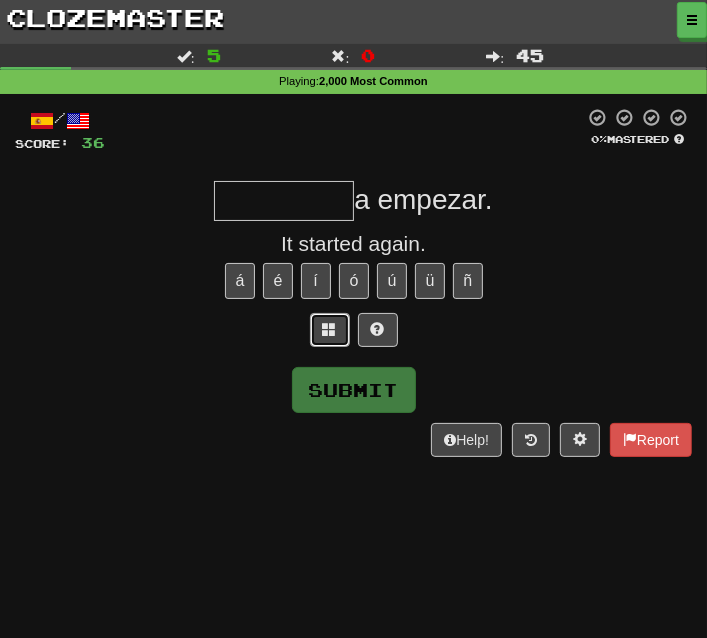 click at bounding box center [330, 329] 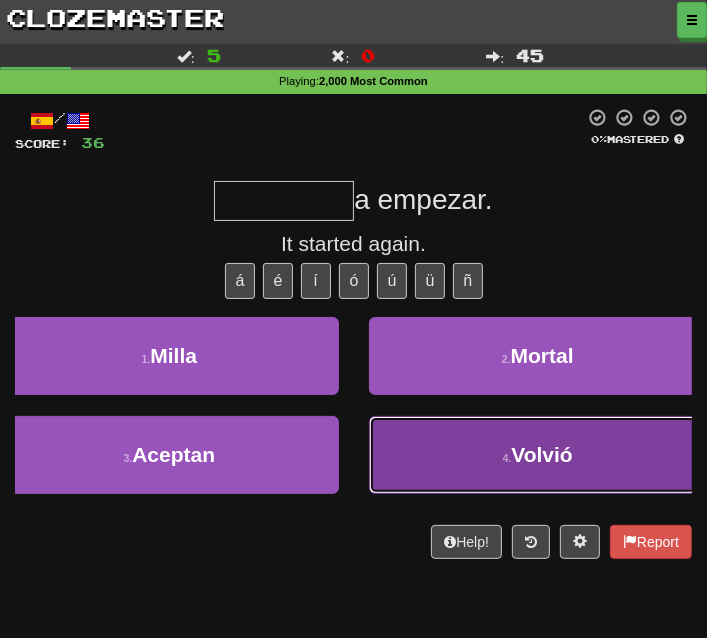 click on "4 .  Volvió" at bounding box center [538, 455] 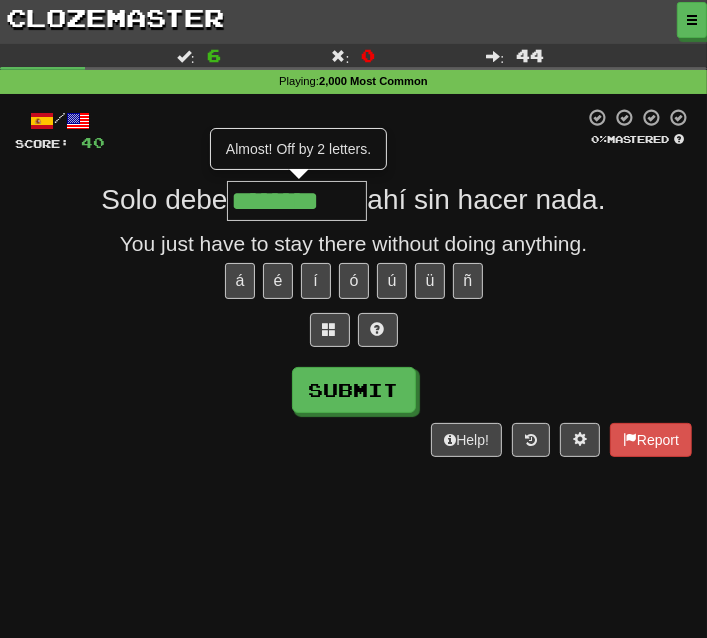 type on "********" 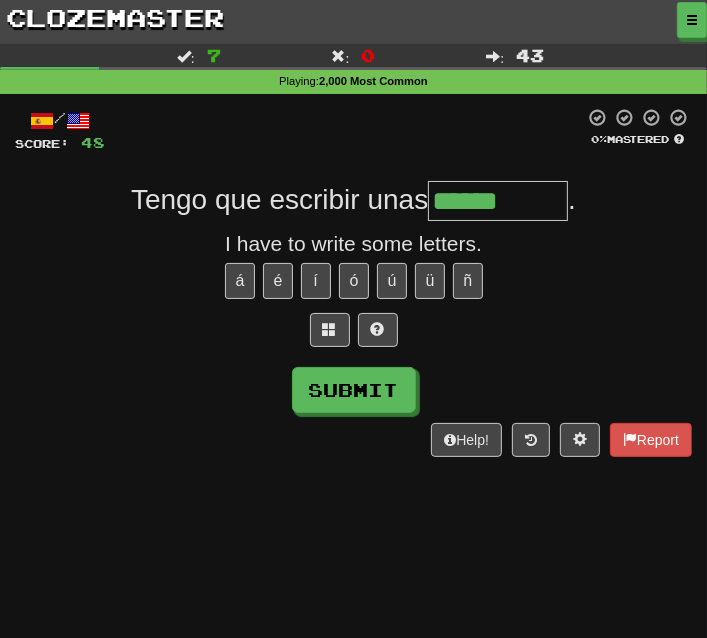 type on "******" 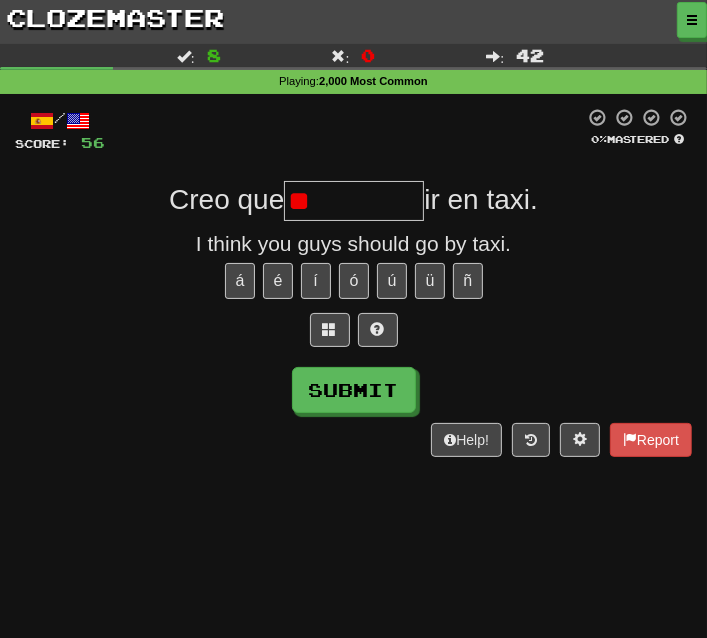 type on "*" 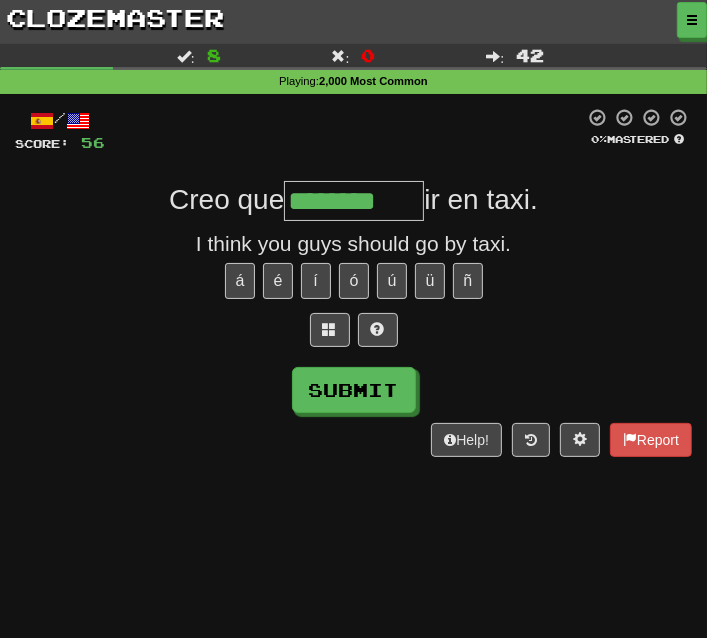 type on "********" 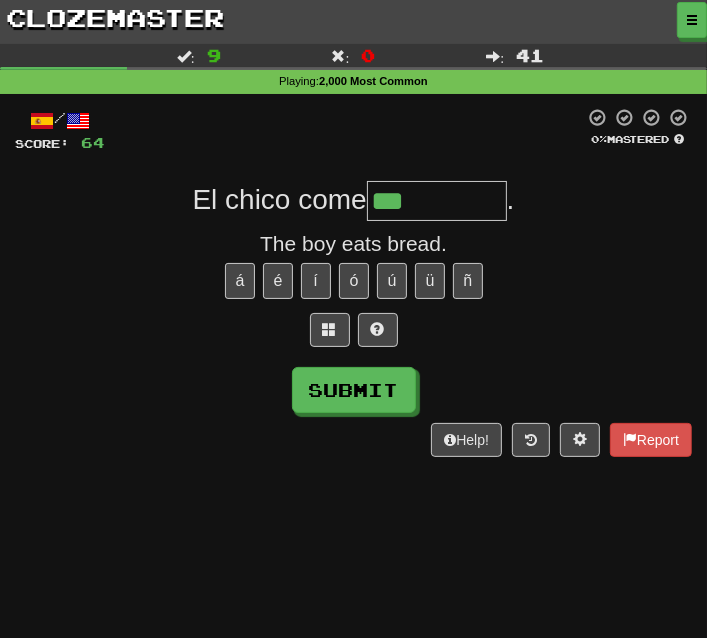 type on "***" 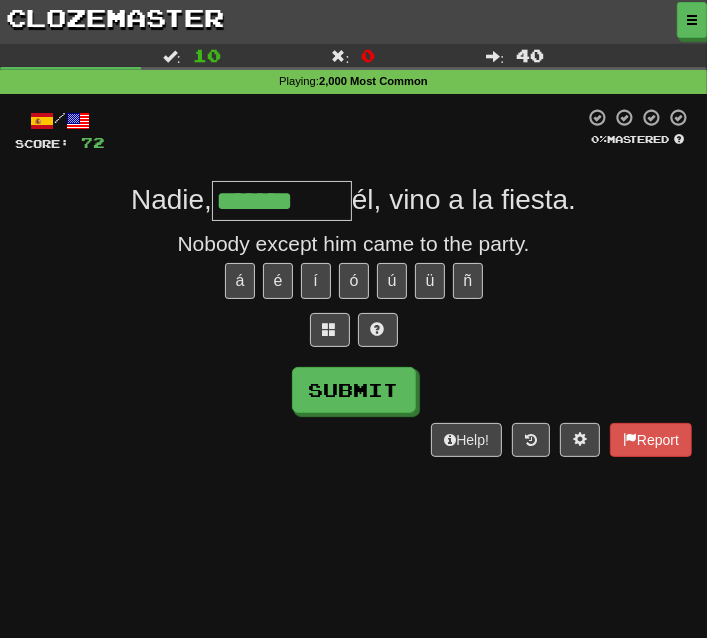 type on "*******" 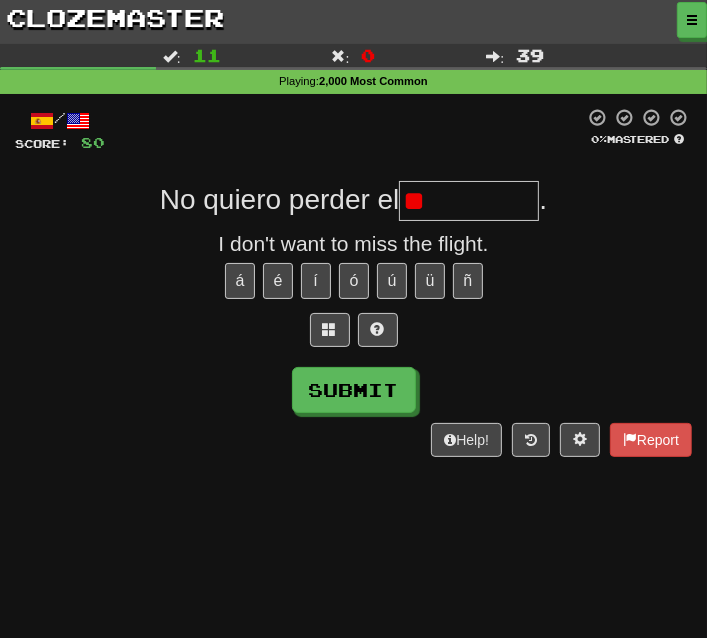type on "*" 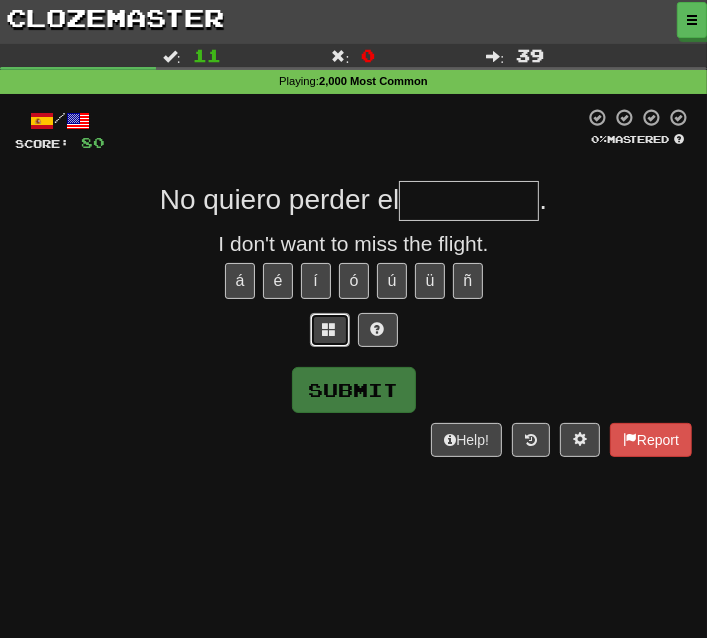 click at bounding box center [330, 330] 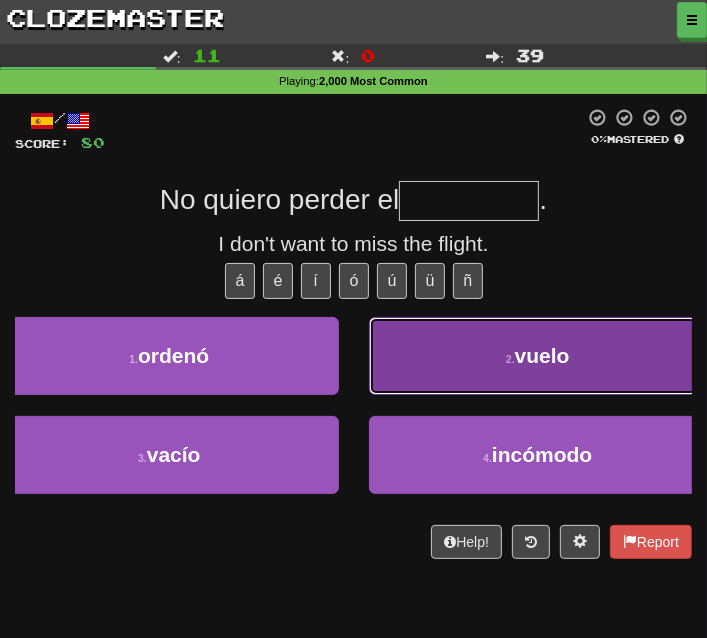 click on "2 .  vuelo" at bounding box center [538, 356] 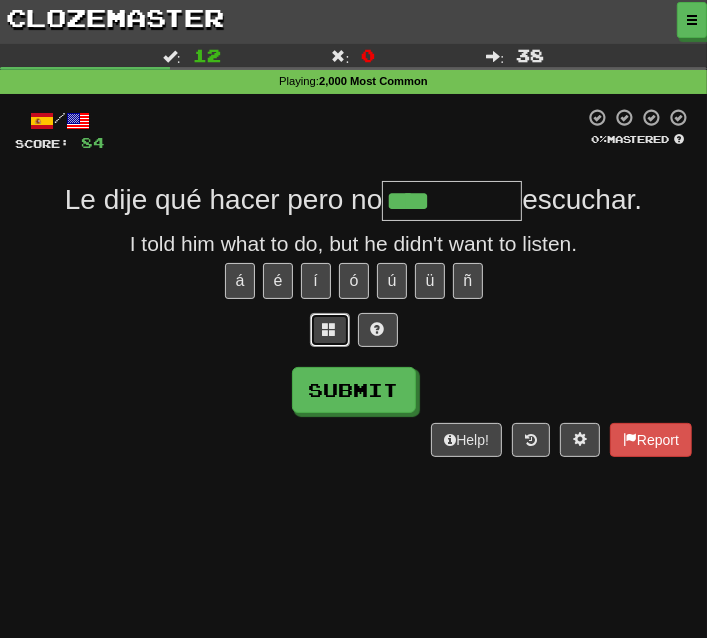 click at bounding box center (330, 329) 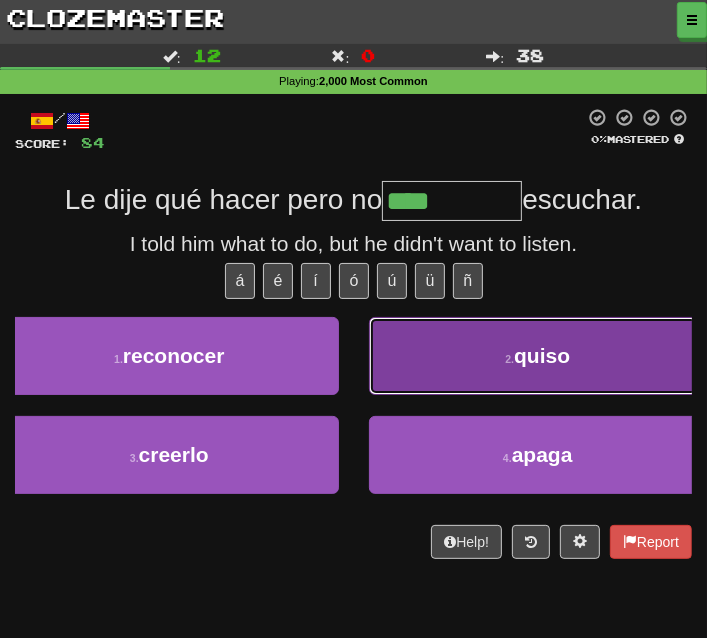 click on "2 .  quiso" at bounding box center [538, 356] 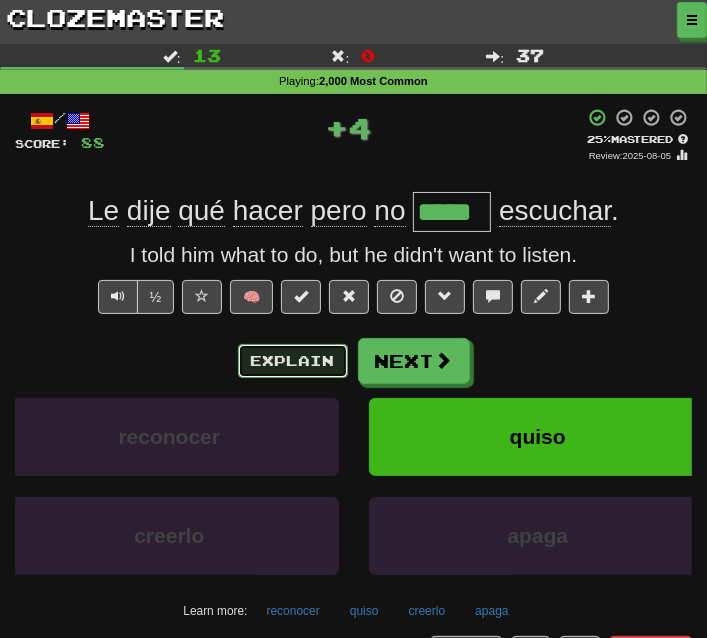 click on "Explain" at bounding box center [293, 361] 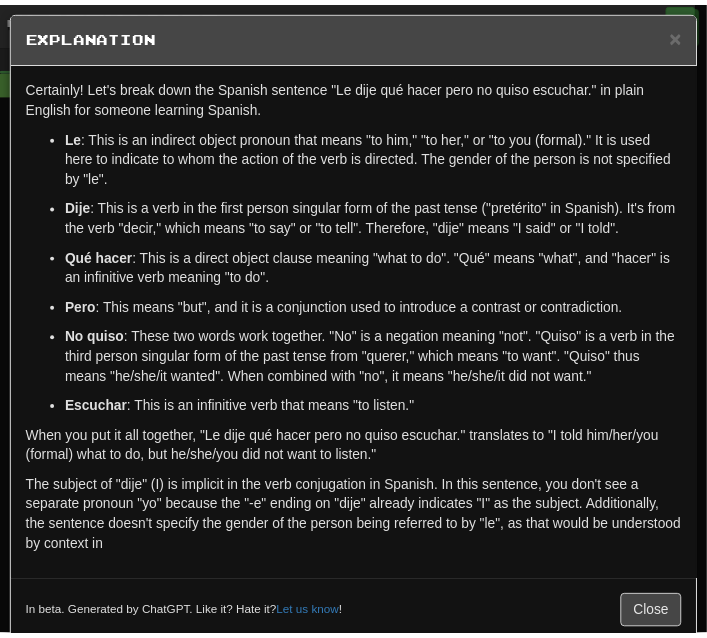scroll, scrollTop: 18, scrollLeft: 0, axis: vertical 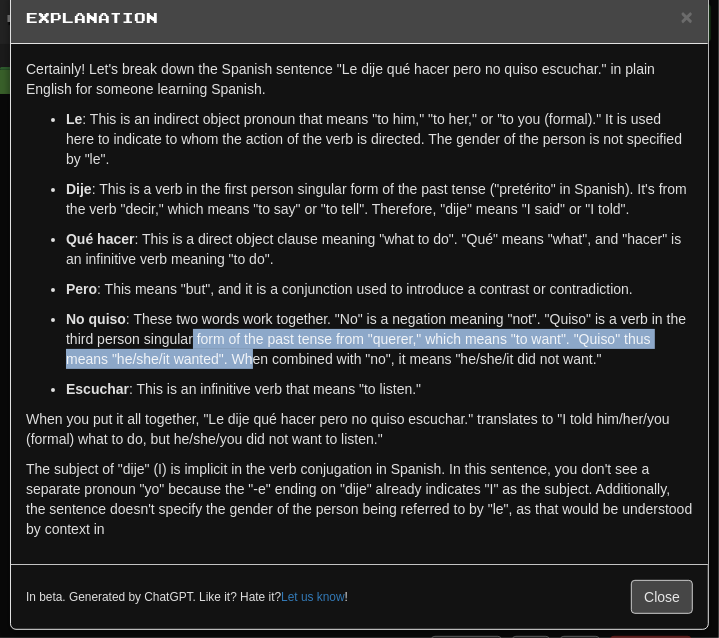 drag, startPoint x: 216, startPoint y: 337, endPoint x: 287, endPoint y: 359, distance: 74.330345 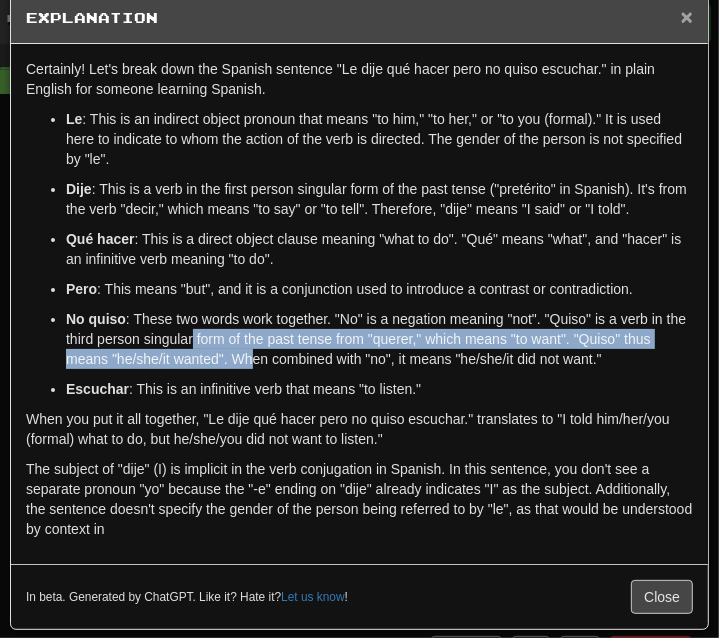 click on "×" at bounding box center (687, 16) 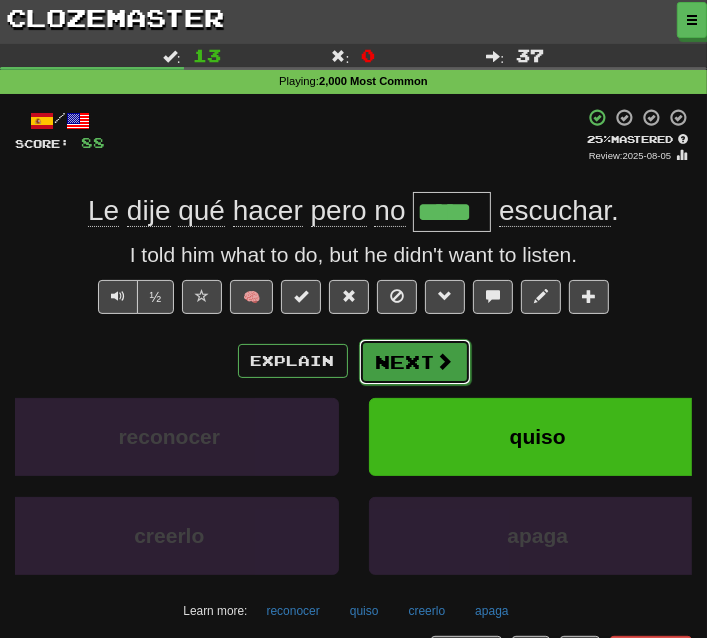 click on "Next" at bounding box center [415, 362] 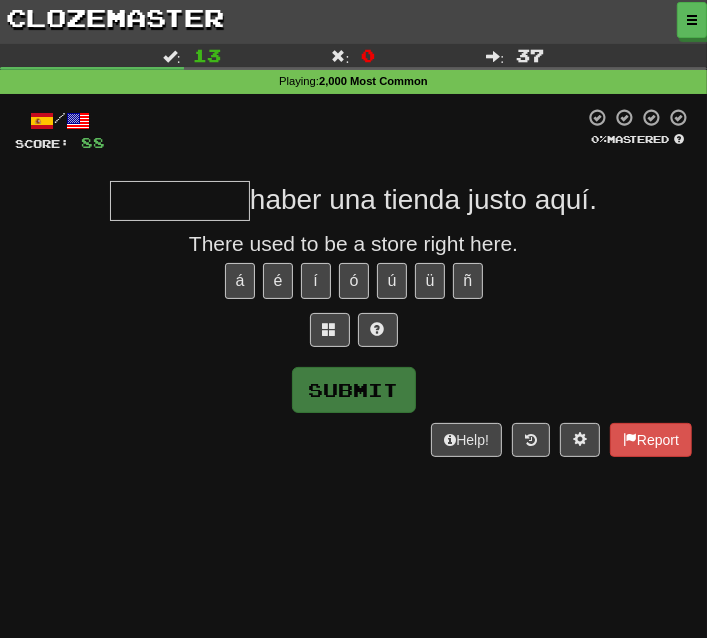 type on "*" 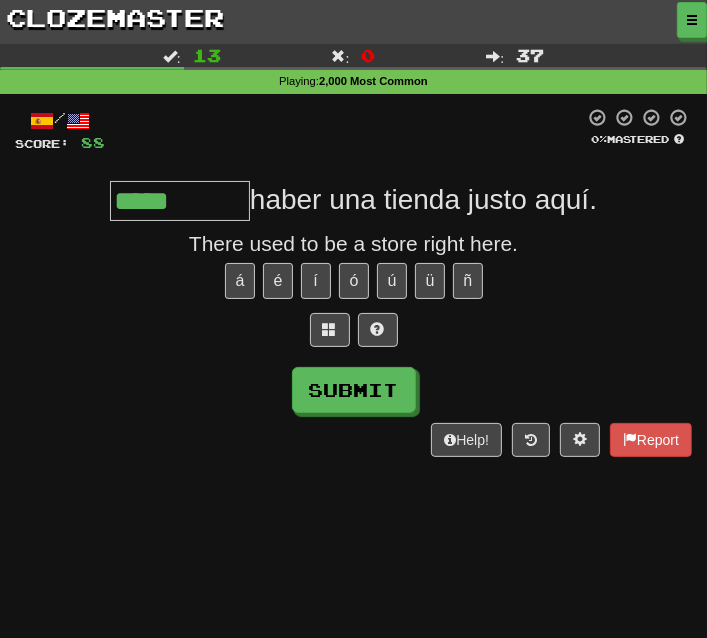 type on "*****" 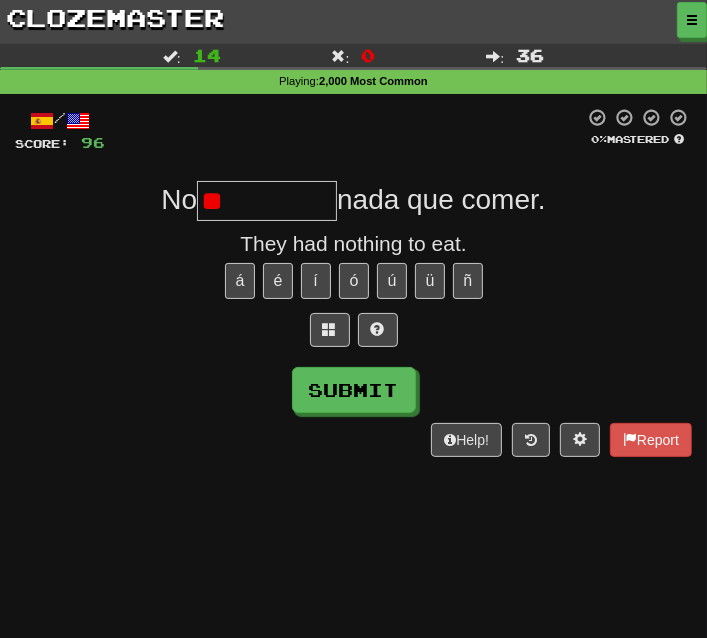 type on "*" 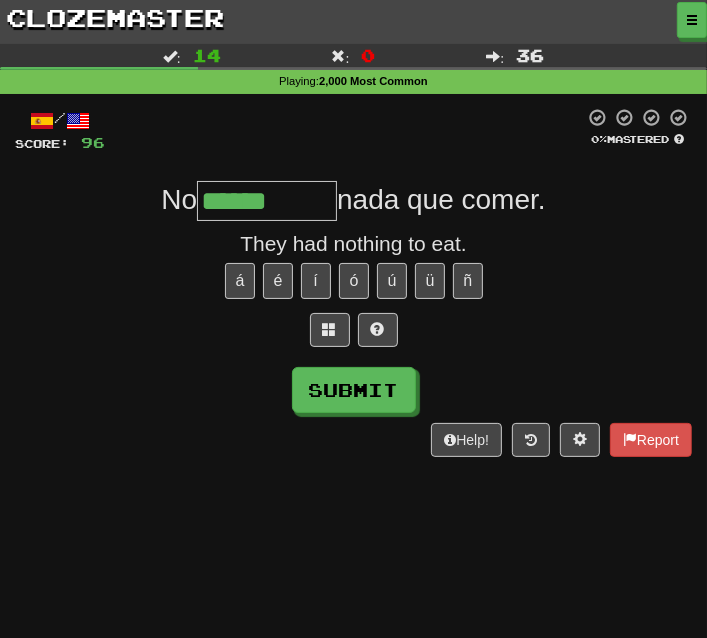 type on "******" 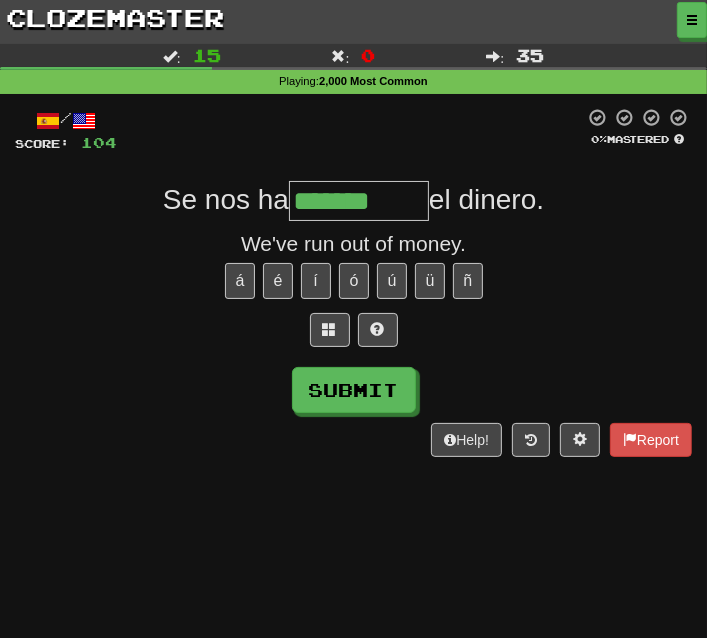 type on "*******" 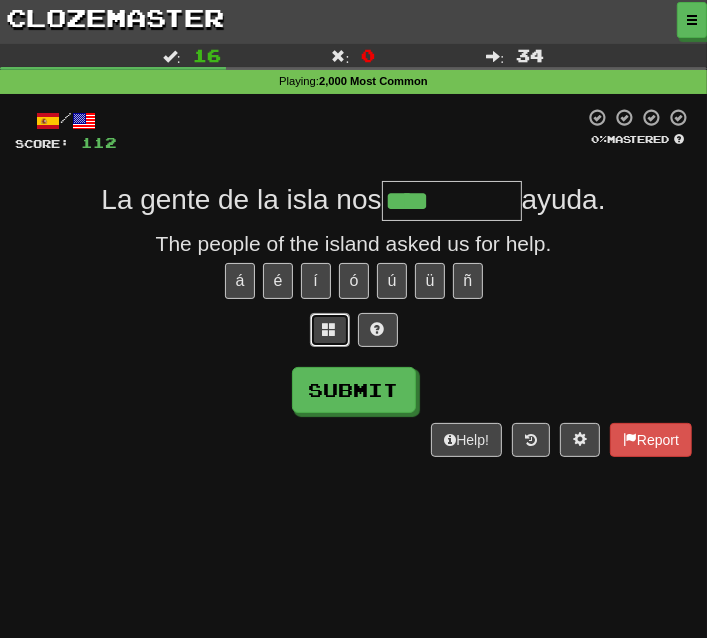 click at bounding box center (330, 329) 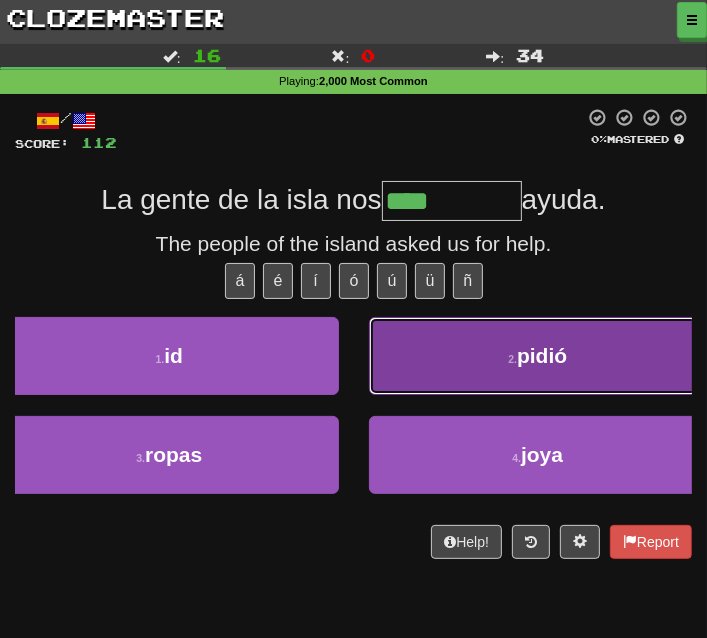 click on "2 .  pidió" at bounding box center (538, 356) 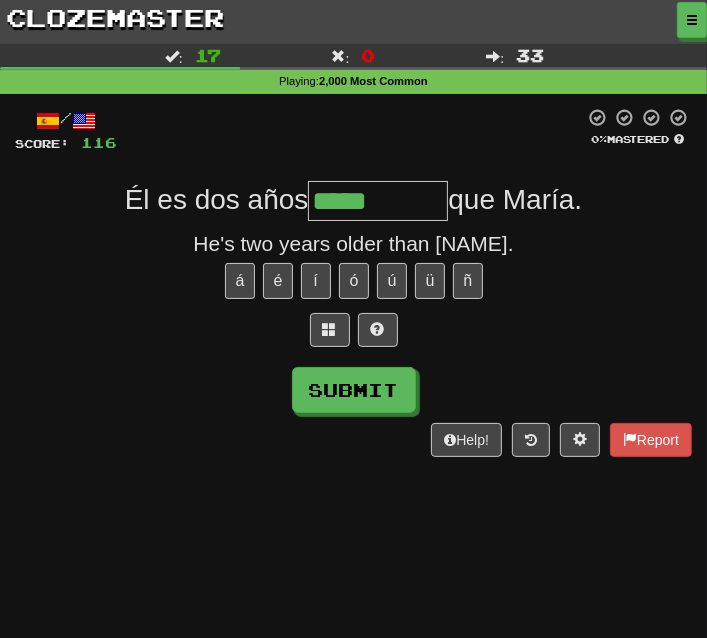 type on "*****" 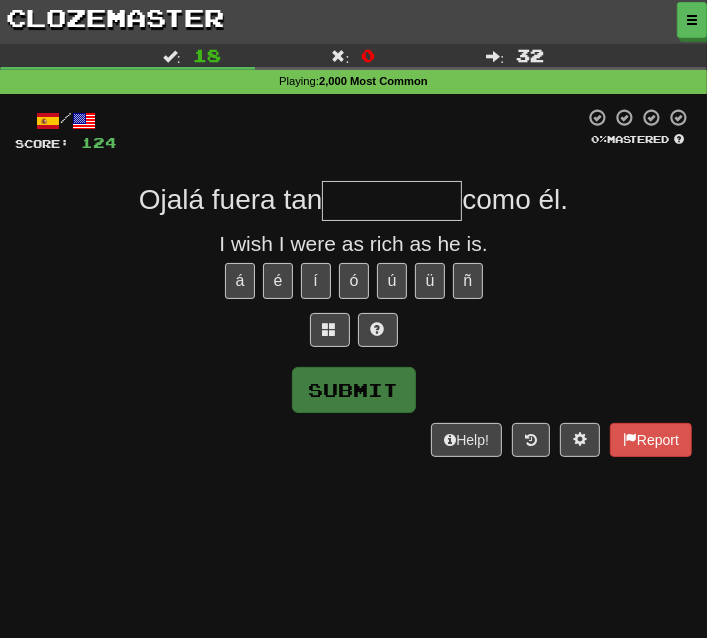 type on "*" 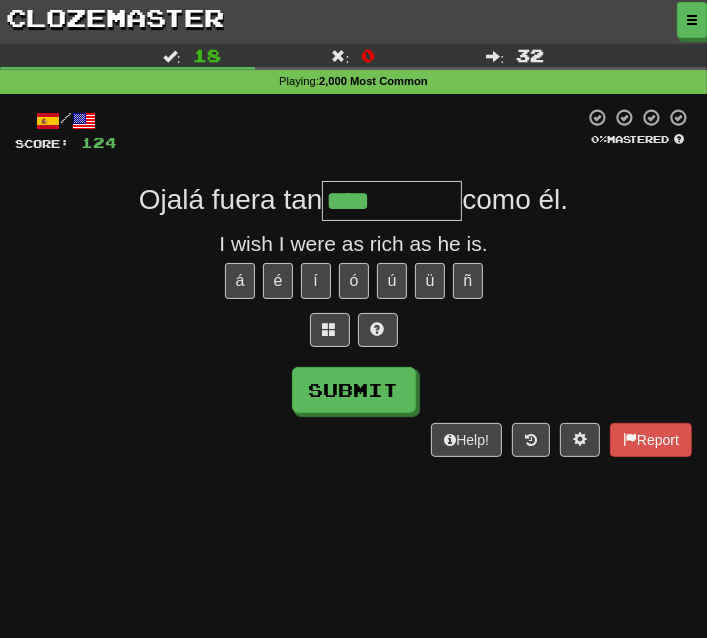 type on "****" 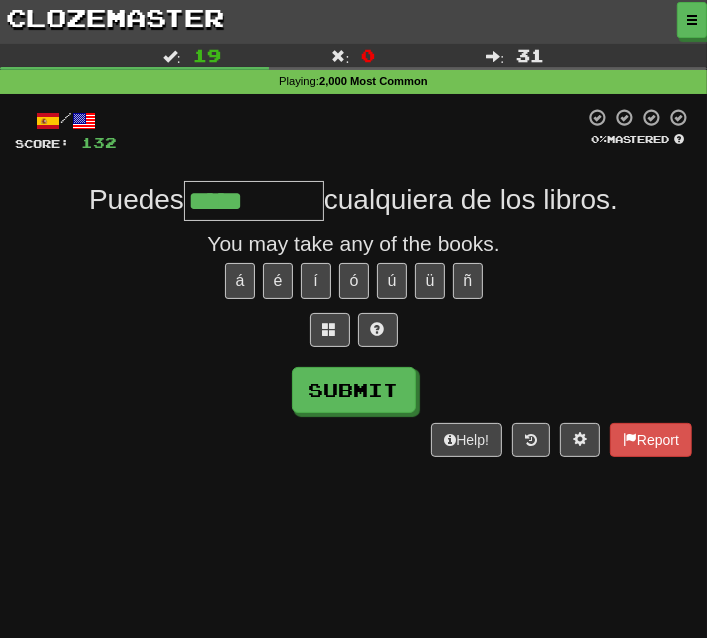 type on "*****" 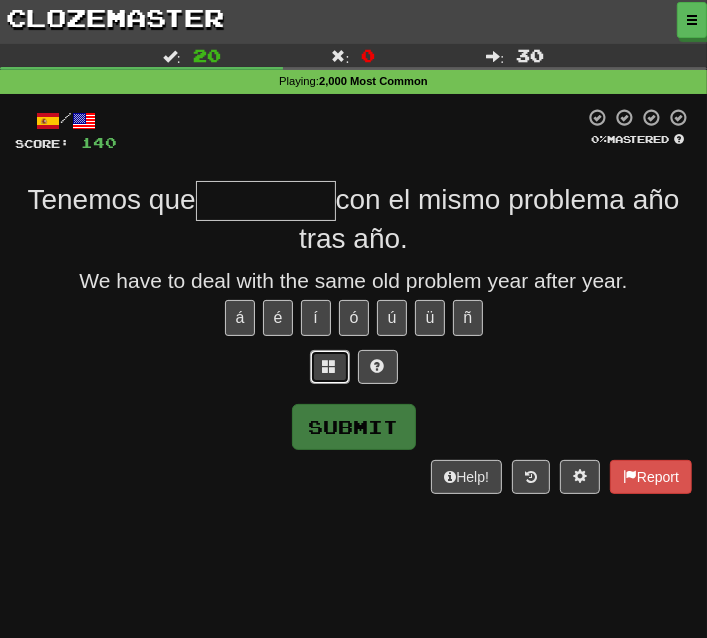 click at bounding box center (330, 367) 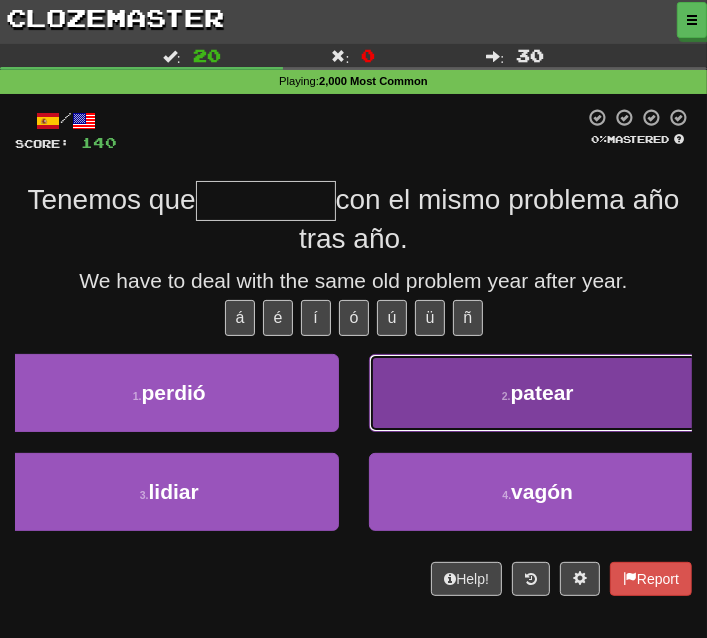 click on "2 .  patear" at bounding box center [538, 393] 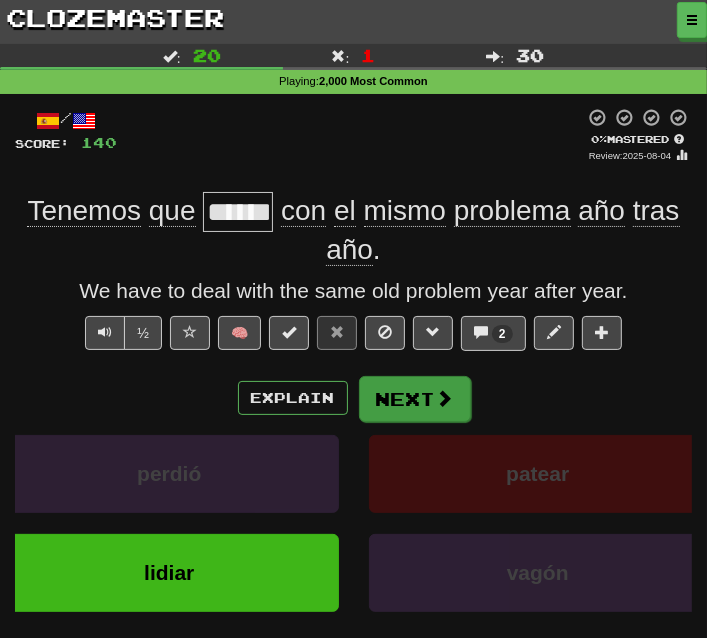 click on "Next" at bounding box center [415, 399] 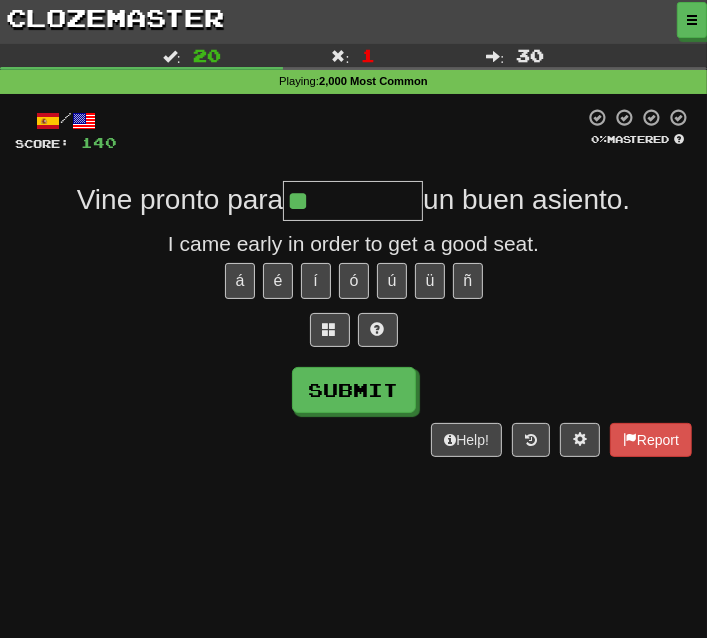 click at bounding box center (353, 335) 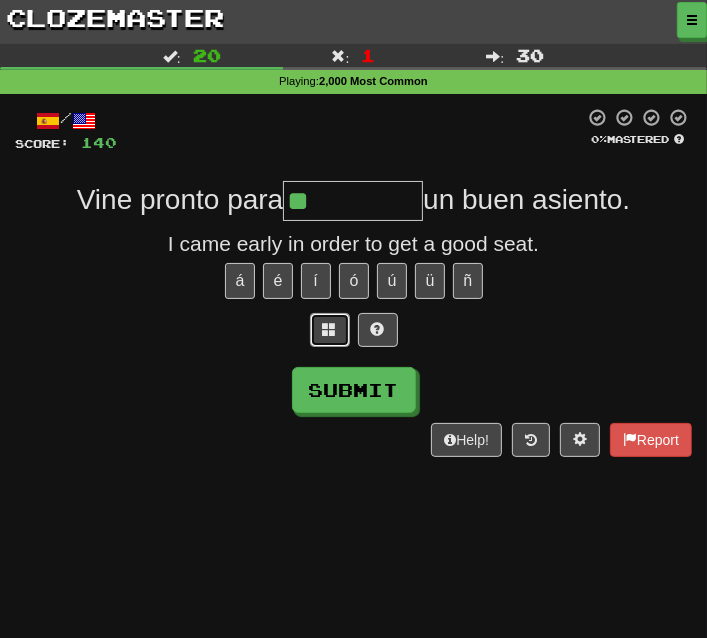click at bounding box center (330, 329) 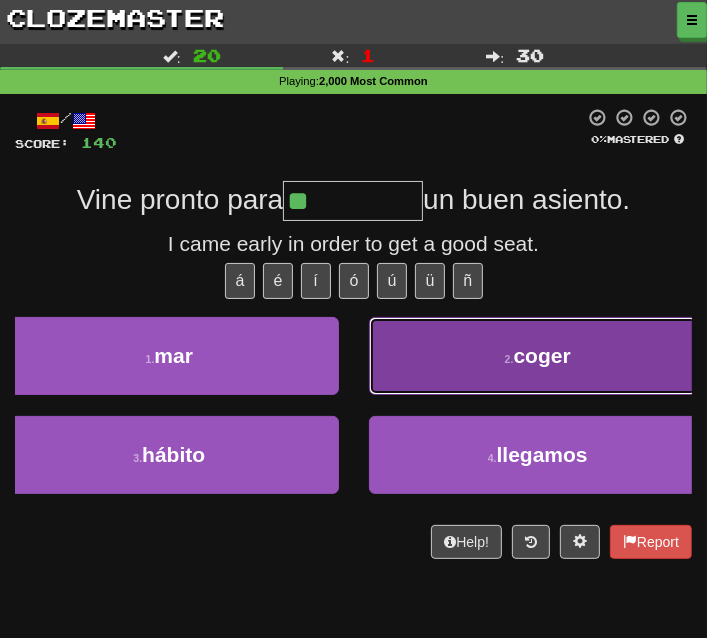 click on "2 .  coger" at bounding box center (538, 356) 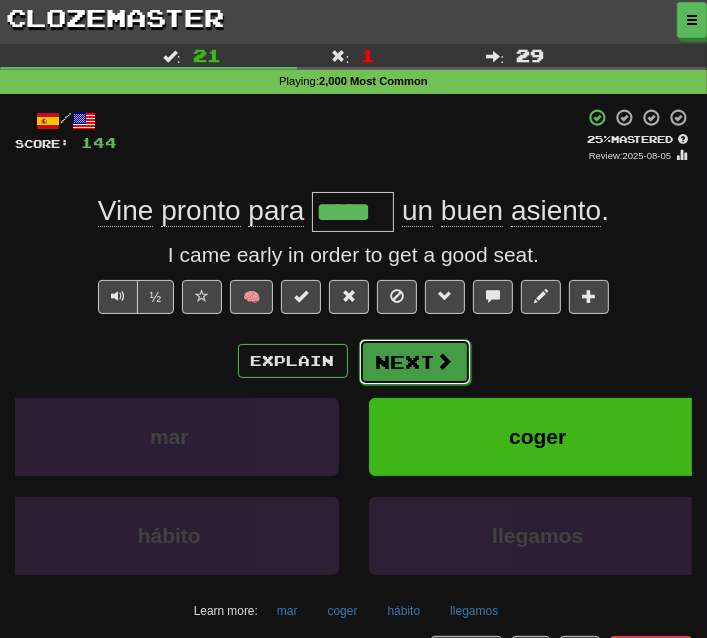 click on "Next" at bounding box center [415, 362] 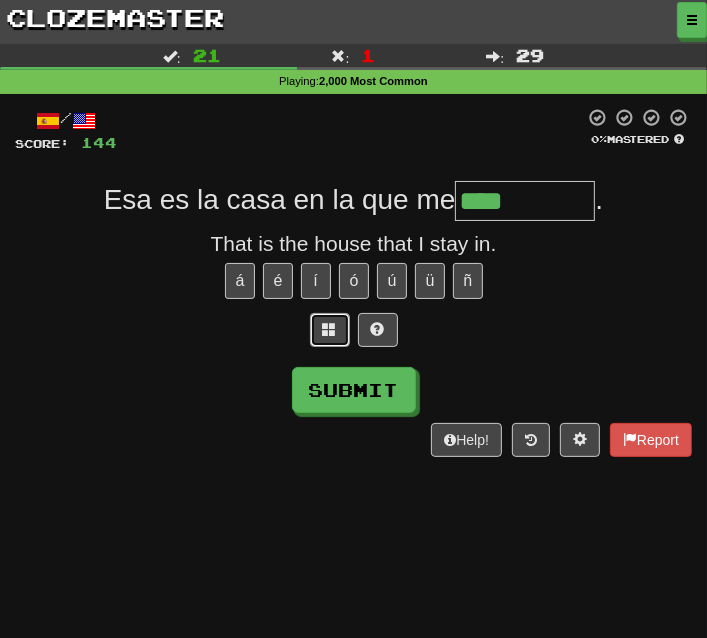 click at bounding box center [330, 330] 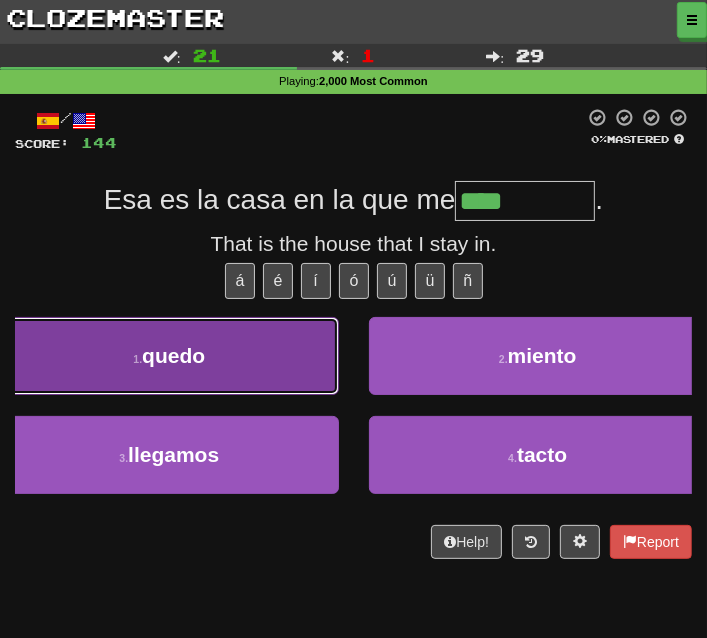 click on "1 .  quedo" at bounding box center (169, 356) 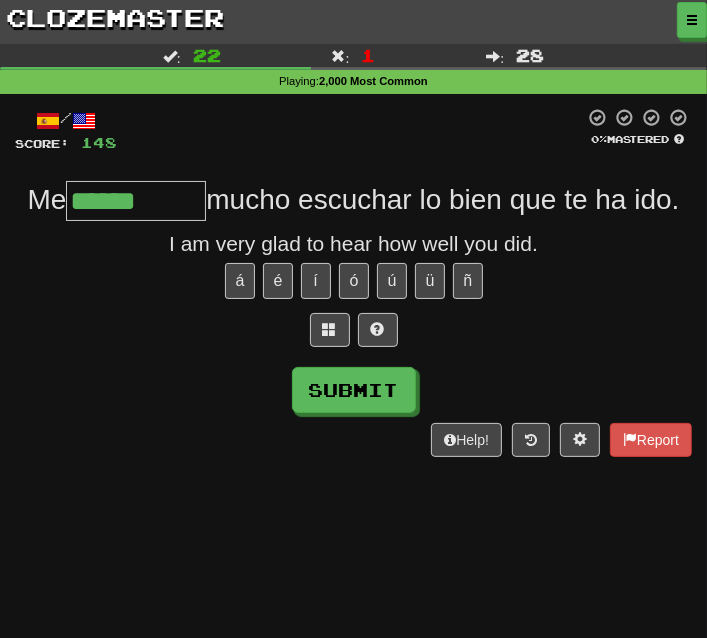 type on "******" 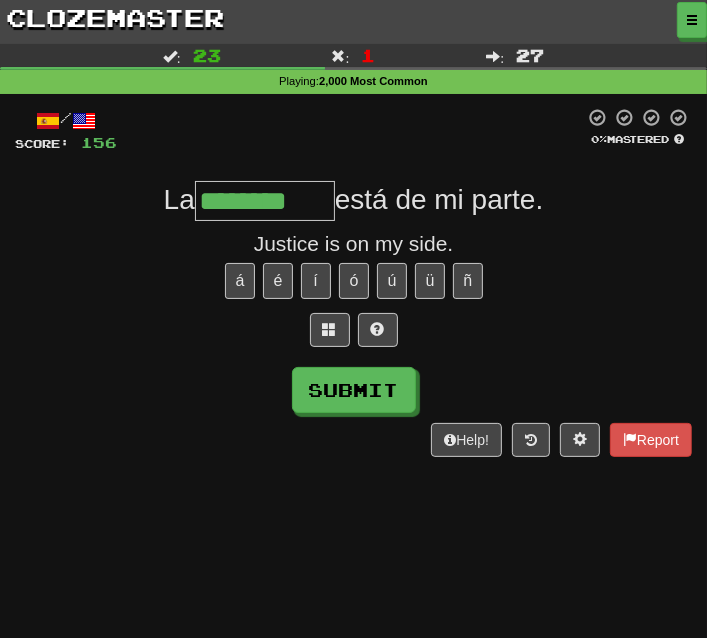 type on "********" 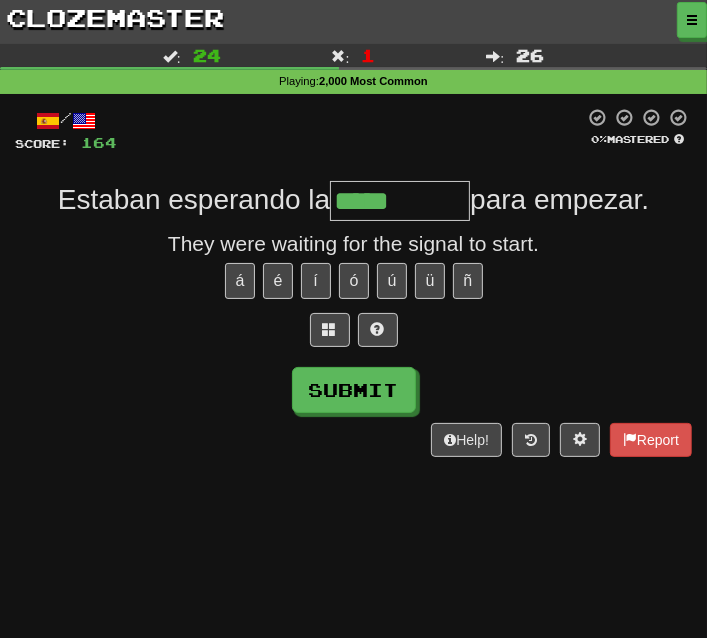 type on "*****" 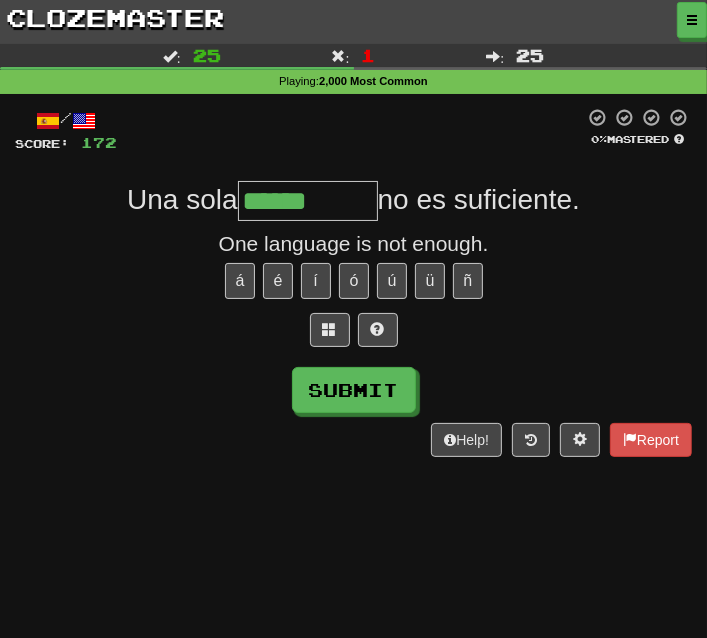 type on "******" 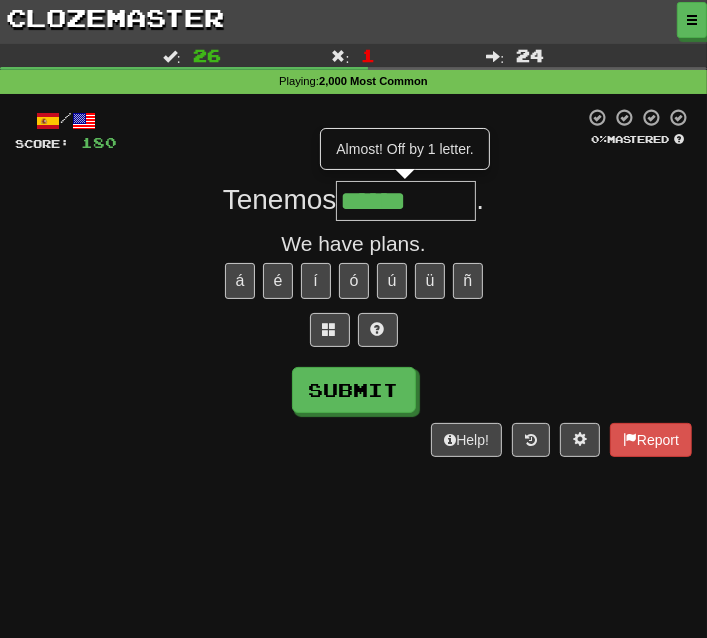 type on "******" 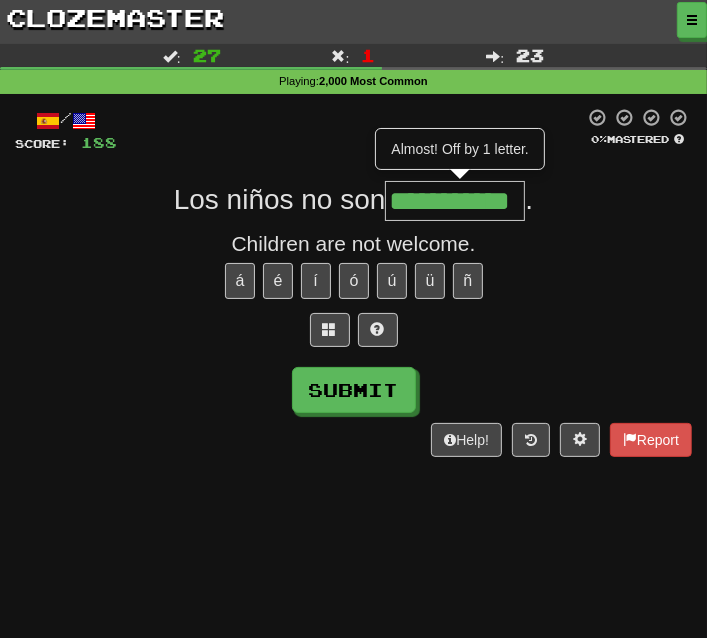 scroll, scrollTop: 0, scrollLeft: 0, axis: both 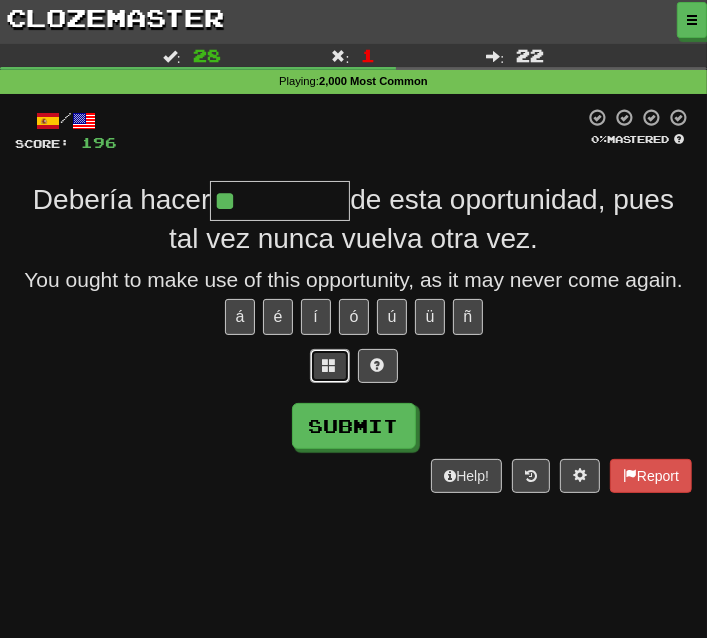 click at bounding box center [330, 366] 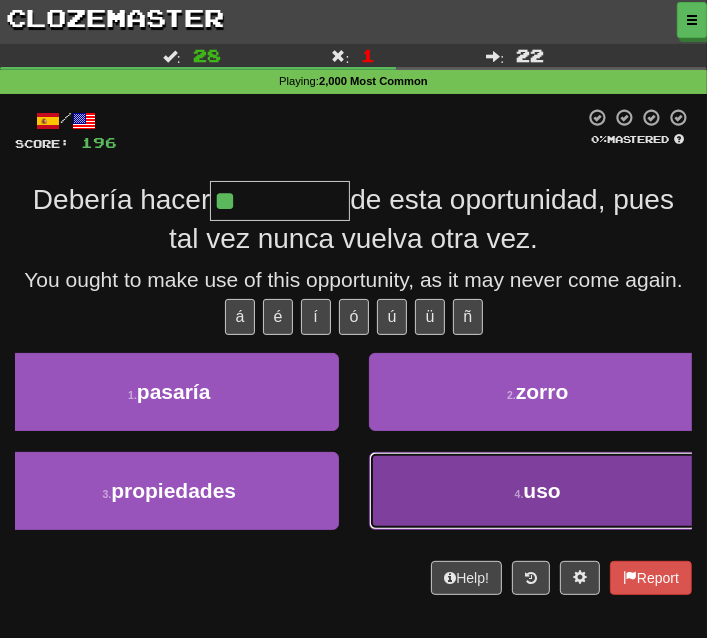 click on "4 .  uso" at bounding box center [538, 491] 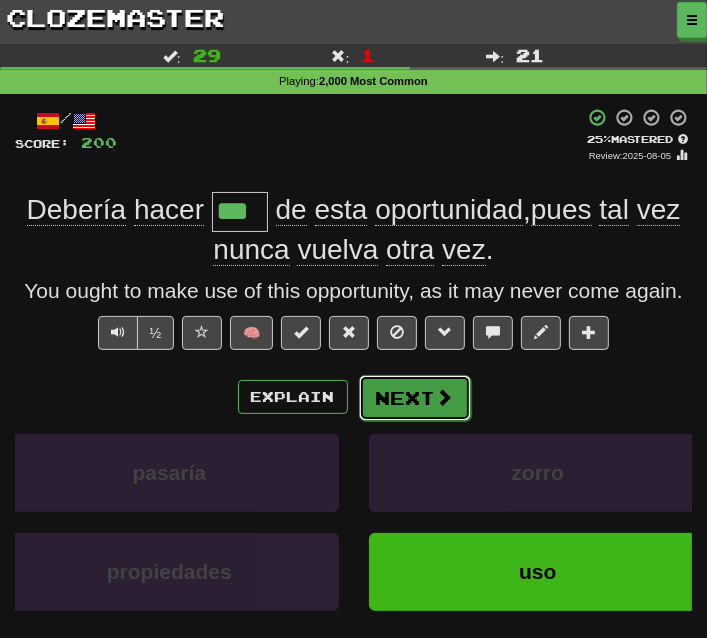 click on "Next" at bounding box center [415, 398] 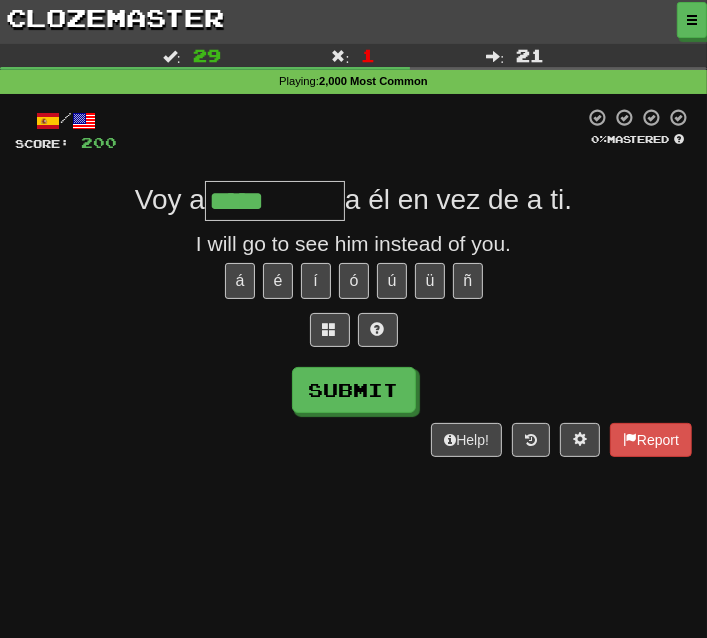 type on "*****" 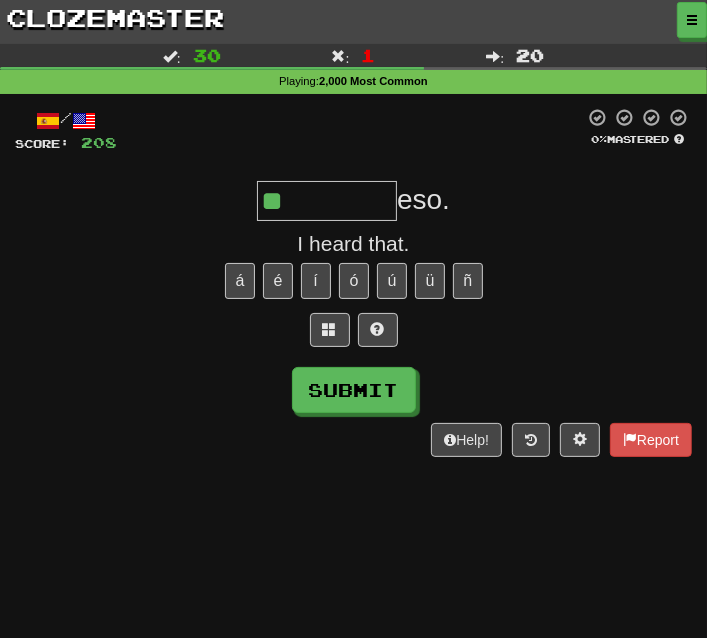 type on "**" 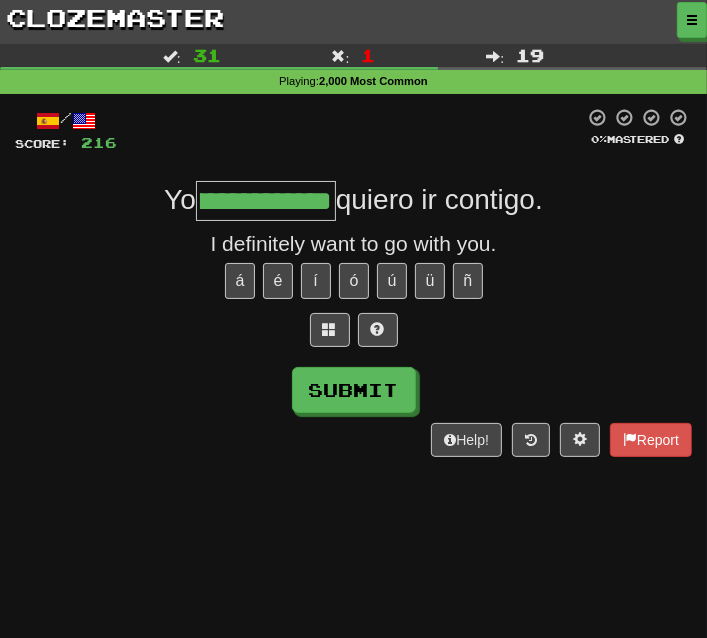 scroll, scrollTop: 0, scrollLeft: 57, axis: horizontal 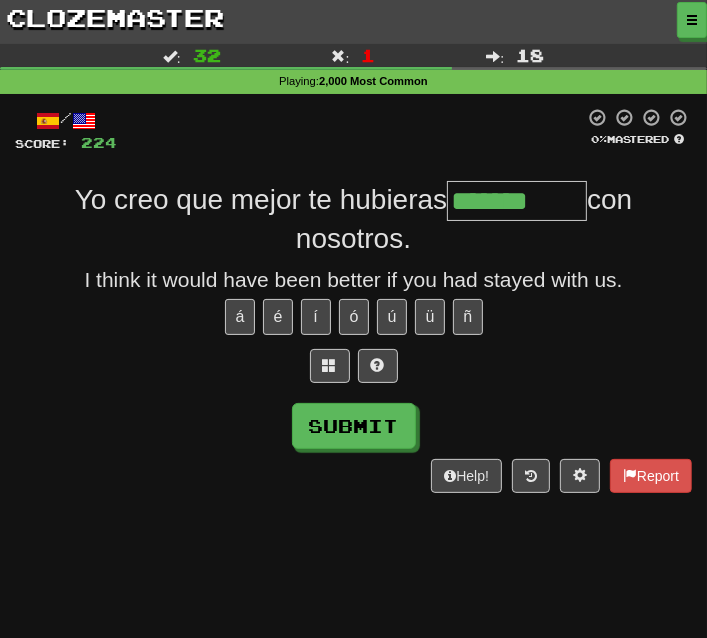 type on "*******" 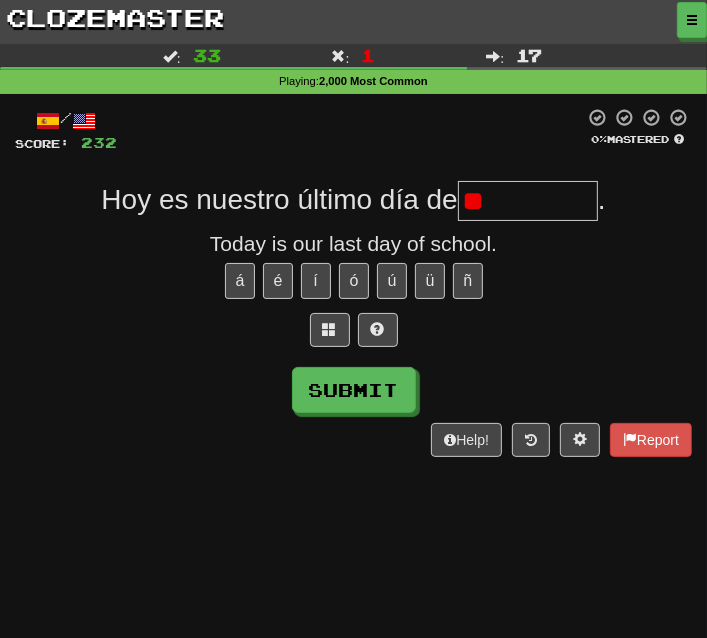 type on "*" 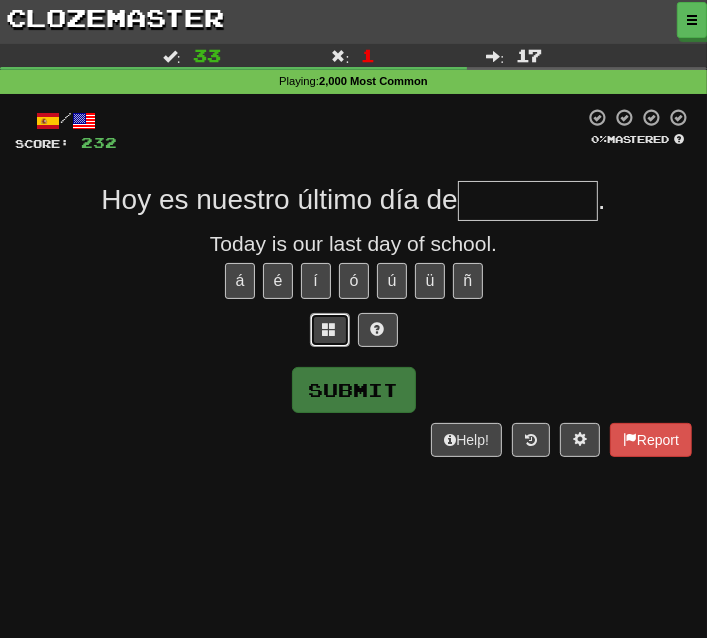 click at bounding box center [330, 330] 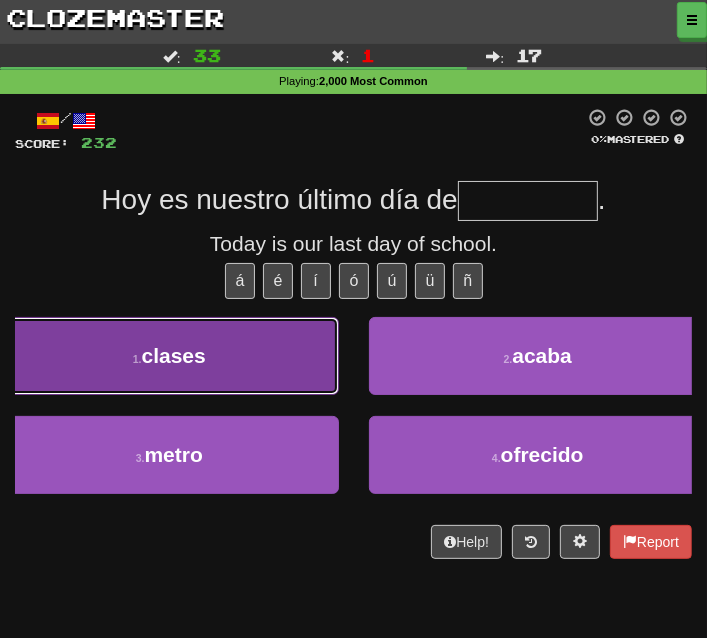 click on "1 .  clases" at bounding box center (169, 356) 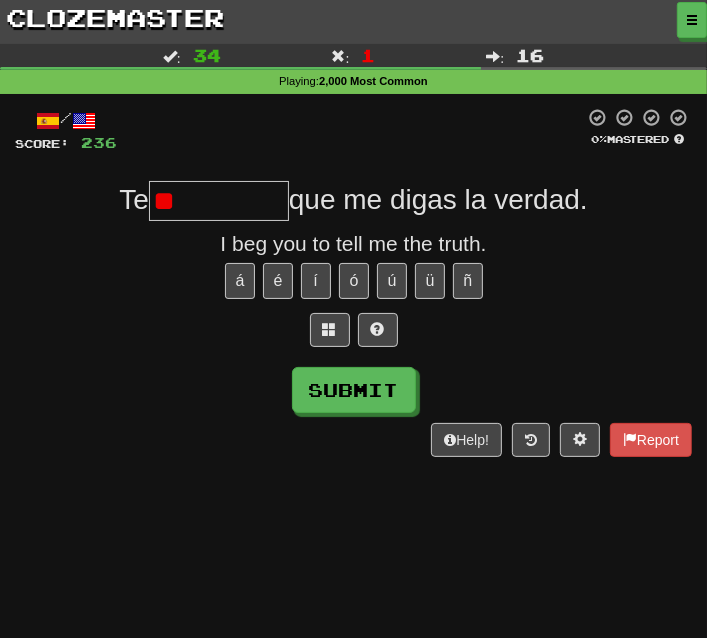 type on "*" 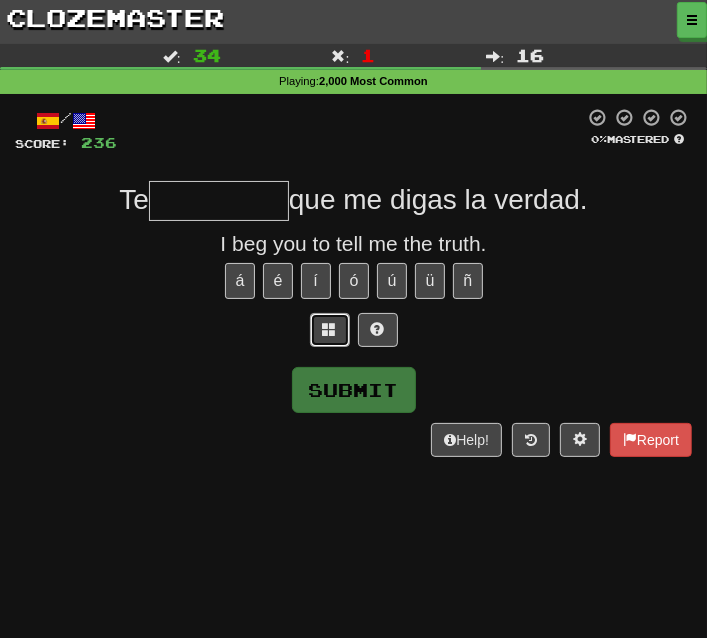 click at bounding box center (330, 329) 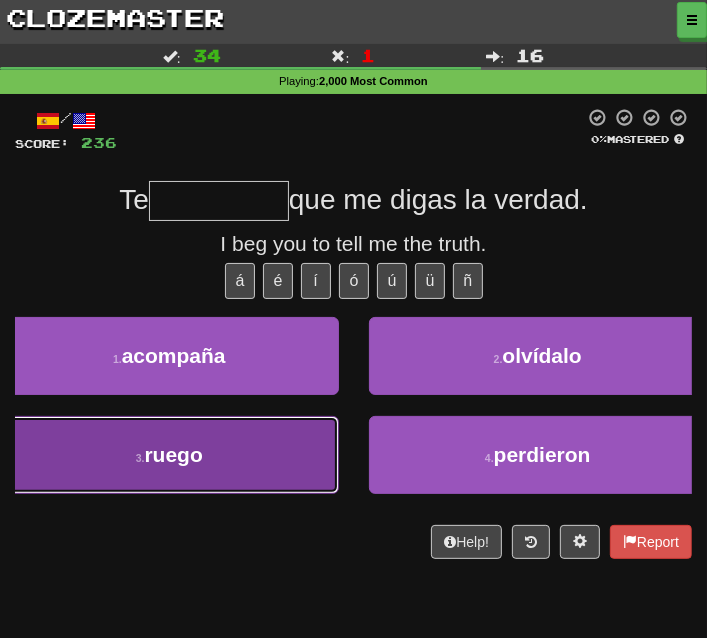 click on "3 .  ruego" at bounding box center (169, 455) 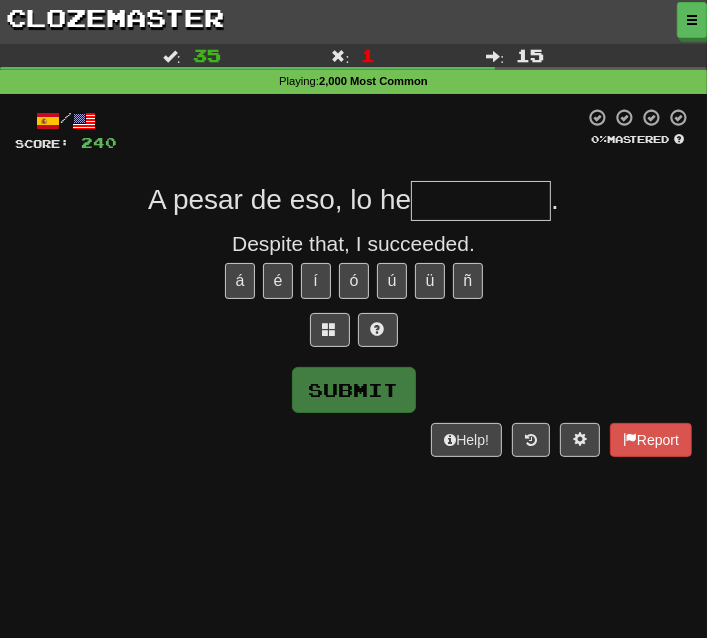 type on "*" 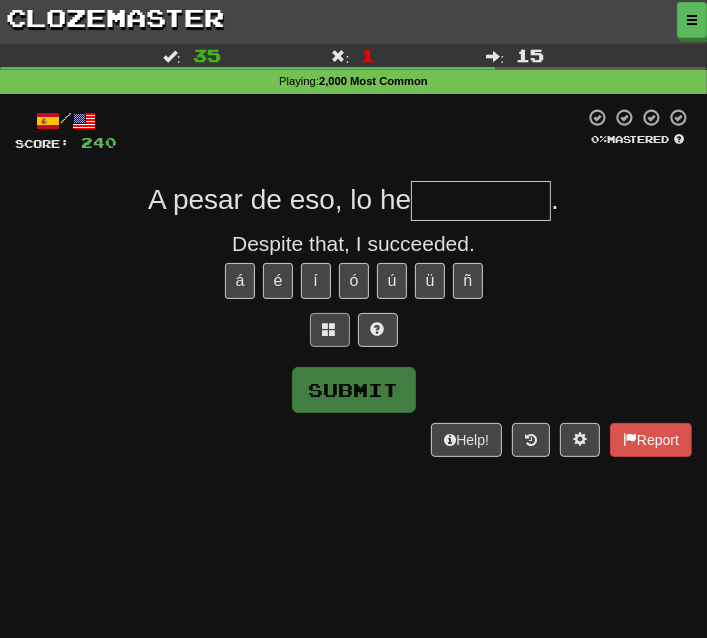 type on "*" 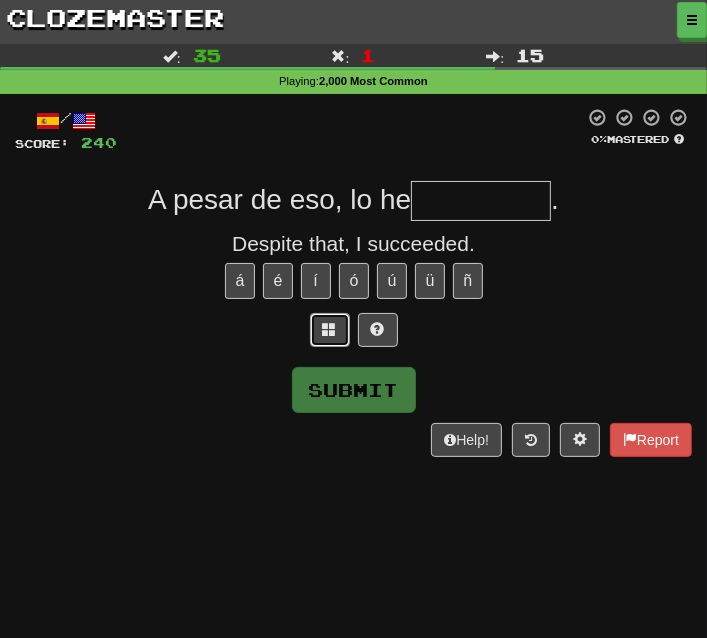 click at bounding box center [330, 330] 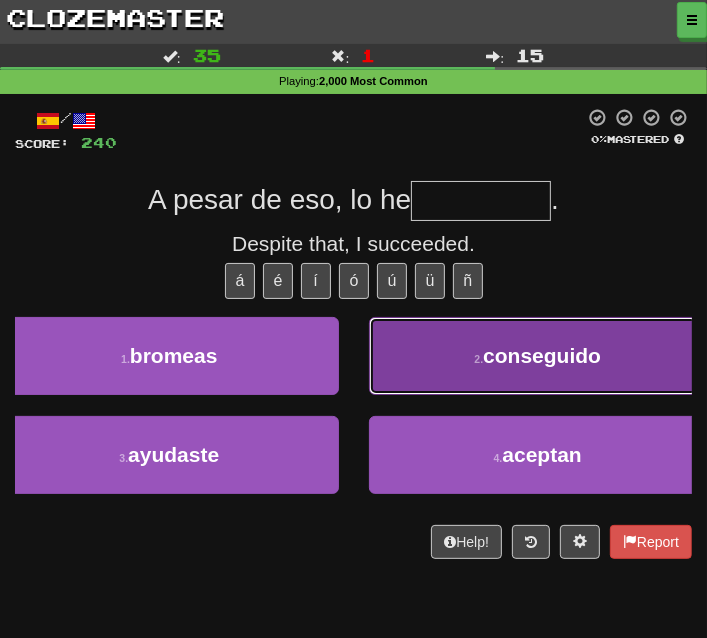 click on "2 .  conseguido" at bounding box center (538, 356) 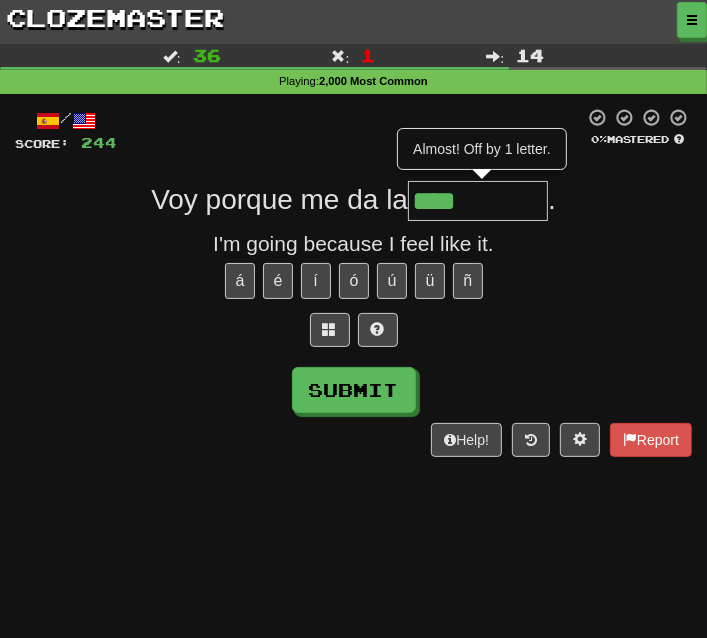 type on "****" 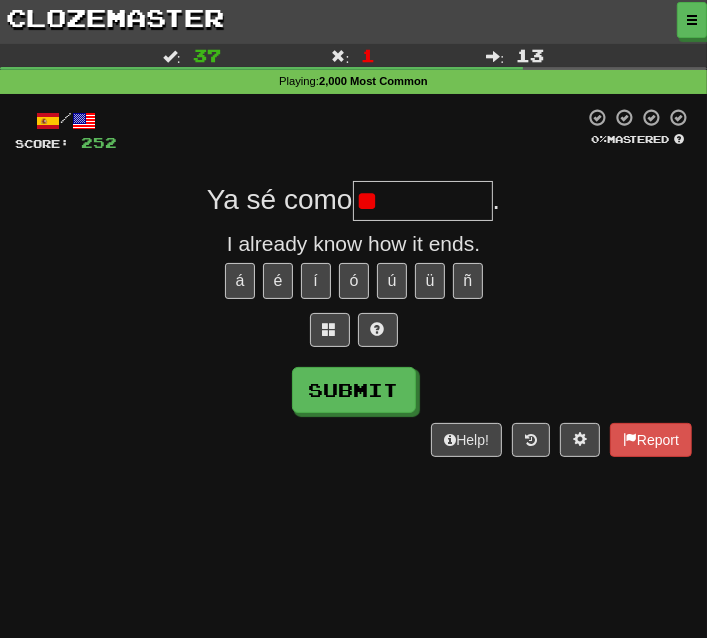 type on "*" 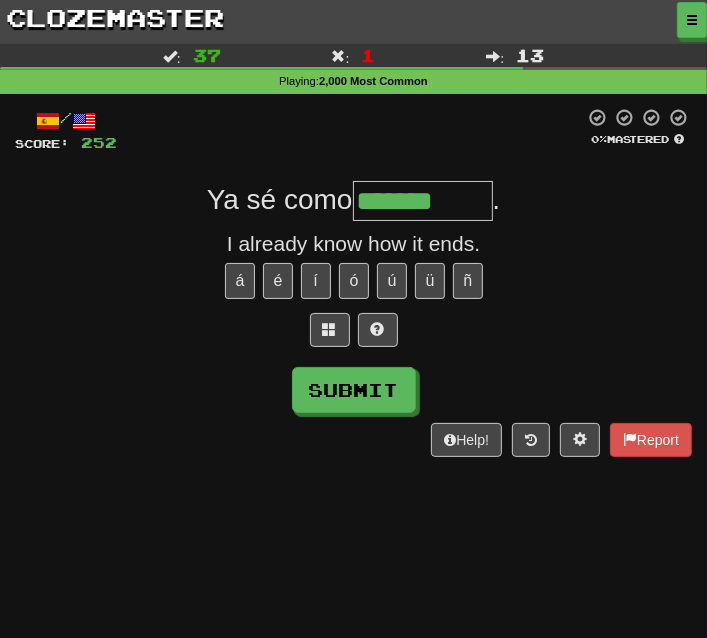 type on "*******" 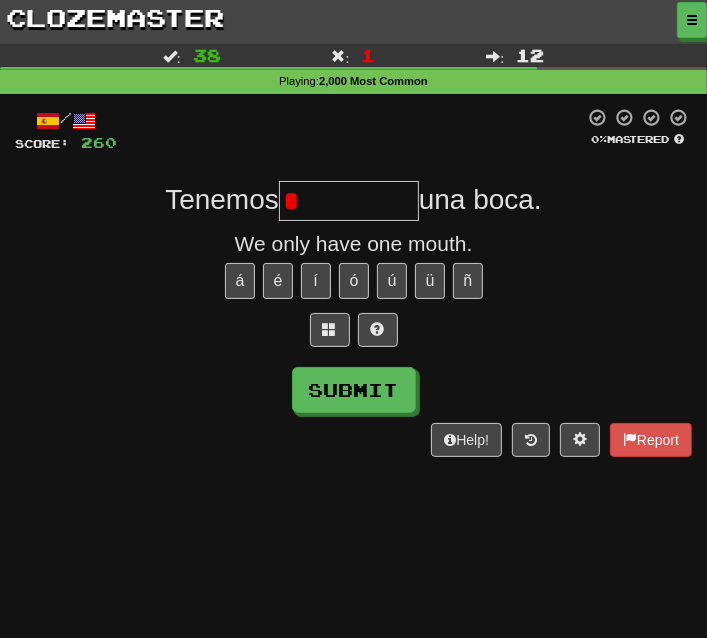 type on "*" 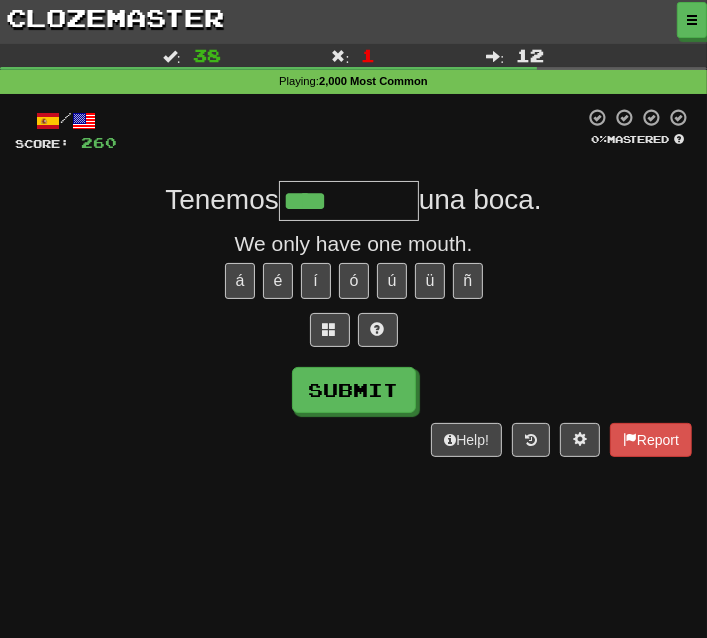 type on "*********" 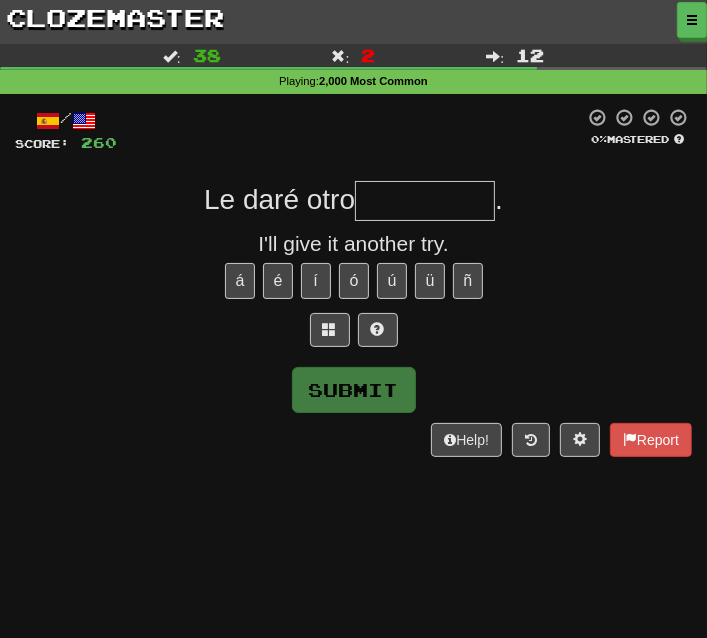 type on "*" 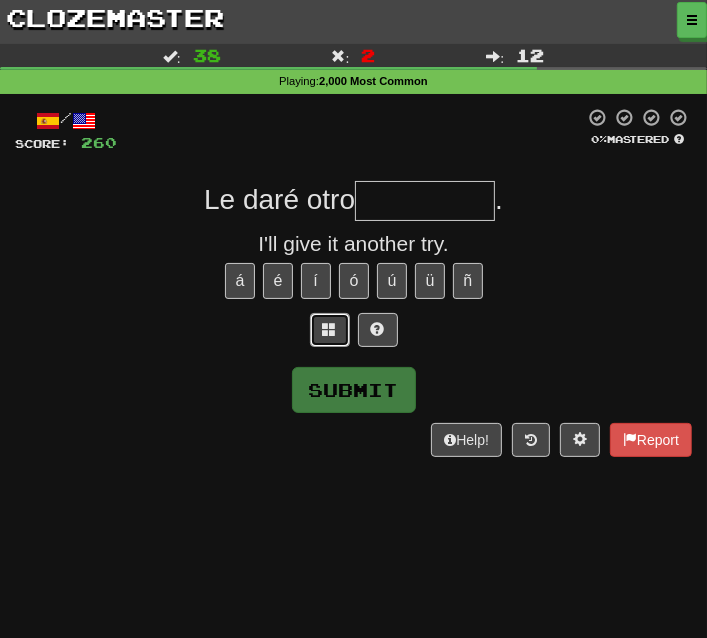 click at bounding box center [330, 329] 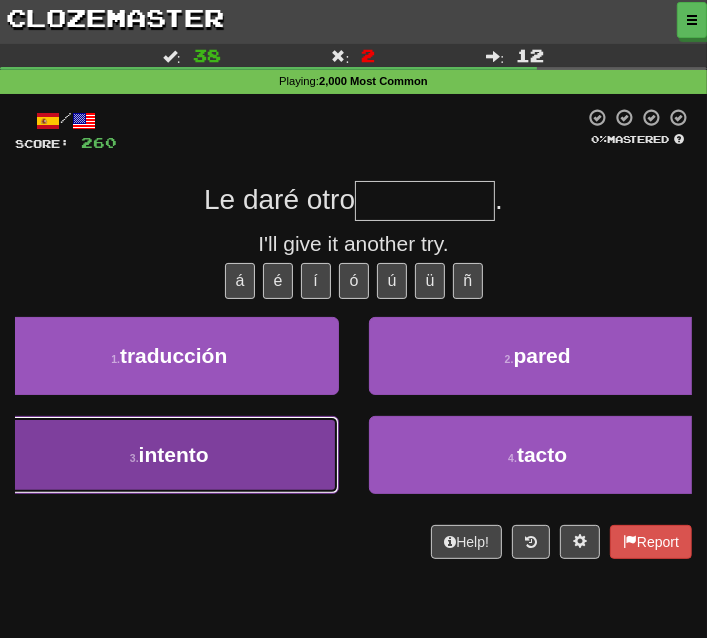 click on "3 .  intento" at bounding box center (169, 455) 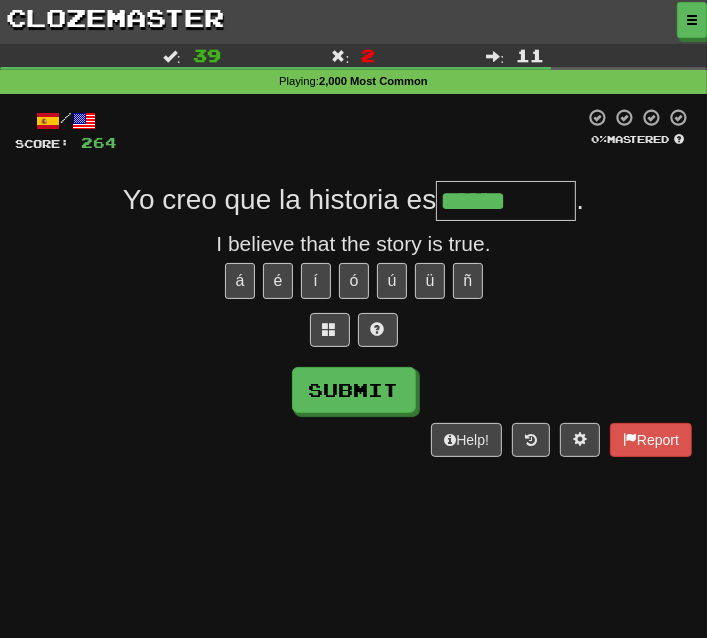 type on "*********" 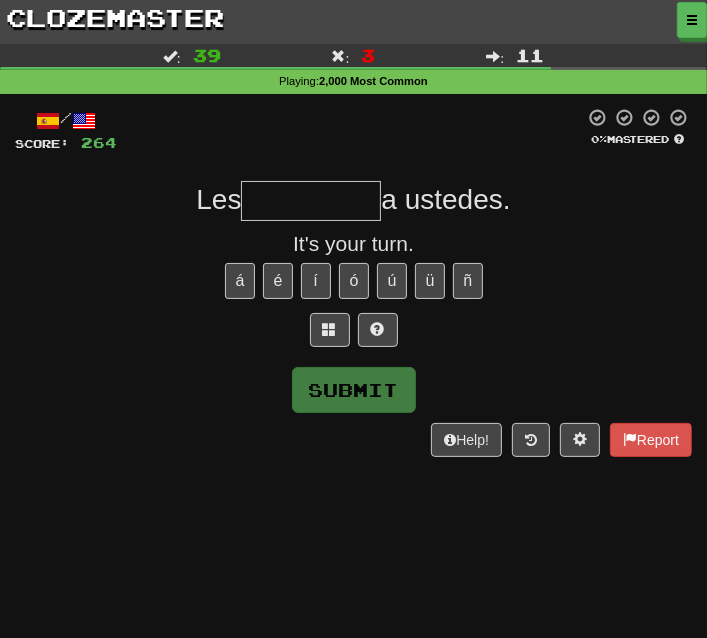 click at bounding box center [353, 335] 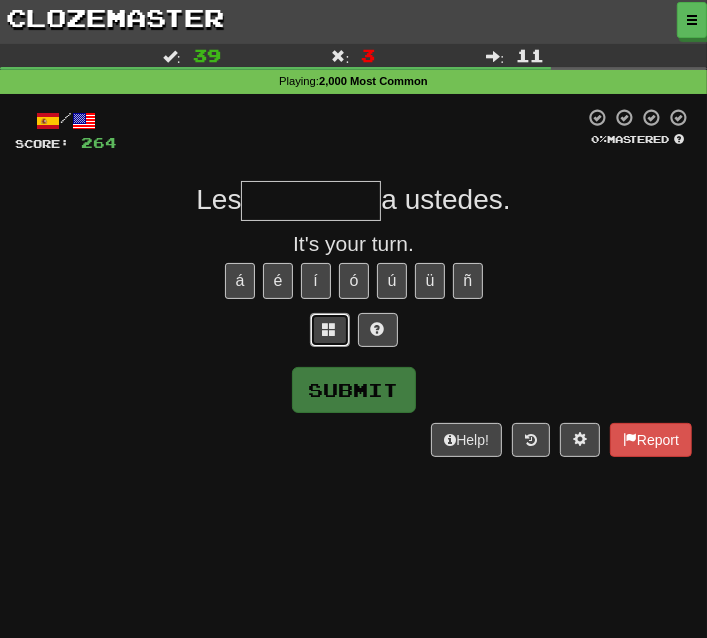 click at bounding box center (330, 330) 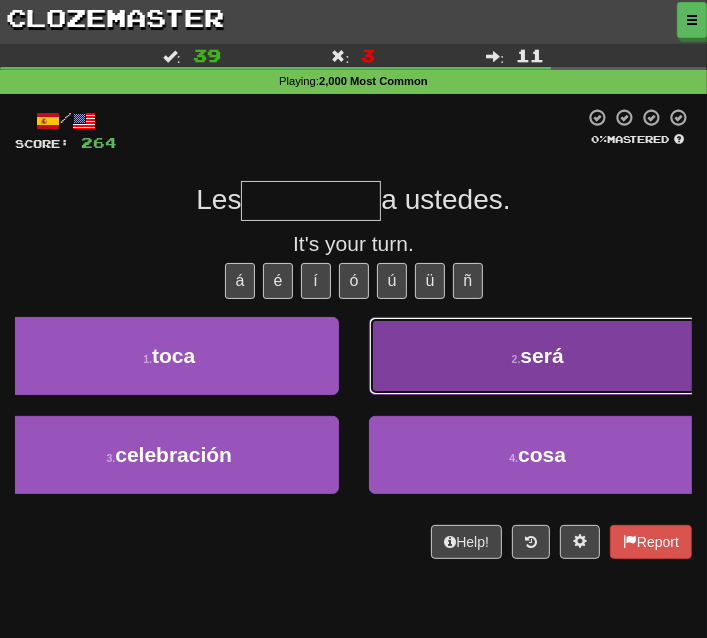 click on "será" at bounding box center (542, 355) 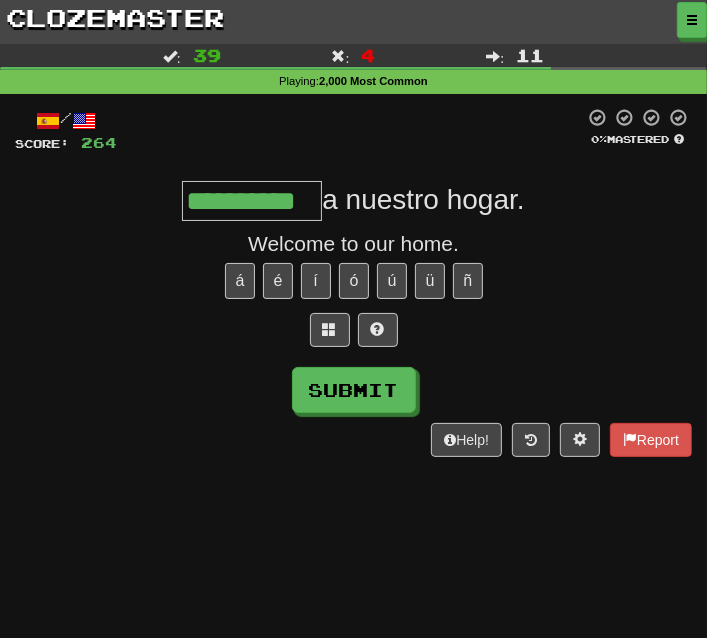 scroll, scrollTop: 0, scrollLeft: 4, axis: horizontal 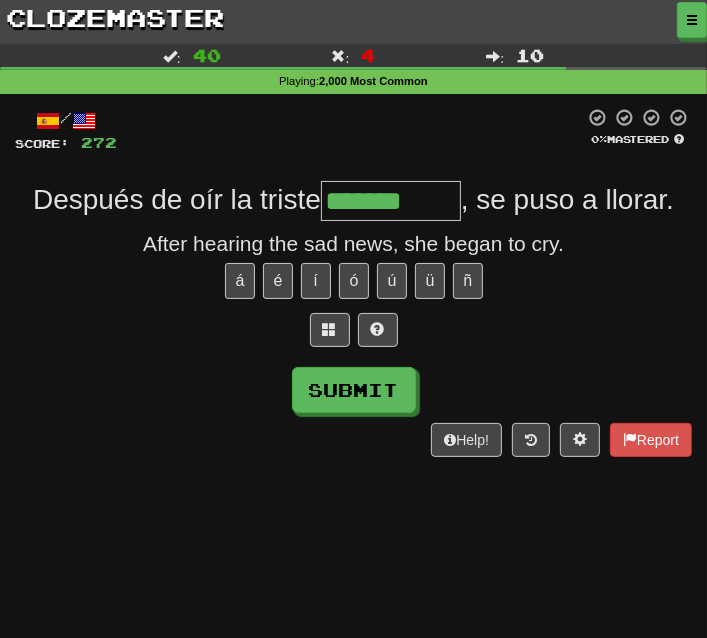 type on "*******" 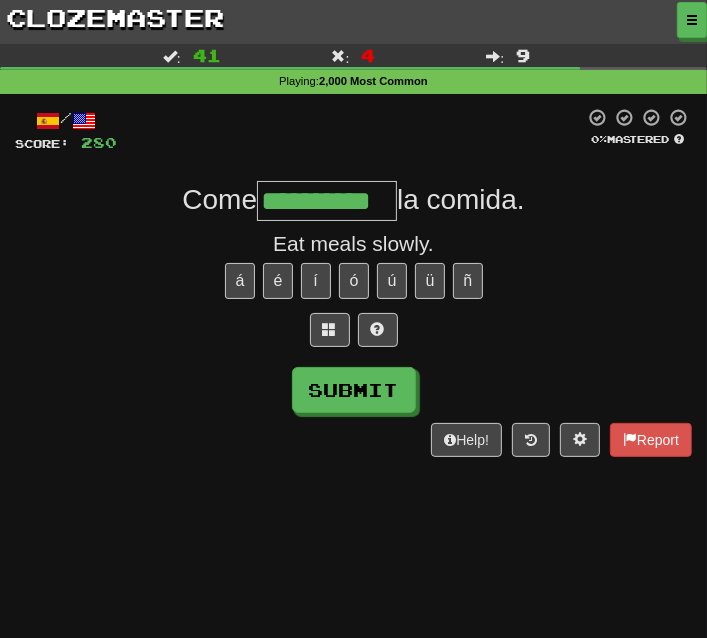 scroll, scrollTop: 0, scrollLeft: 6, axis: horizontal 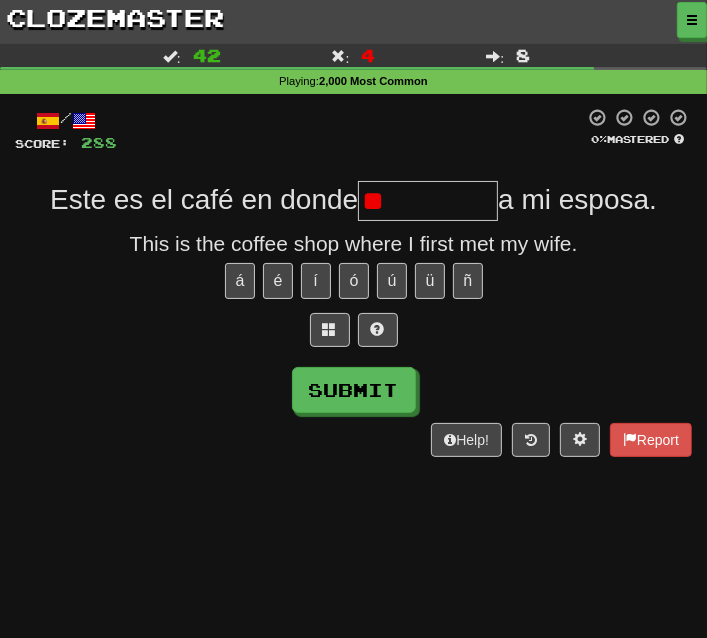 type on "*" 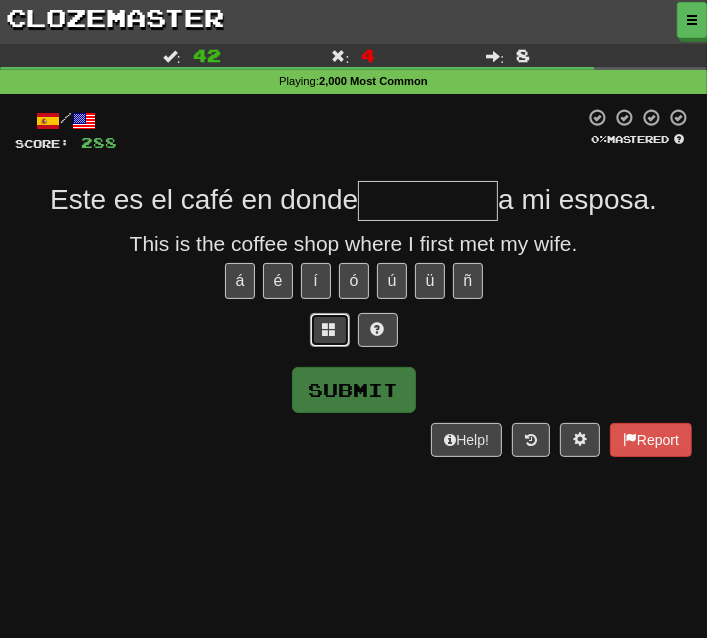 click at bounding box center [330, 330] 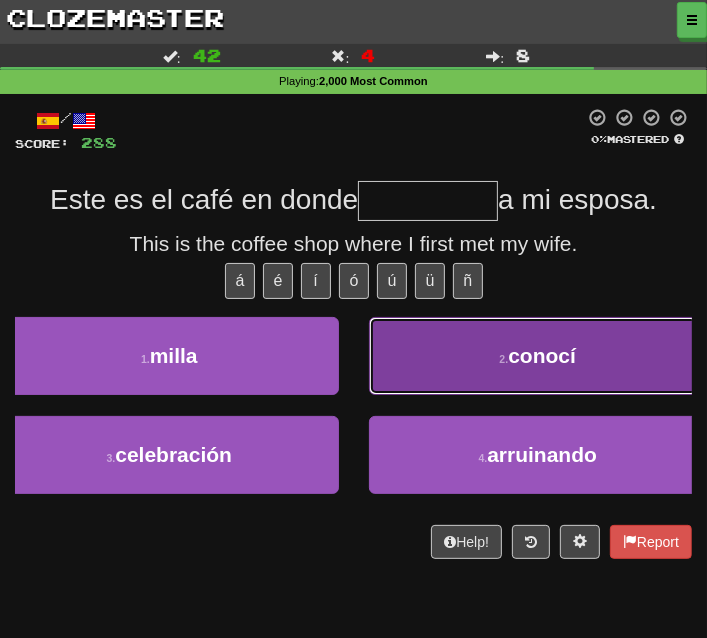 click on "2 .  conocí" at bounding box center (538, 356) 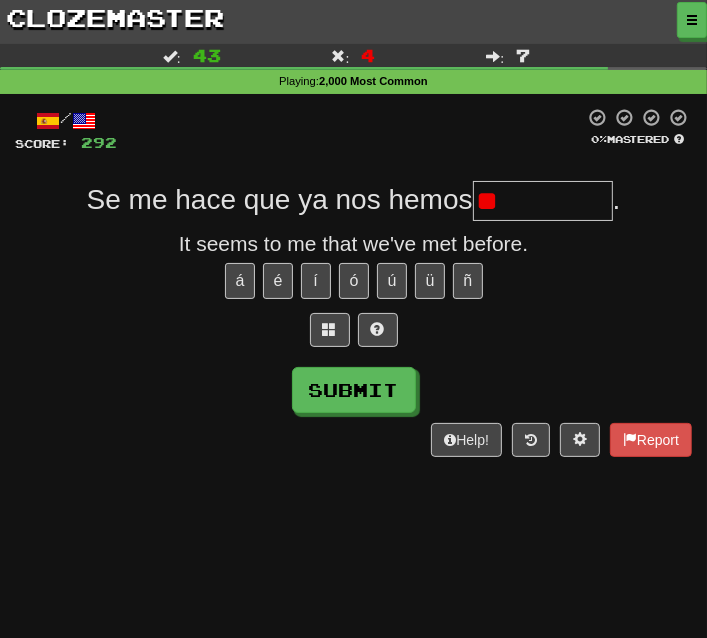 type on "*" 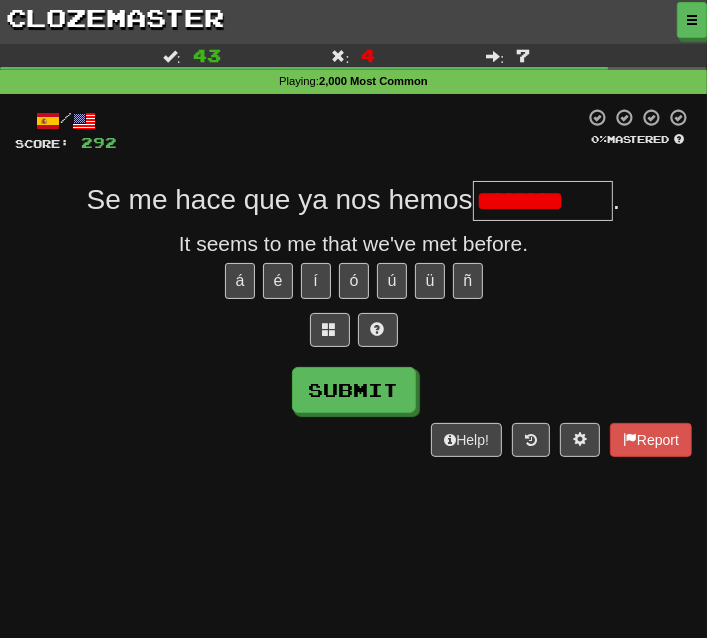 scroll, scrollTop: 0, scrollLeft: 0, axis: both 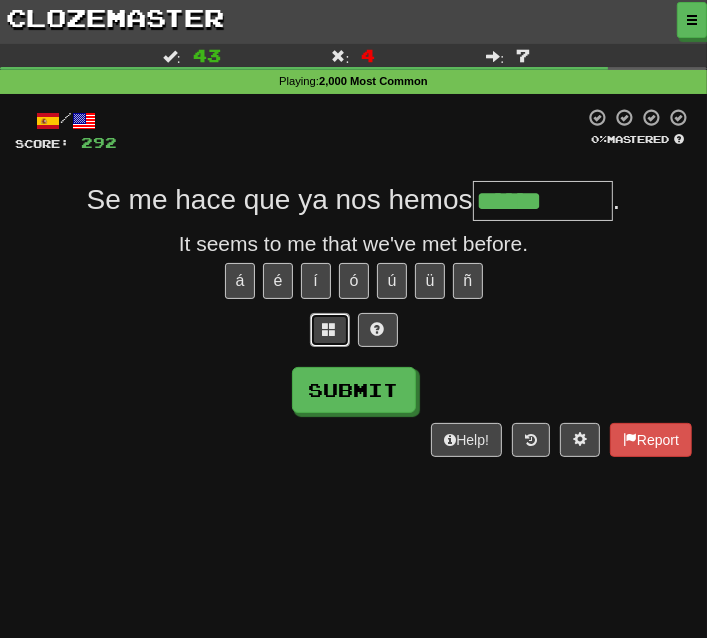 click at bounding box center (330, 330) 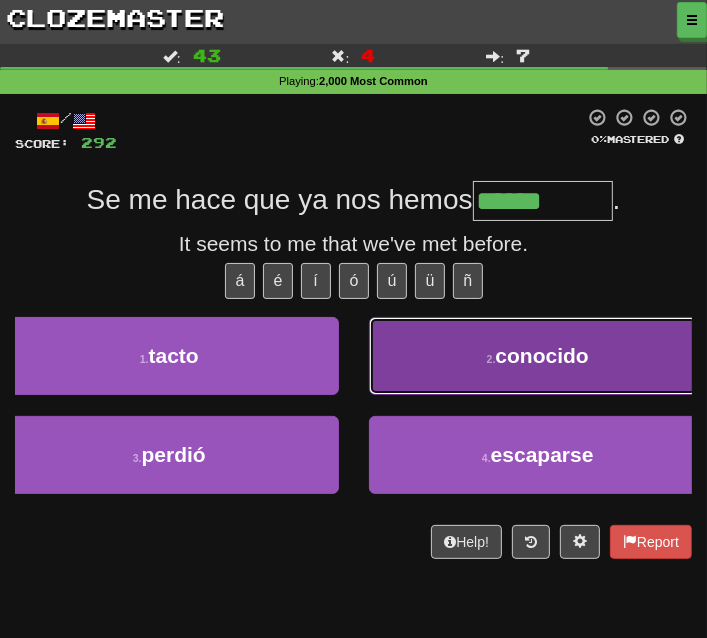click on "2 .  conocido" at bounding box center (538, 356) 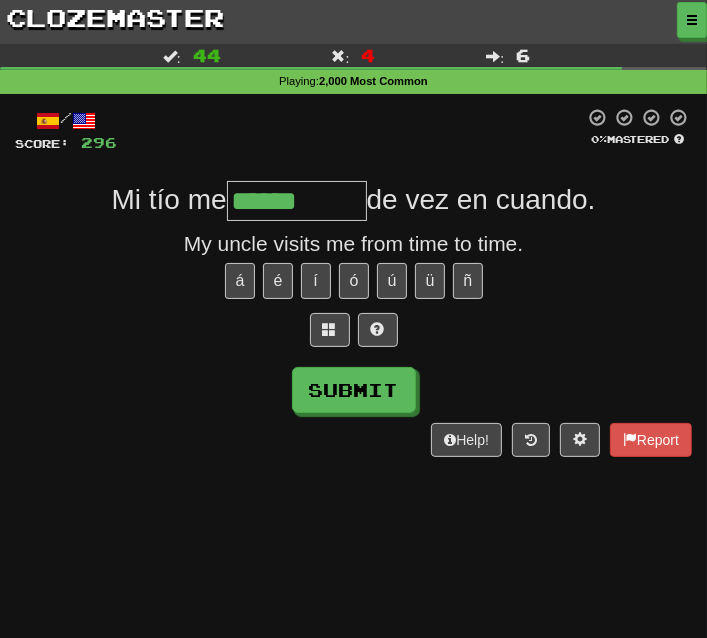 type on "******" 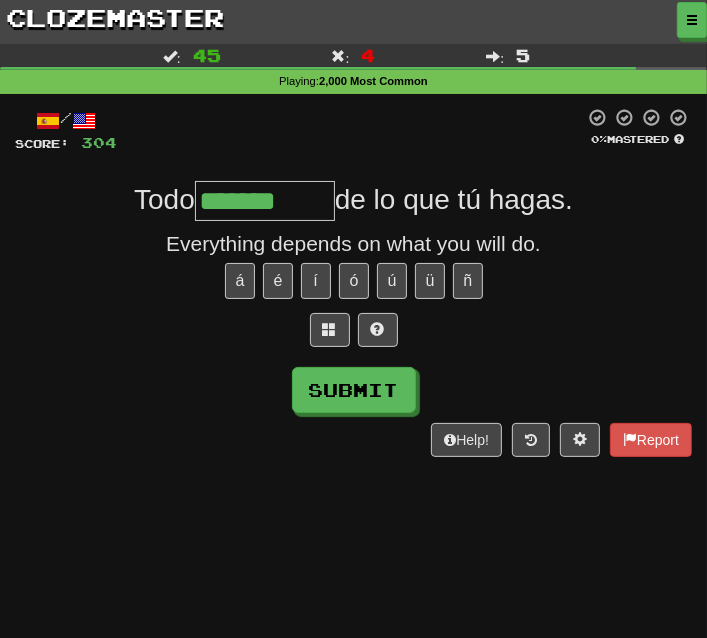 type on "*******" 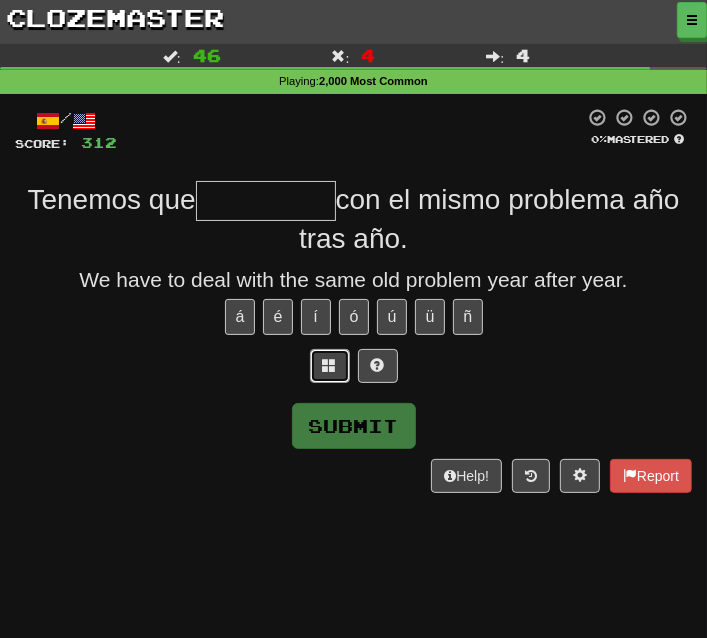 click at bounding box center (330, 366) 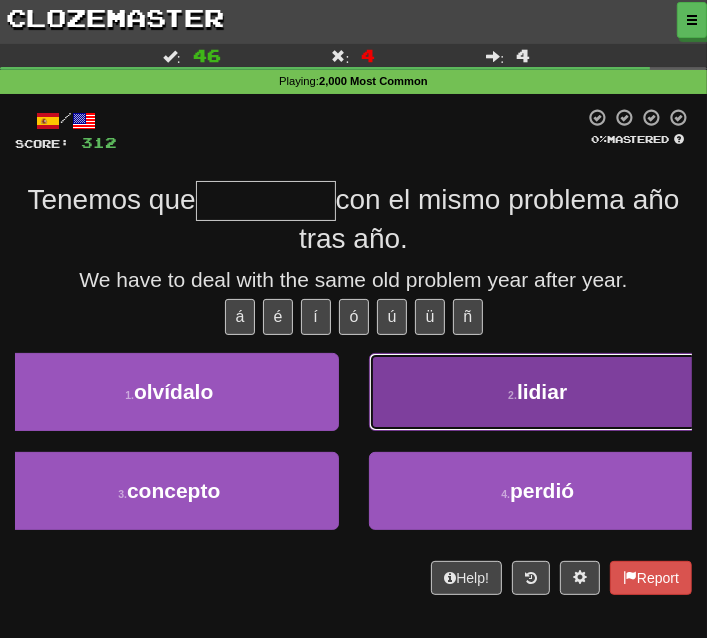 click on "2 .  lidiar" at bounding box center [538, 392] 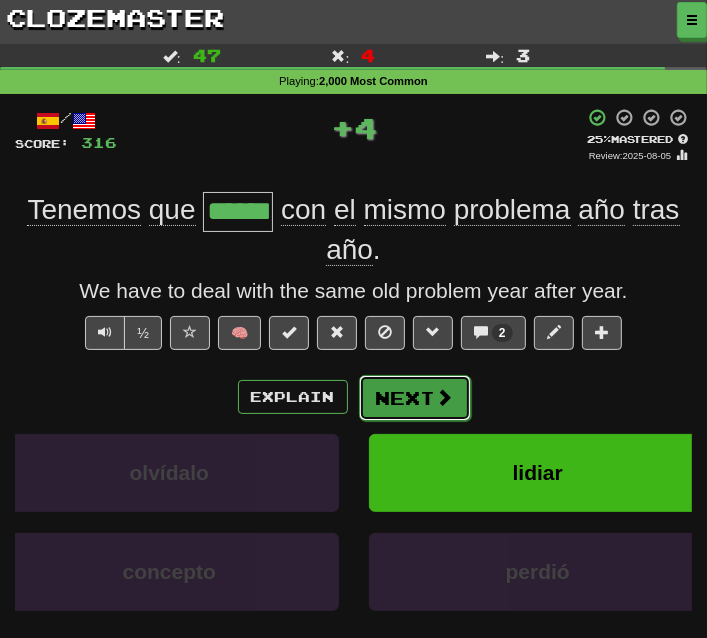 click on "Next" at bounding box center [415, 398] 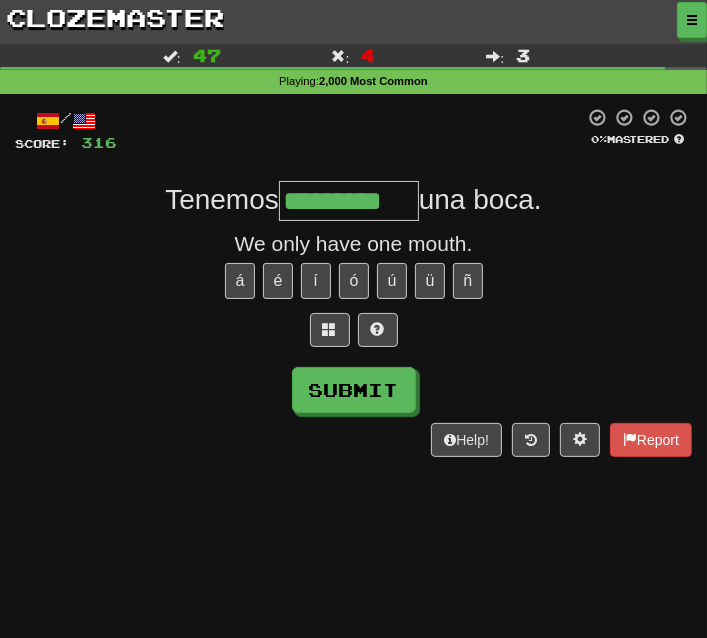type on "*********" 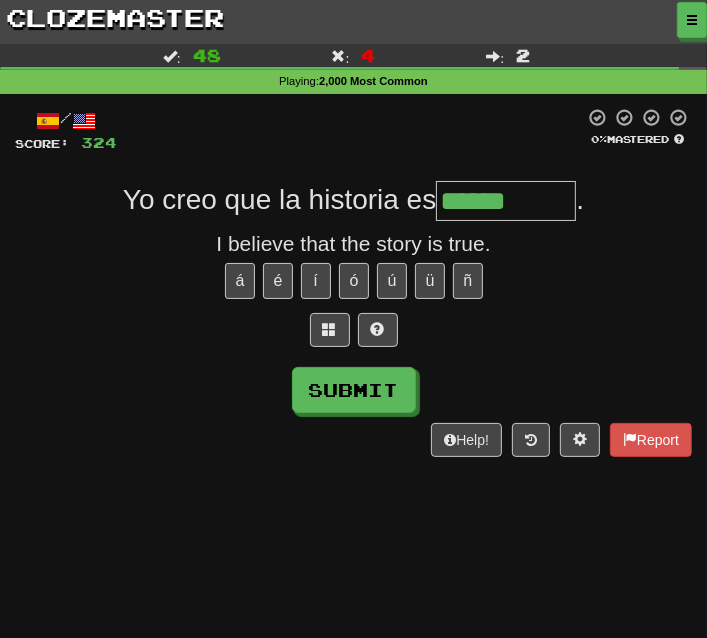 type on "*********" 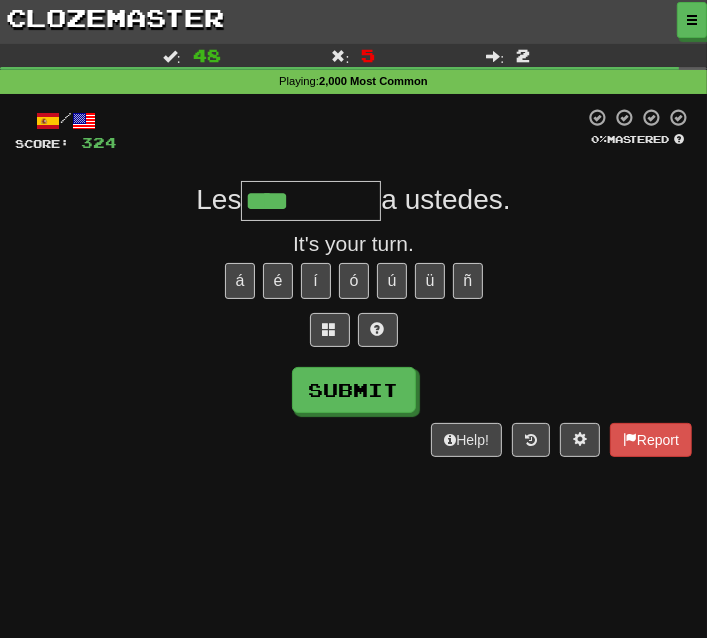 type on "****" 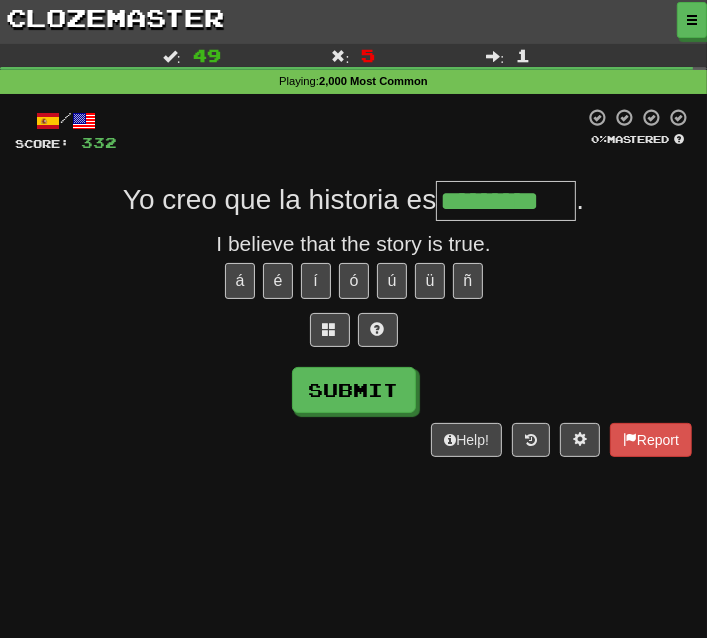 type on "*********" 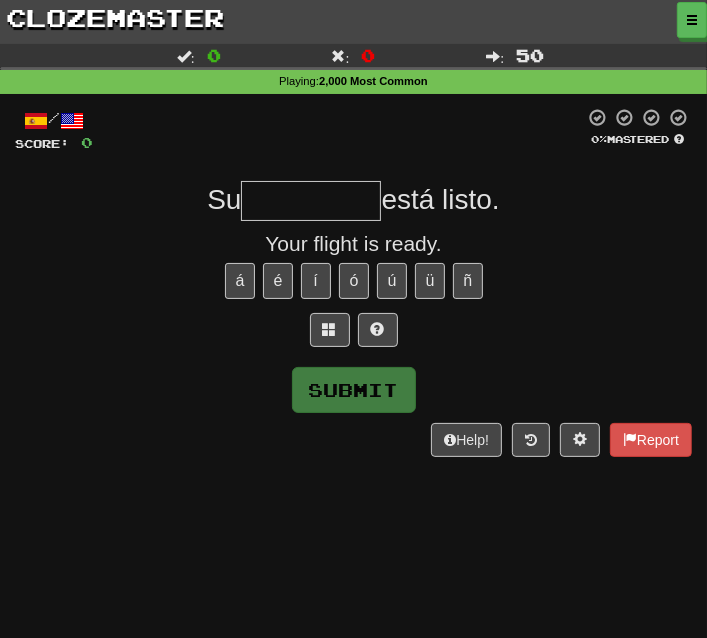 click at bounding box center [36, 121] 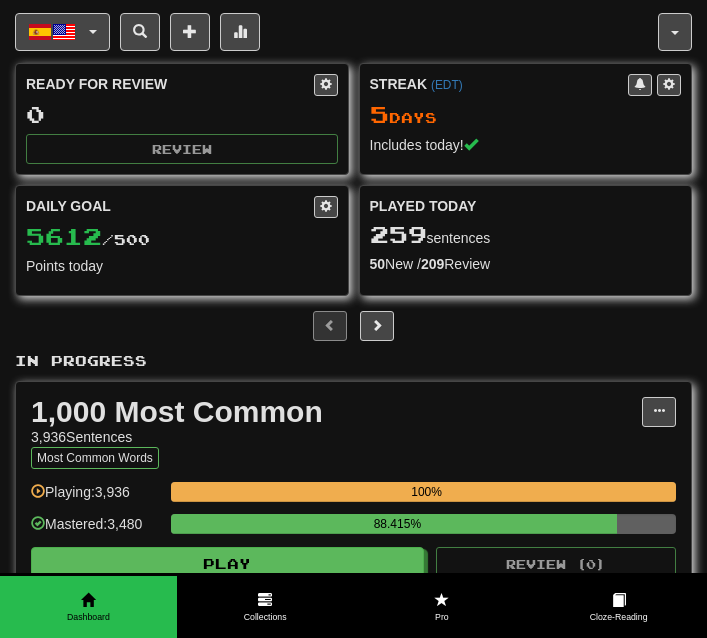 scroll, scrollTop: 0, scrollLeft: 0, axis: both 